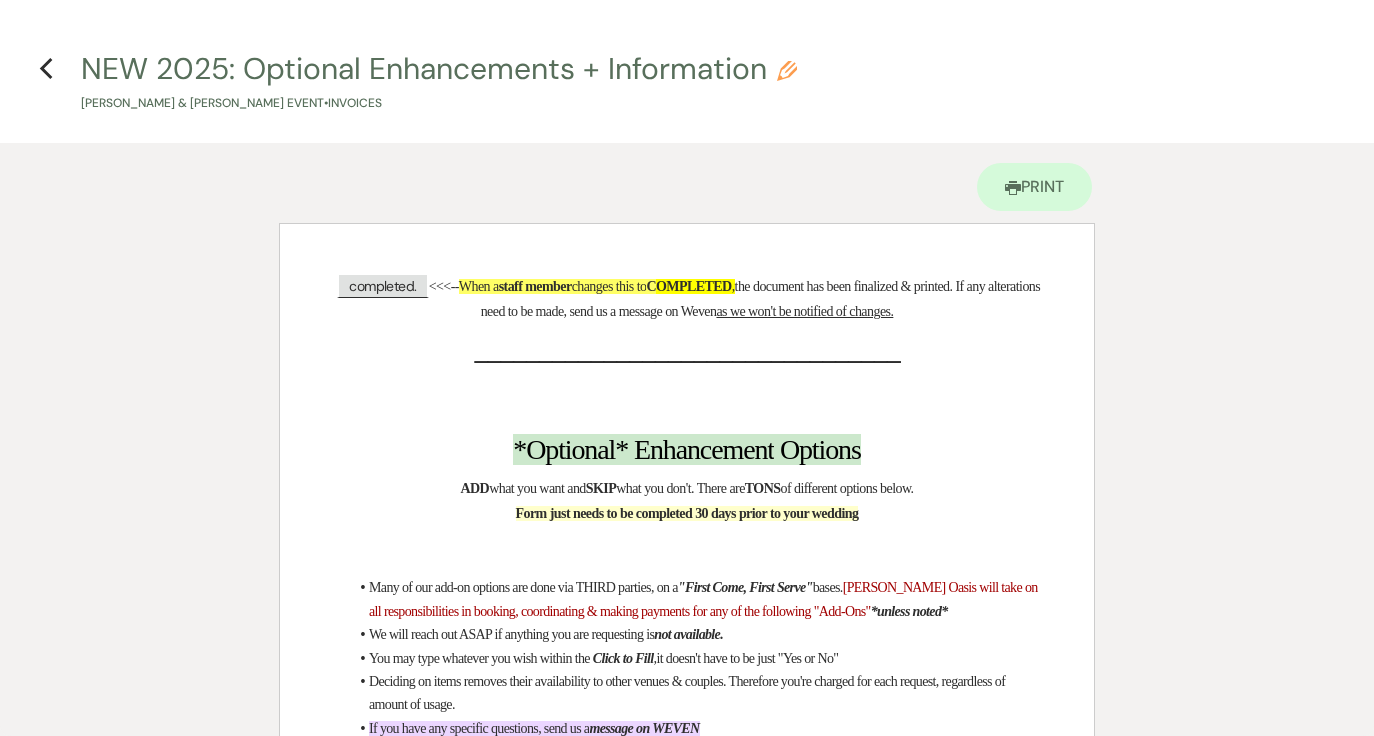 scroll, scrollTop: 1810, scrollLeft: 0, axis: vertical 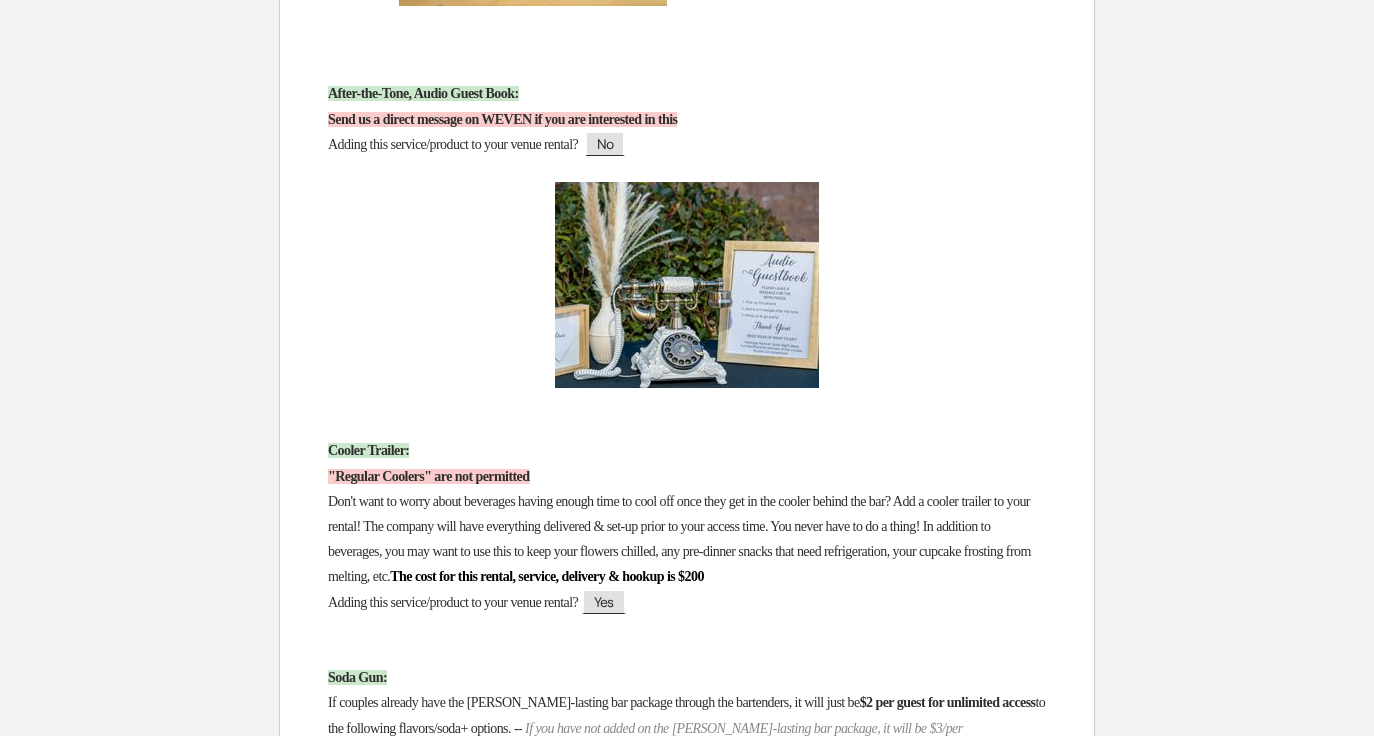 click at bounding box center (687, 68) 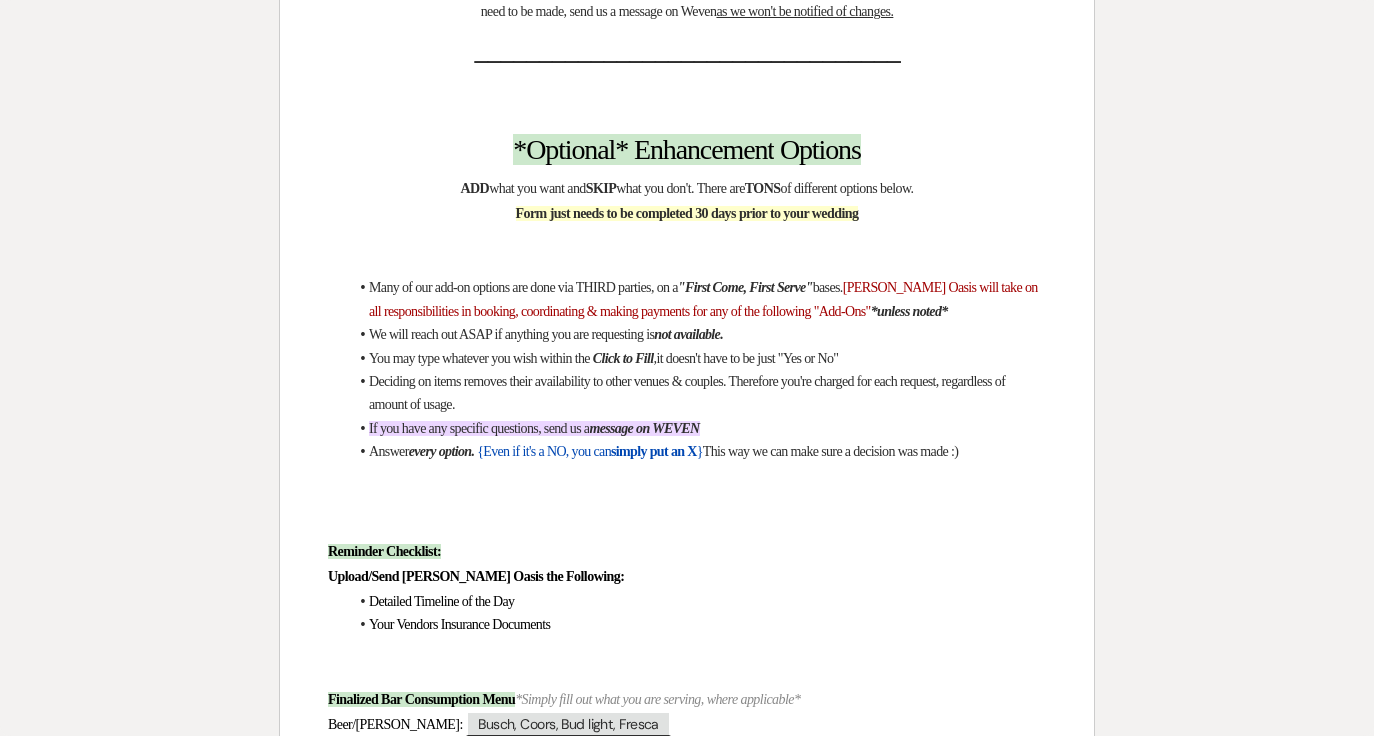 scroll, scrollTop: 0, scrollLeft: 0, axis: both 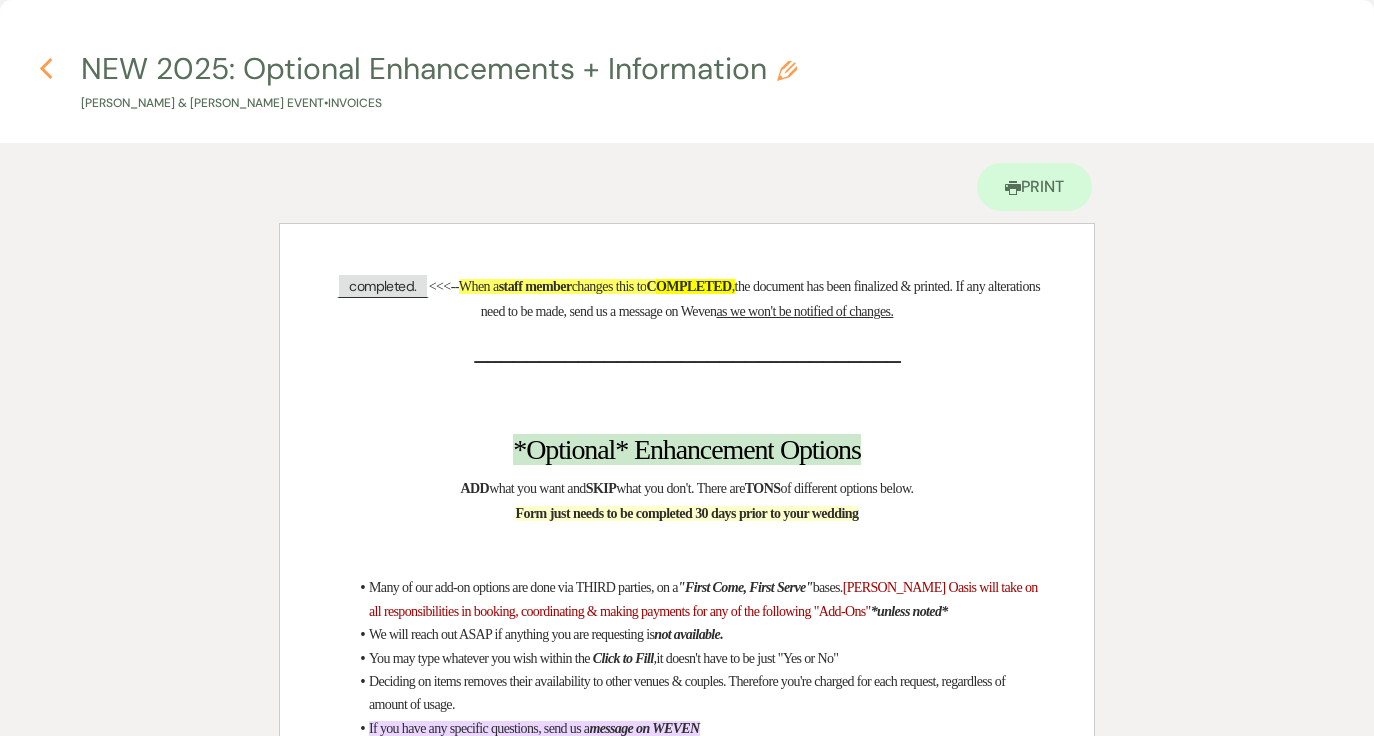 click on "Previous" 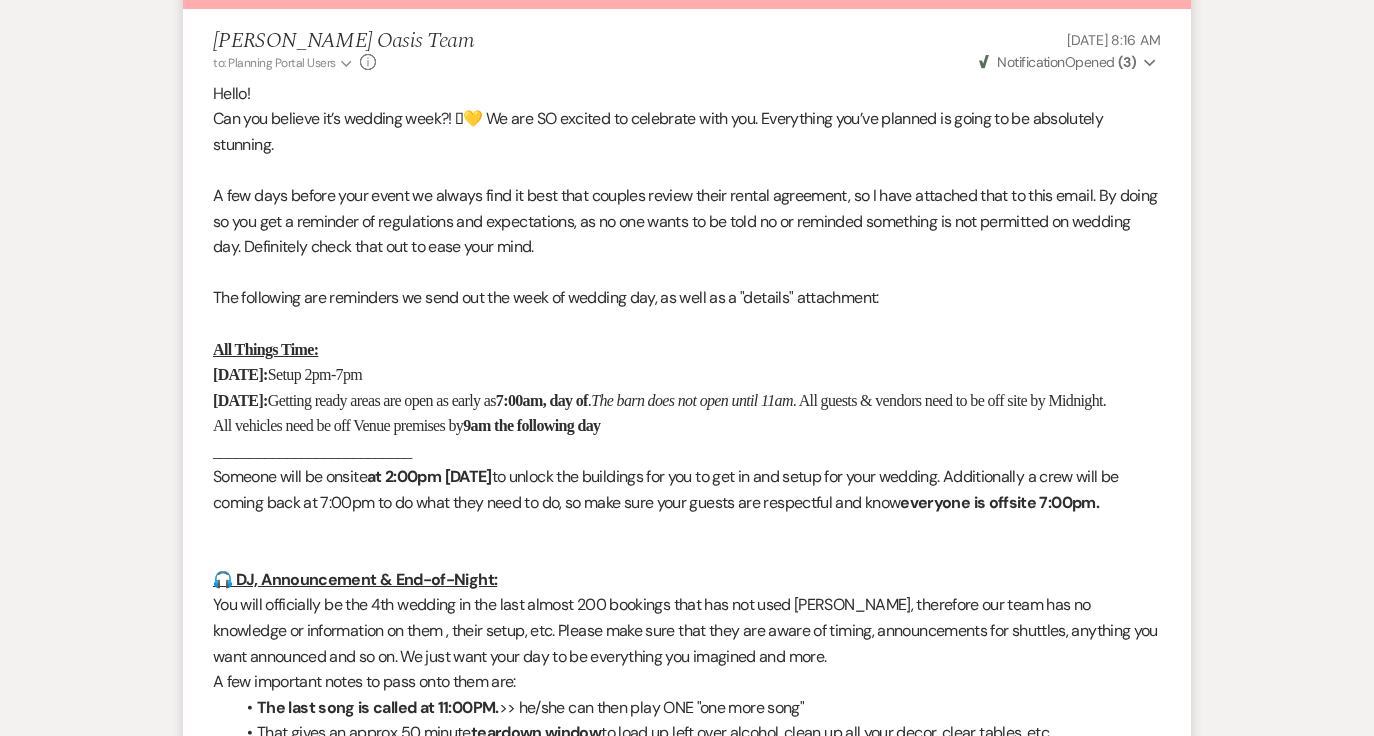 scroll, scrollTop: 0, scrollLeft: 0, axis: both 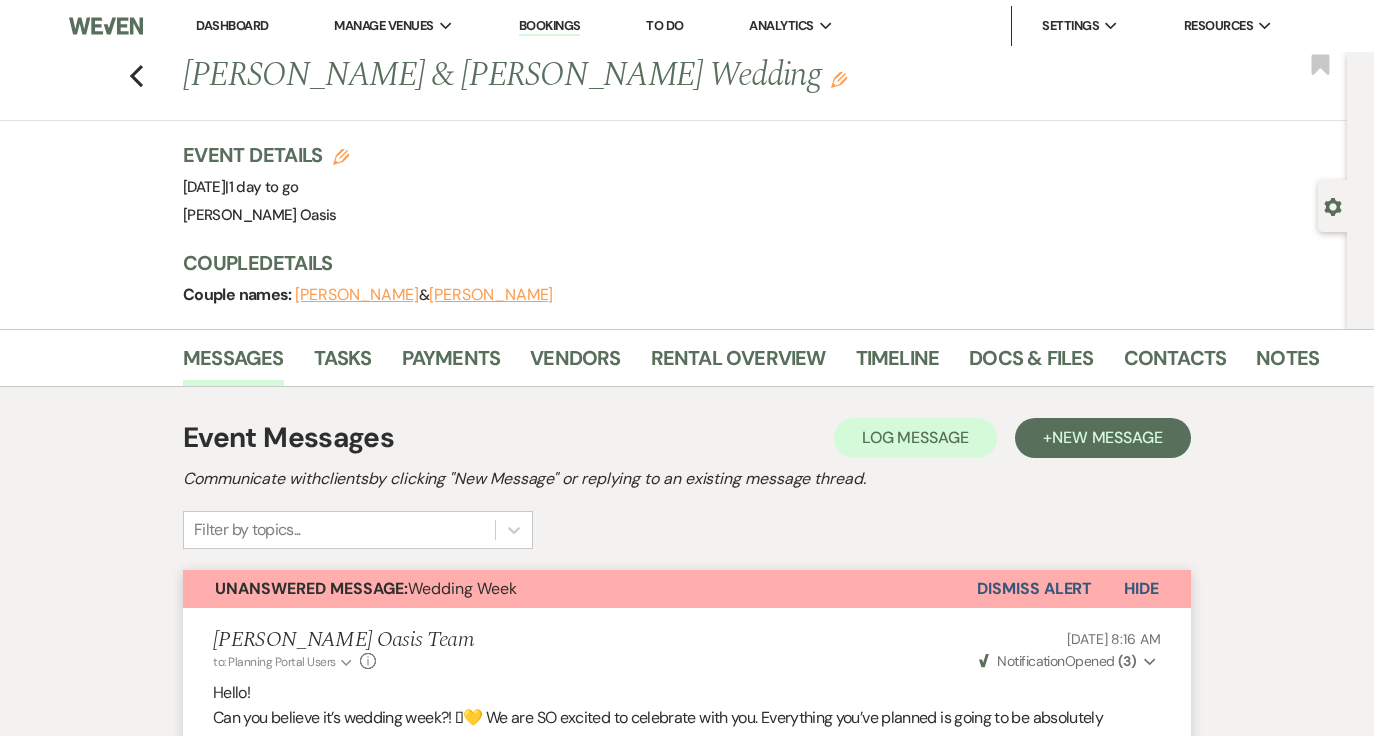 click on "Dashboard" at bounding box center (232, 25) 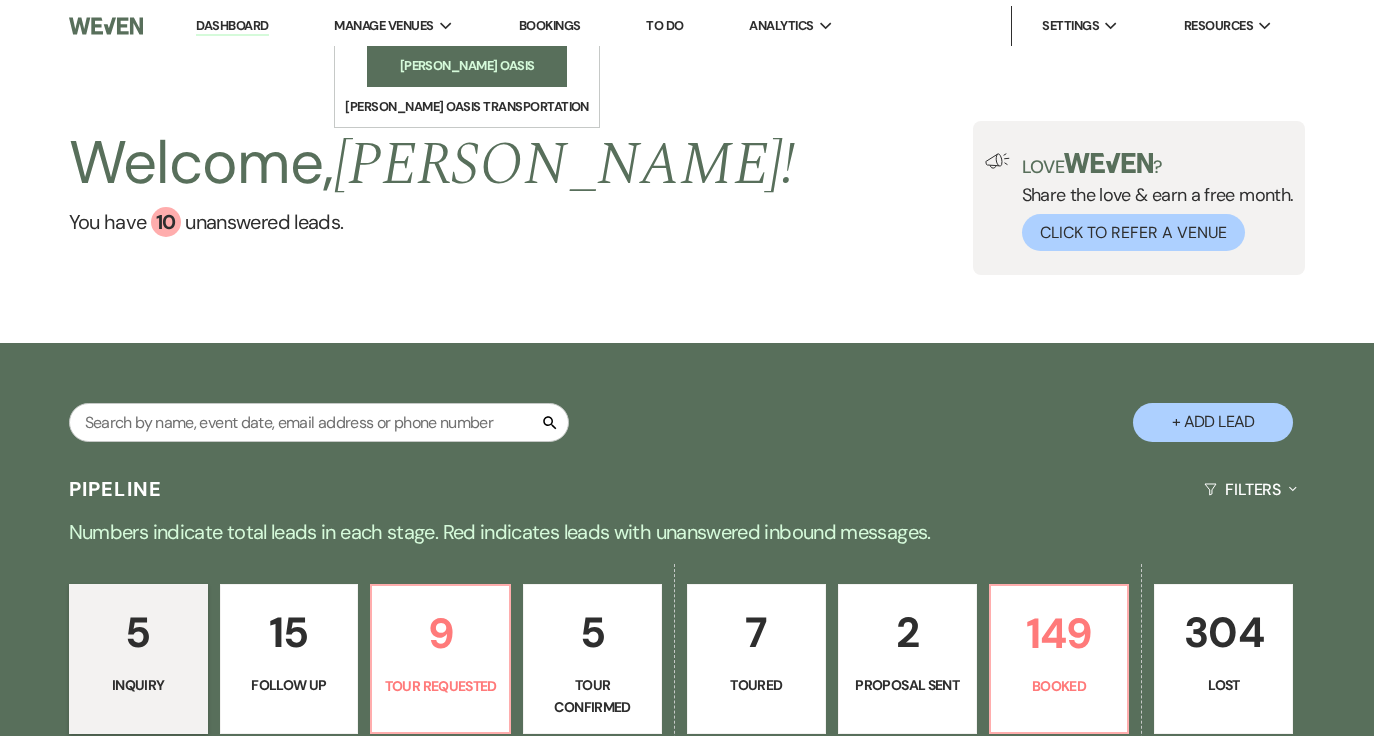 click on "[PERSON_NAME] Oasis" at bounding box center [467, 66] 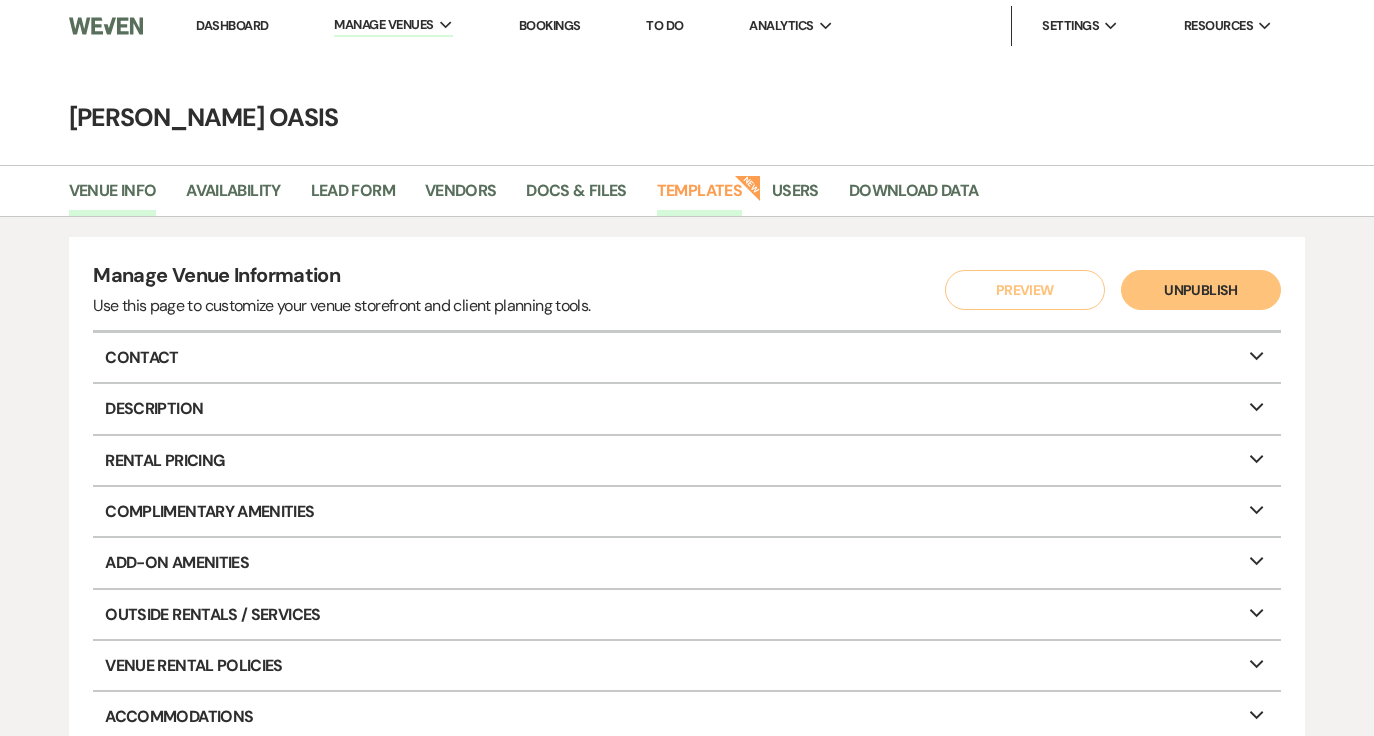 click on "Templates" at bounding box center [699, 197] 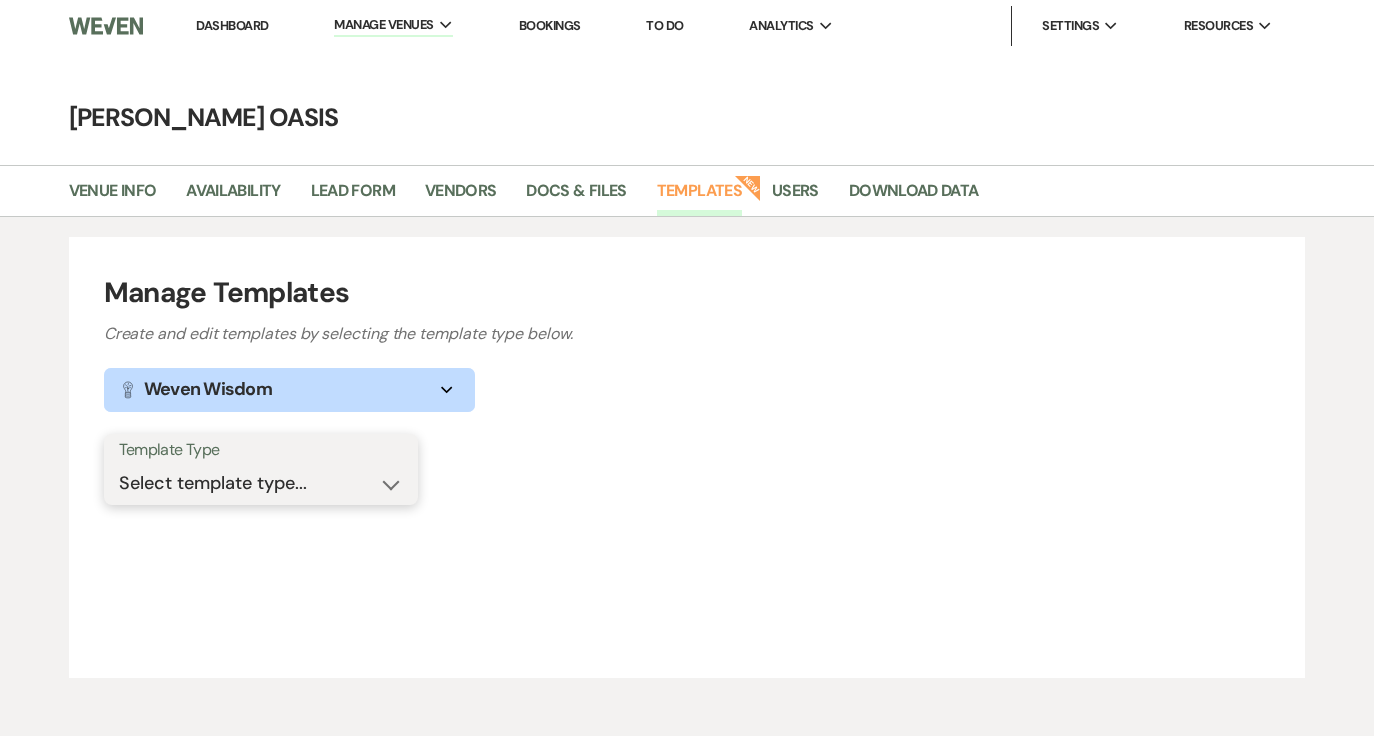 click on "Select template type... Task List Message Templates Payment Plan Inventory Items Categories" at bounding box center [261, 483] 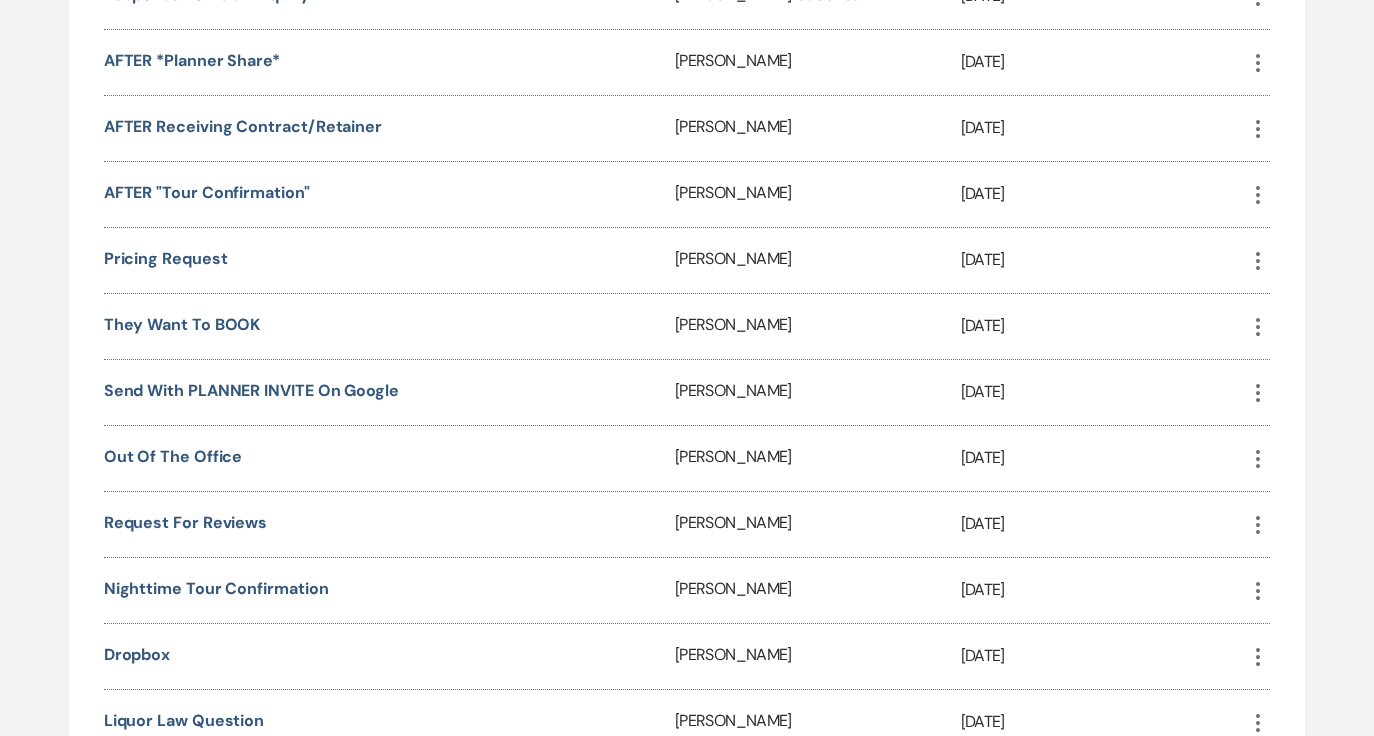 scroll, scrollTop: 882, scrollLeft: 0, axis: vertical 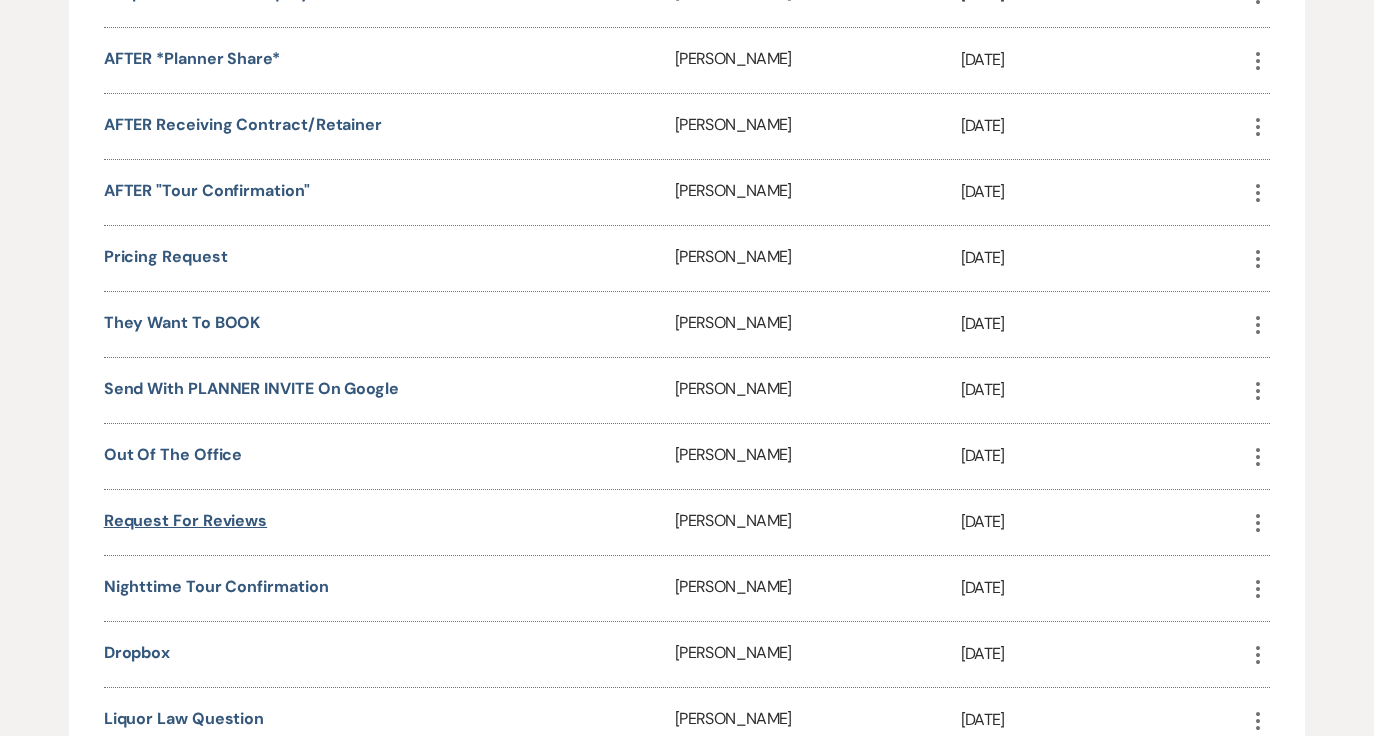 click on "Request for Reviews" at bounding box center [185, 520] 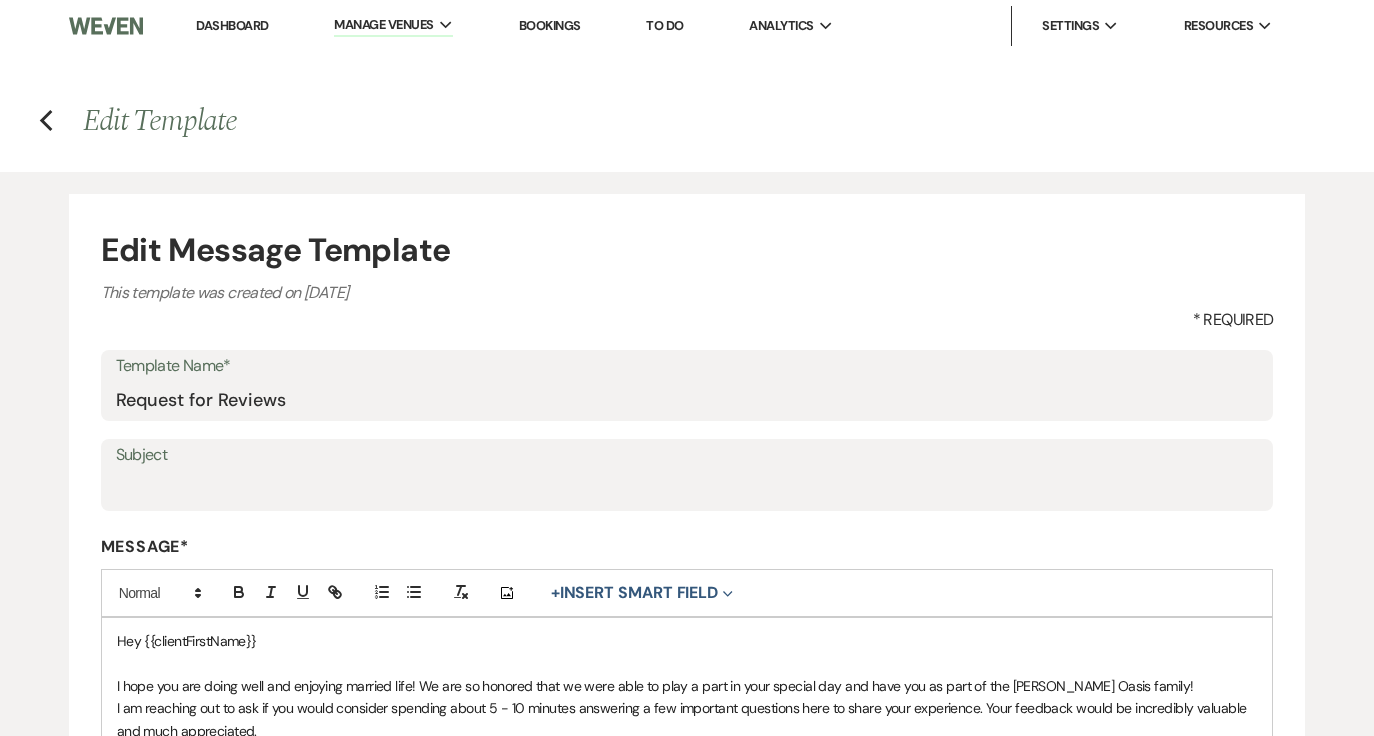 scroll, scrollTop: 274, scrollLeft: 0, axis: vertical 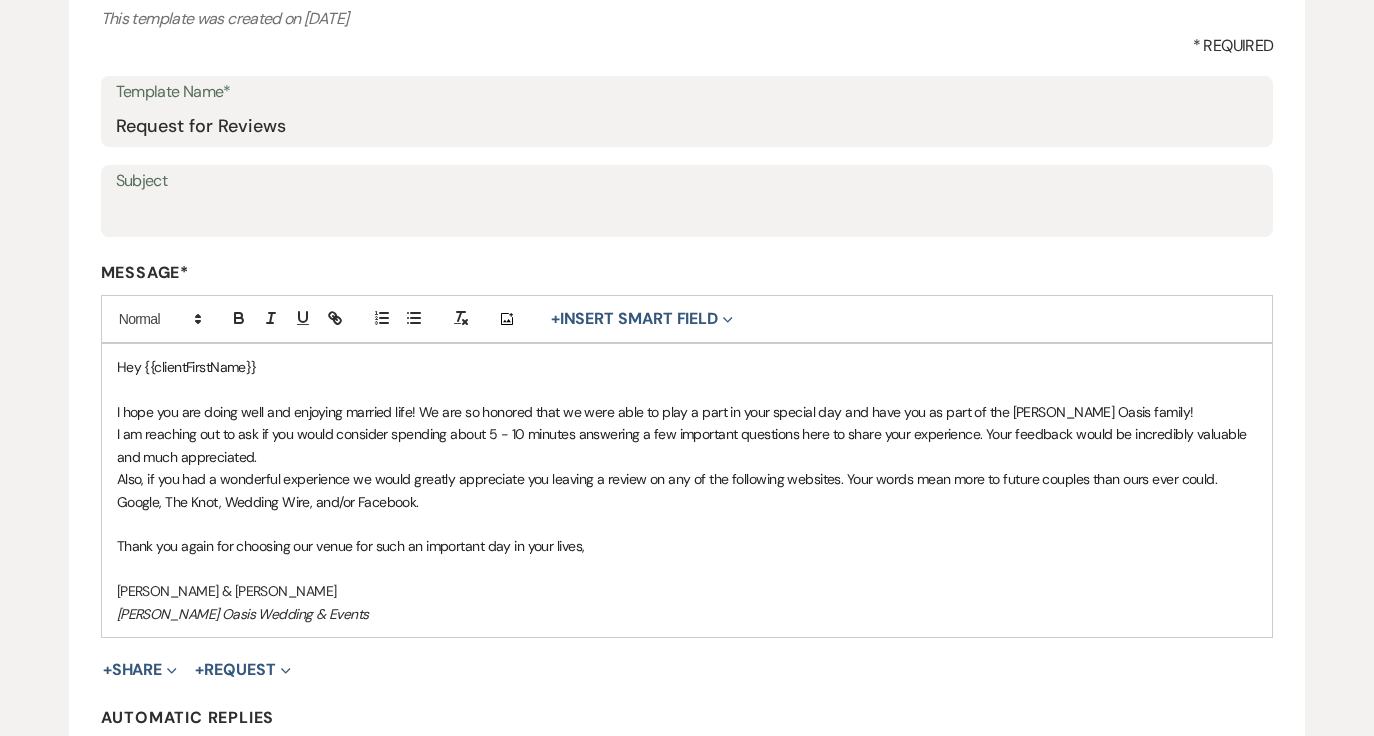 click on "I hope you are doing well and enjoying married life! We are so honored that we were able to play a part in your special day and have you as part of the Oehme Oasis family!" at bounding box center (655, 412) 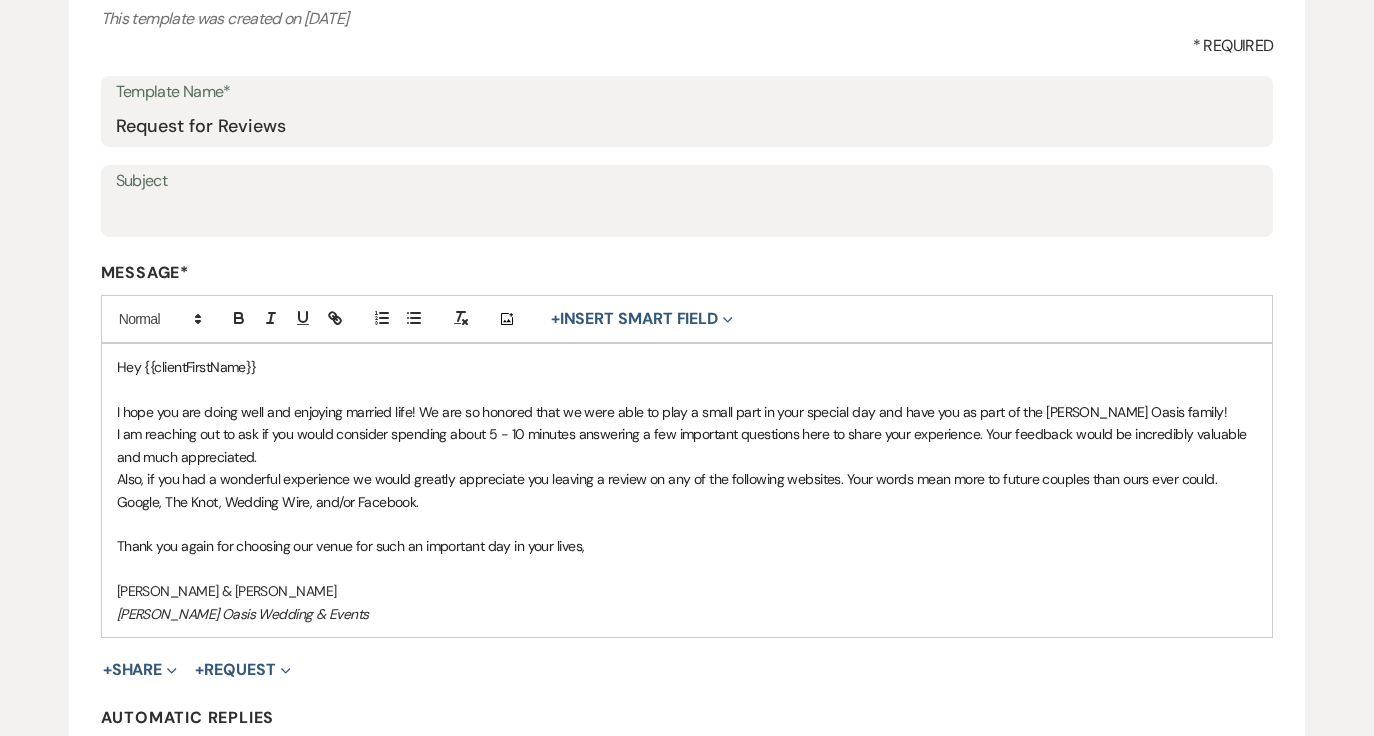 click on "Hey {{clientFirstName}} I hope you are doing well and enjoying married life! We are so honored that we were able to play a small part in your special day and have you as part of the Oehme Oasis family! I am reaching out to ask if you would consider spending about 5 - 10 minutes answering a few important questions here to share your experience. Your feedback would be incredibly valuable and much appreciated. Also, if you had a wonderful experience we would greatly appreciate you leaving a review on any of the following websites. Your words mean more to future couples than ours ever could. Google, The Knot, Wedding Wire, and/or Facebook. Thank you again for choosing our venue for such an important day in your lives, Ronelle & Austin Oehme Oehme Oasis Wedding & Events" at bounding box center [687, 490] 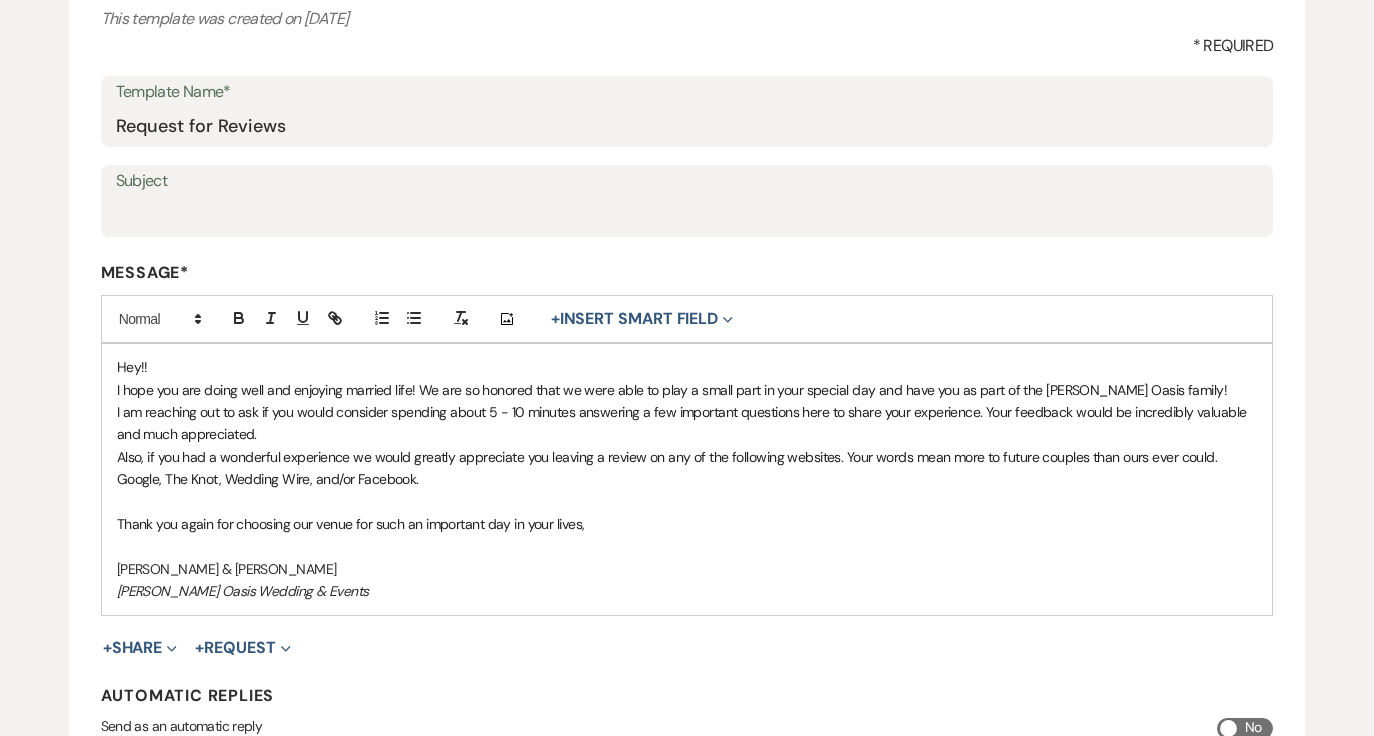 click on "I hope you are doing well and enjoying married life! We are so honored that we were able to play a small part in your special day and have you as part of the Oehme Oasis family!" at bounding box center [672, 390] 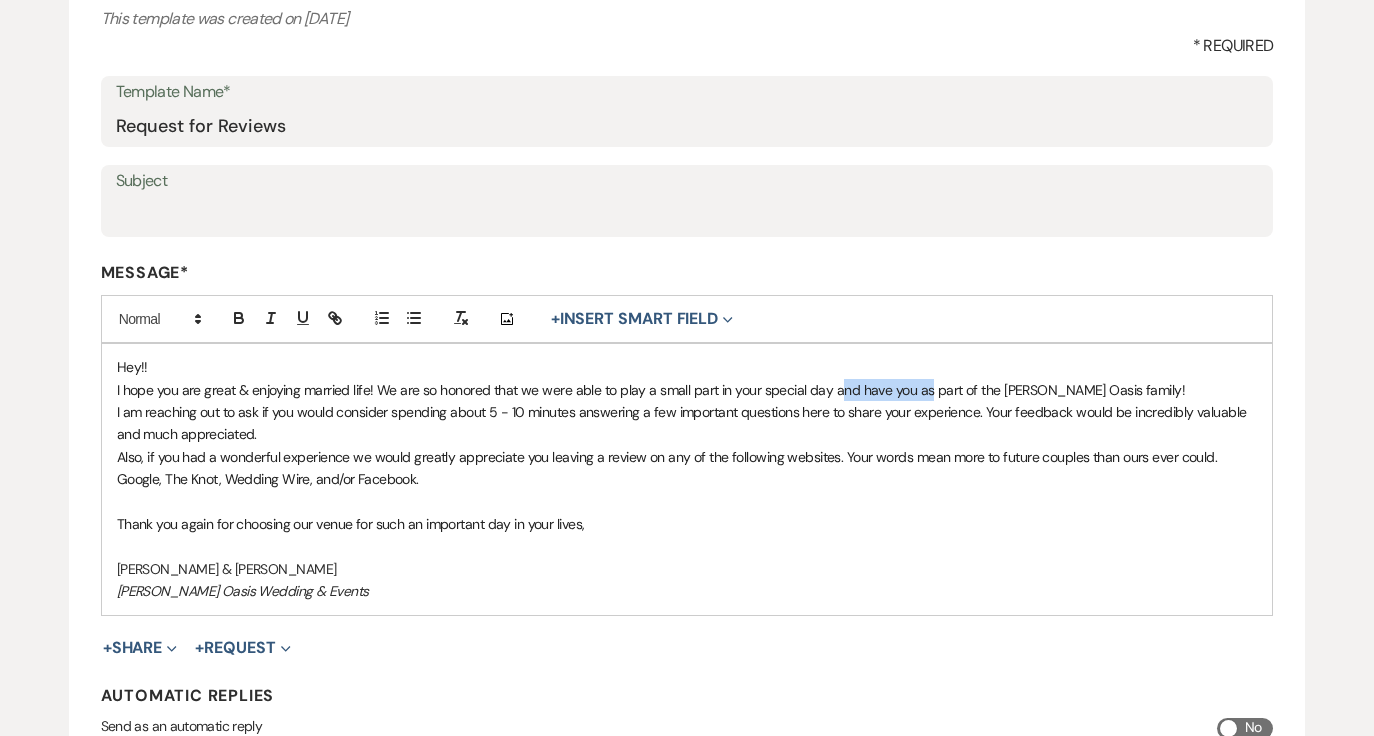 drag, startPoint x: 920, startPoint y: 390, endPoint x: 836, endPoint y: 387, distance: 84.05355 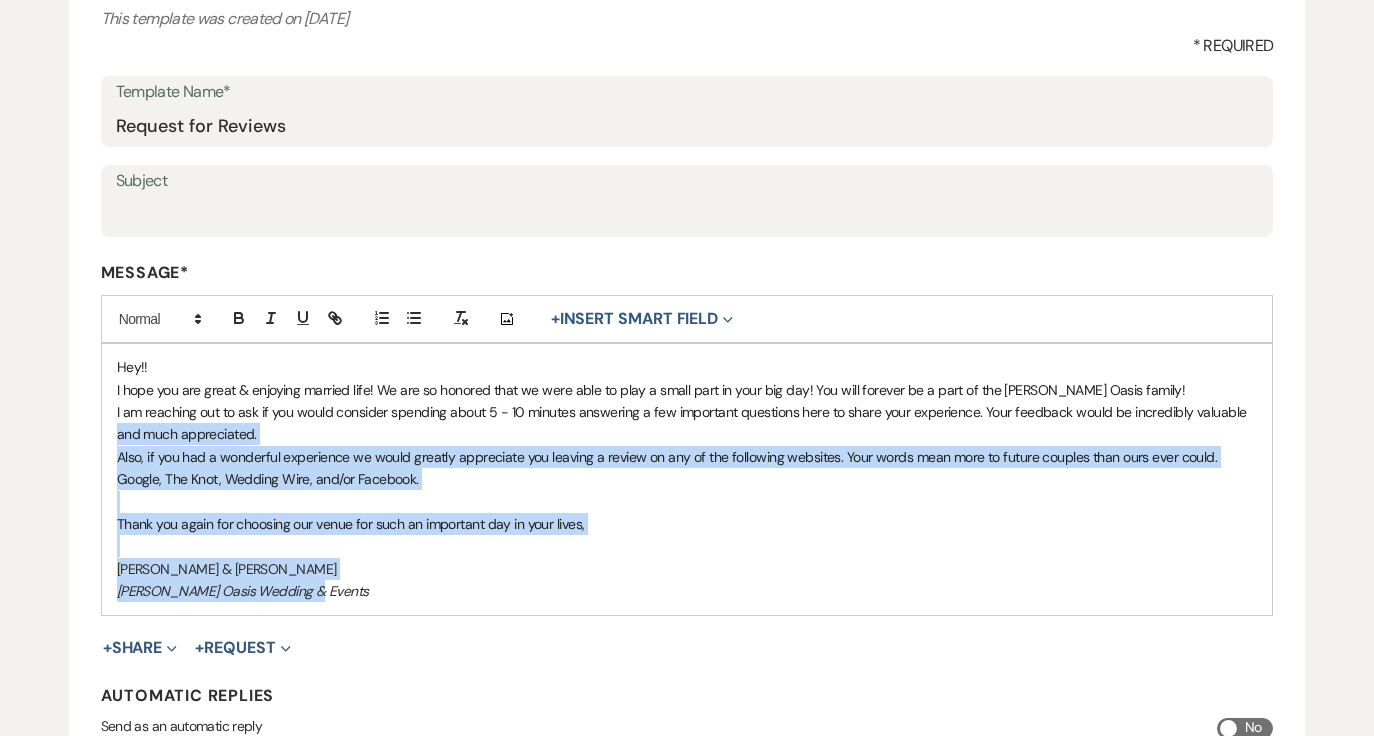 drag, startPoint x: 349, startPoint y: 595, endPoint x: 63, endPoint y: 444, distance: 323.41458 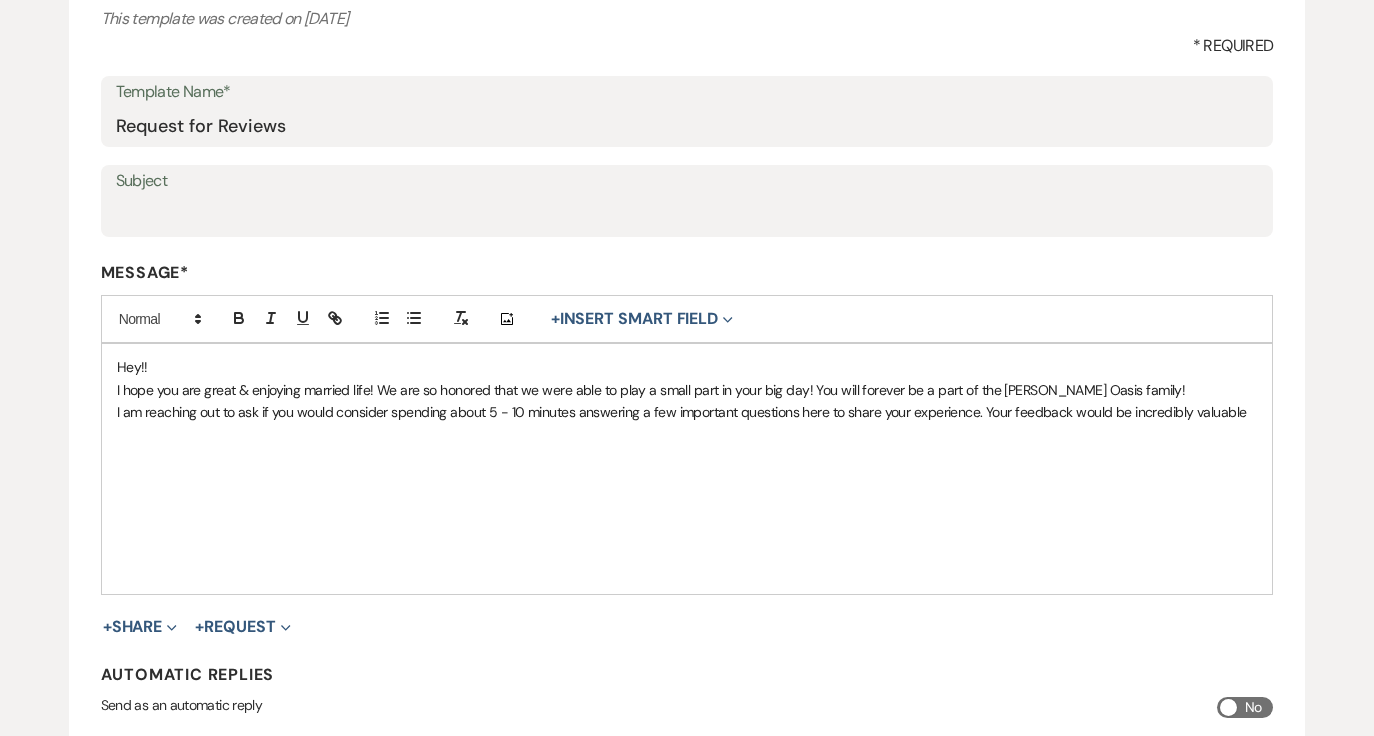 drag, startPoint x: 1240, startPoint y: 414, endPoint x: 470, endPoint y: 404, distance: 770.06494 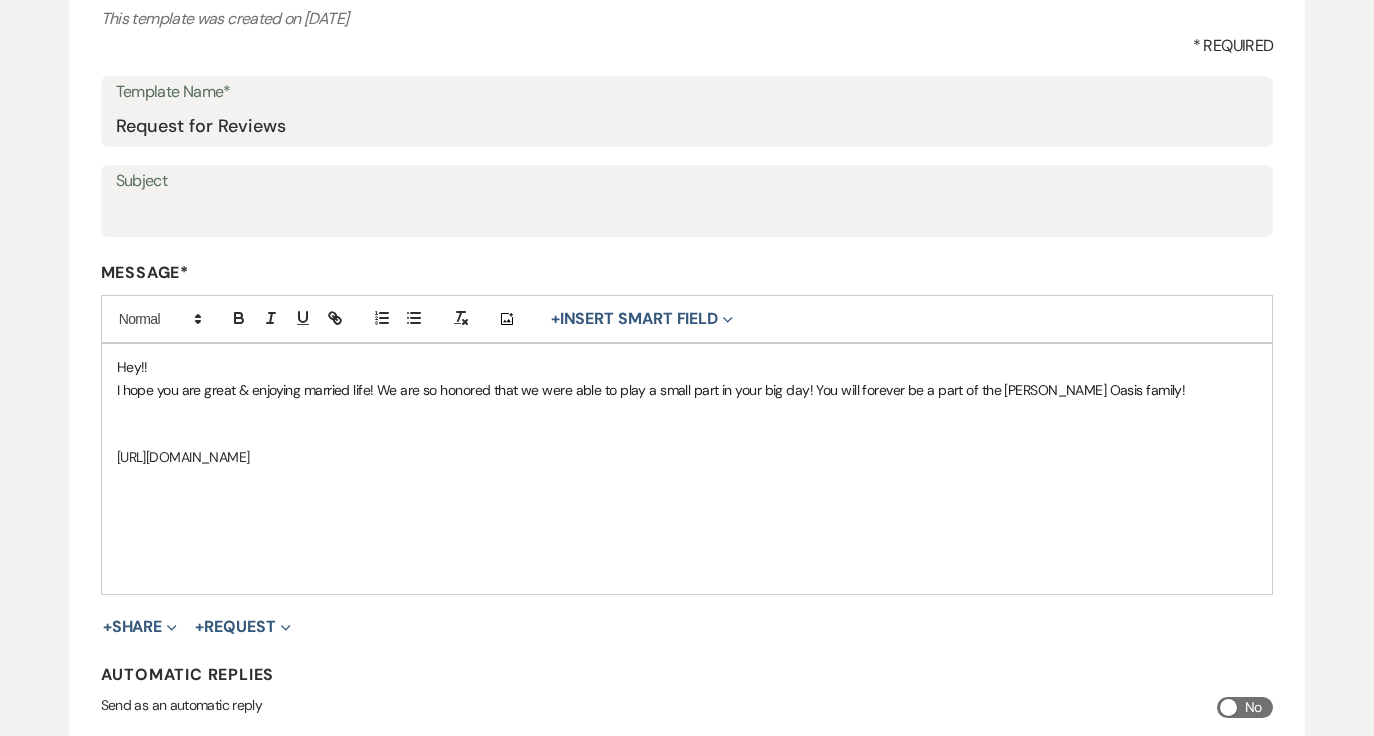 drag, startPoint x: 405, startPoint y: 462, endPoint x: -2, endPoint y: 451, distance: 407.14862 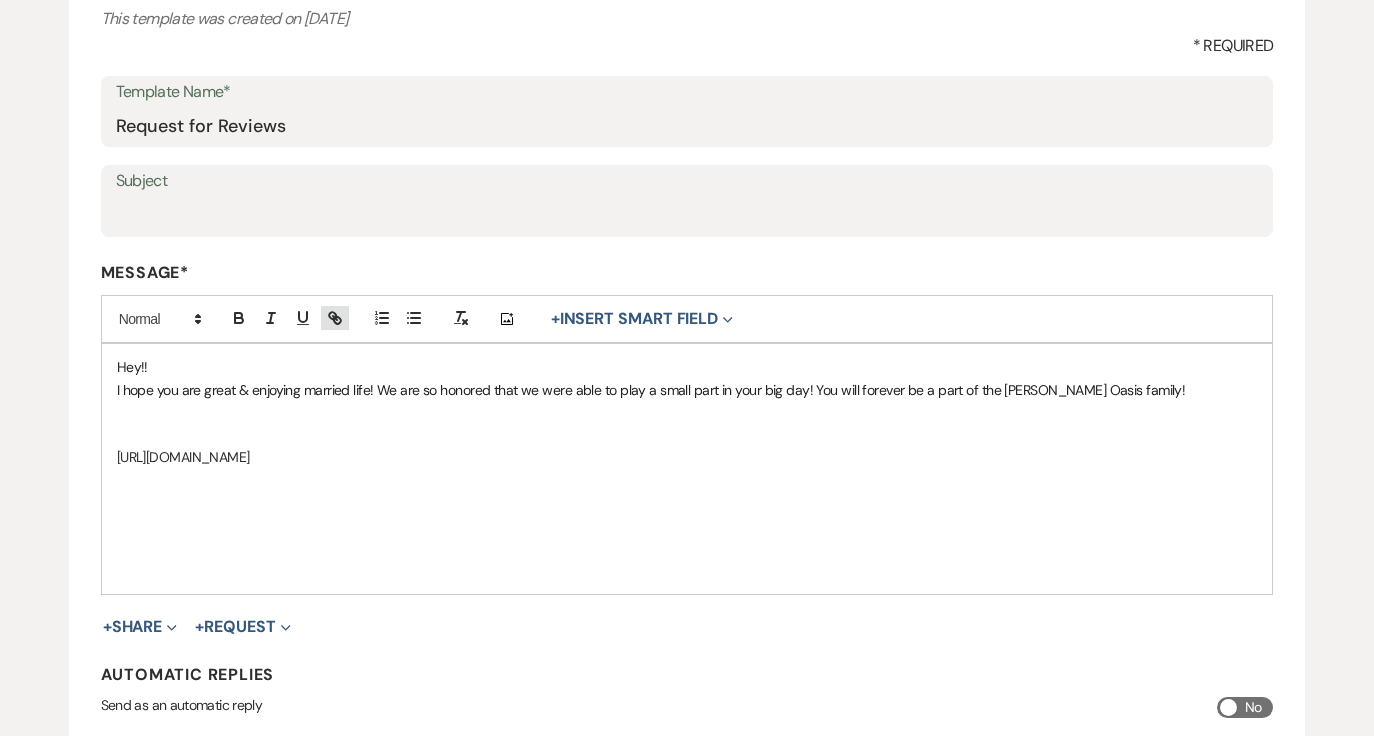 click at bounding box center [335, 318] 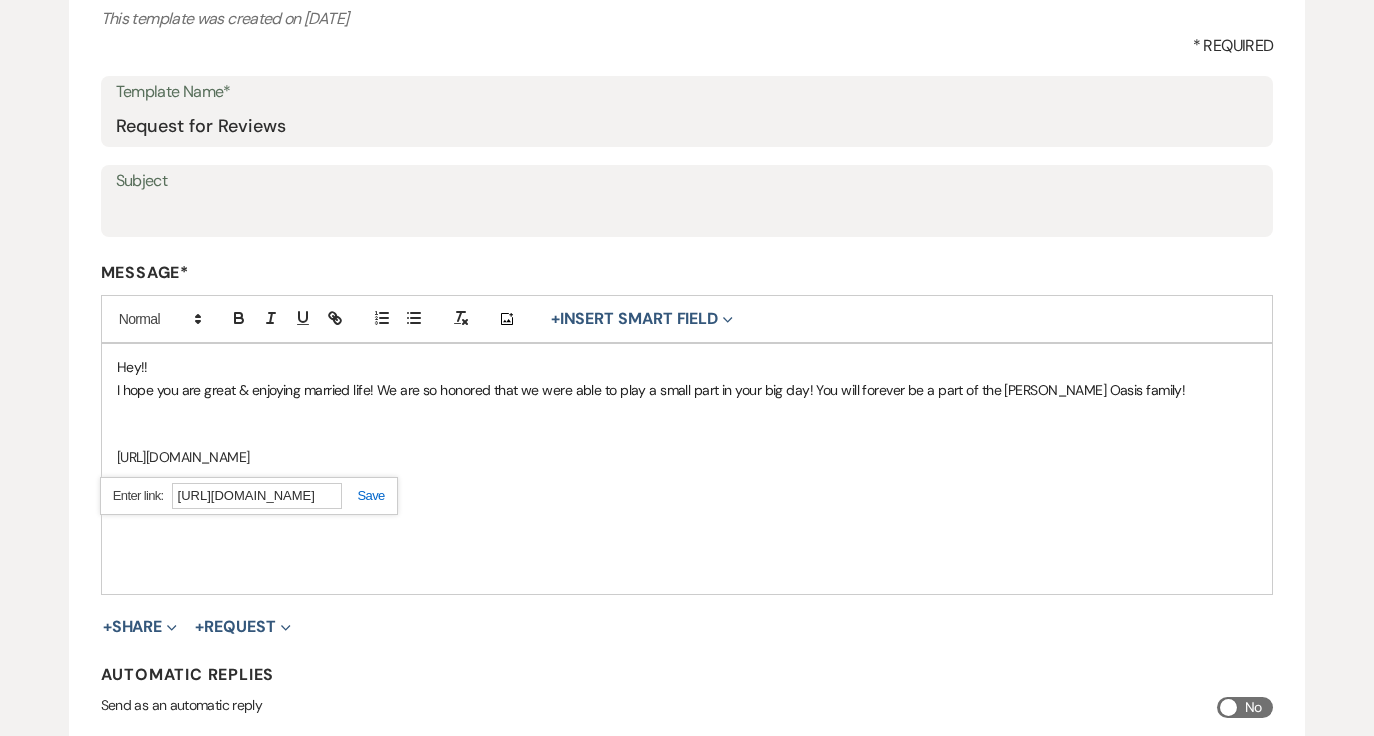 click on "[URL][DOMAIN_NAME]" at bounding box center [249, 496] 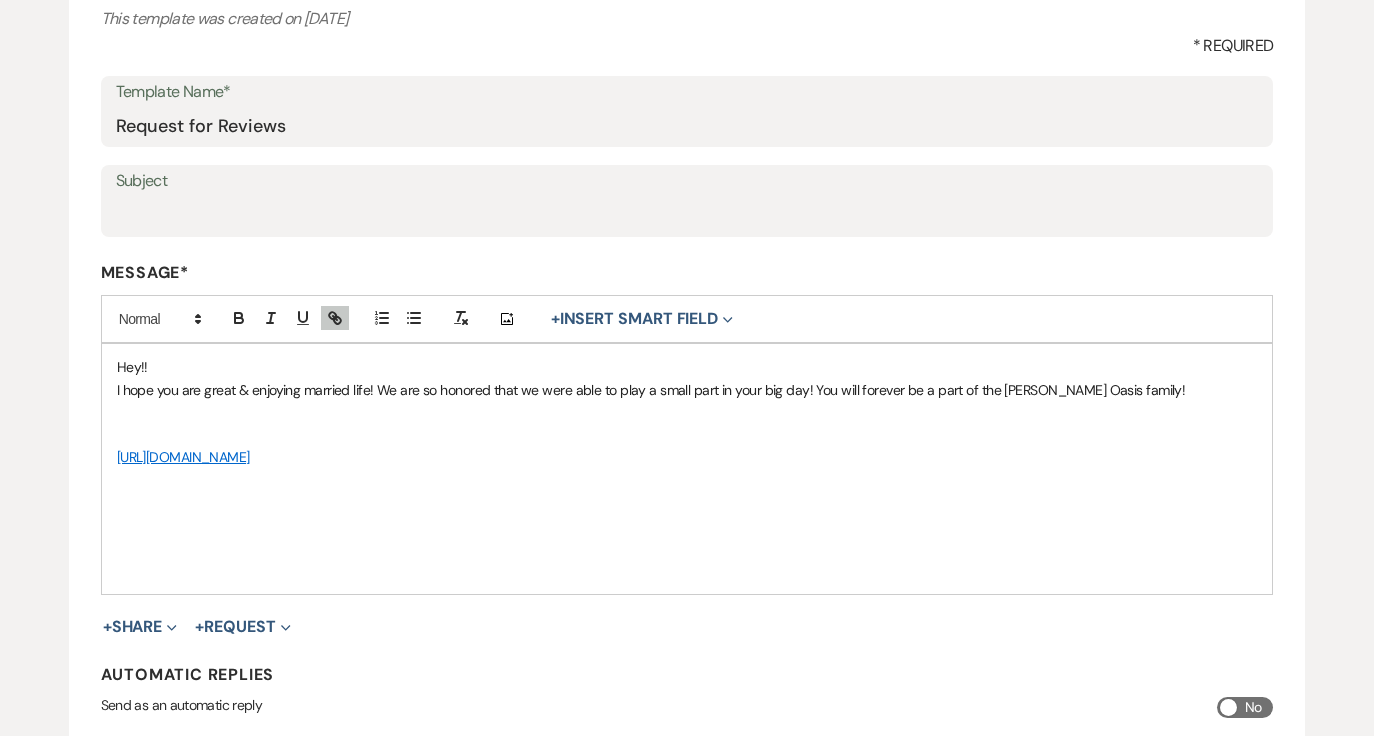click at bounding box center [687, 412] 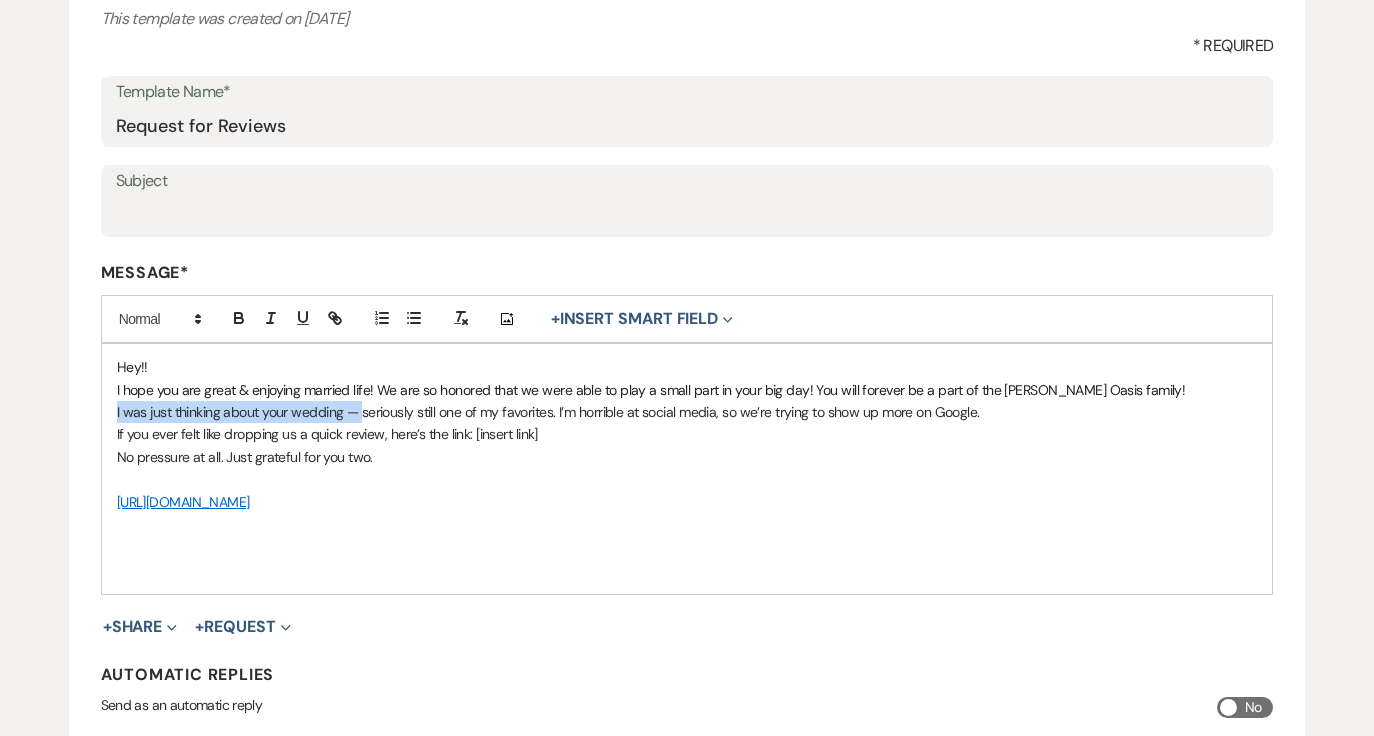 drag, startPoint x: 361, startPoint y: 410, endPoint x: 107, endPoint y: 412, distance: 254.00787 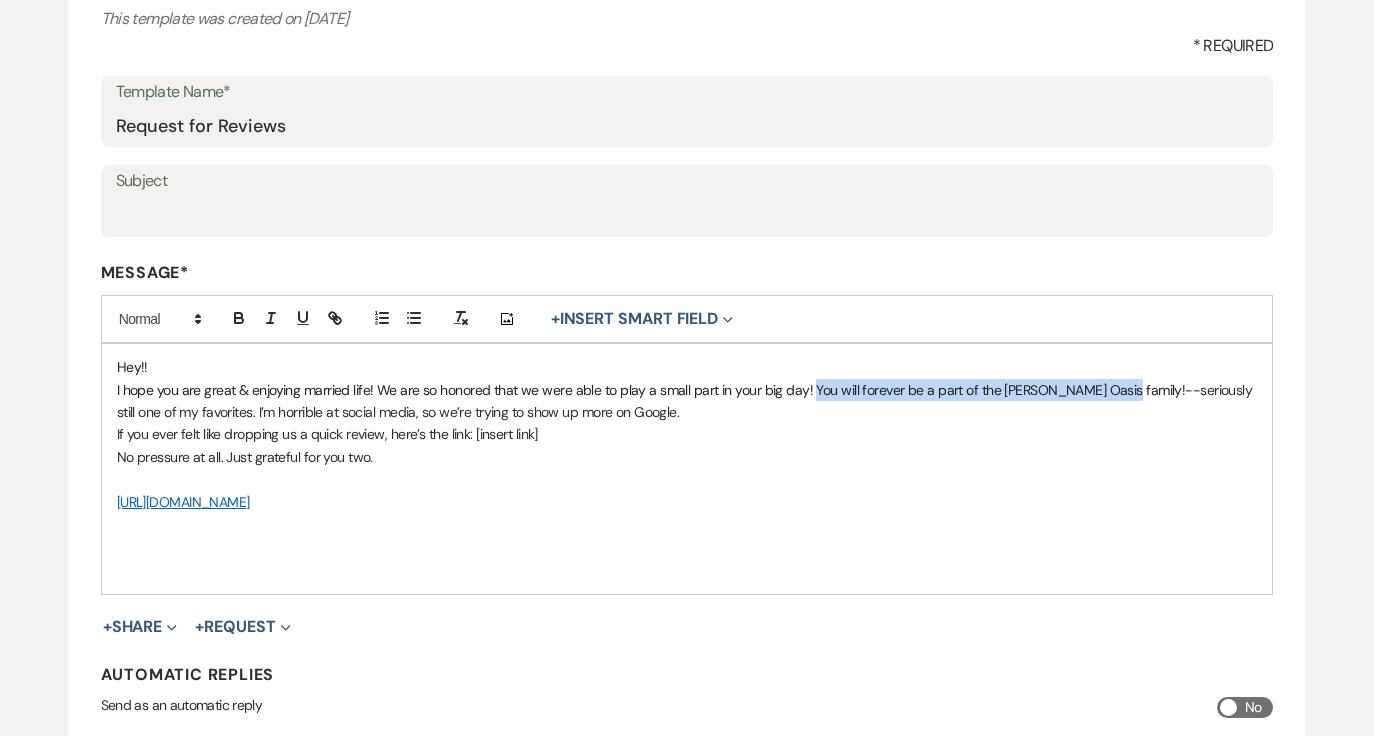 drag, startPoint x: 1118, startPoint y: 381, endPoint x: 808, endPoint y: 394, distance: 310.27246 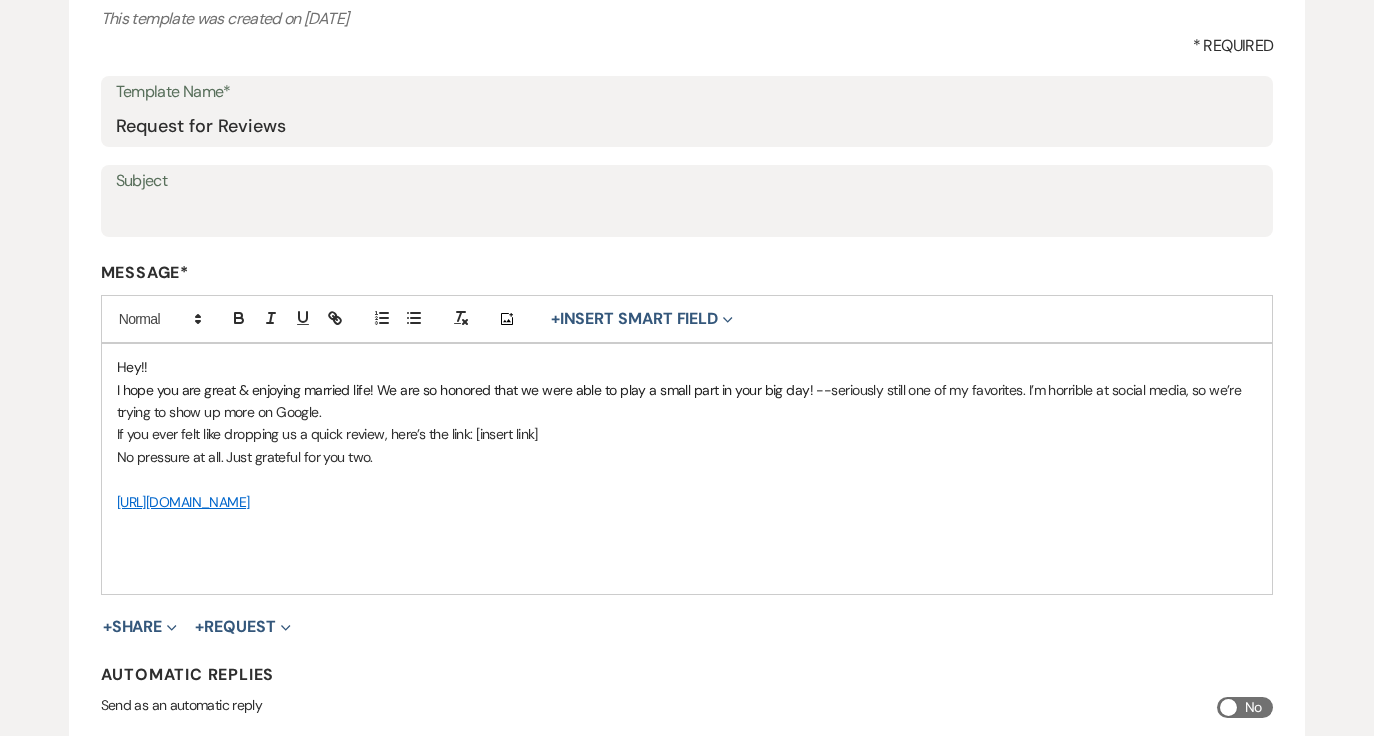 click on "I hope you are great & enjoying married life! We are so honored that we were able to play a small part in your big day! -- seriously still one of my favorites. I’m horrible at social media, so we’re trying to show up more on Google." at bounding box center [687, 401] 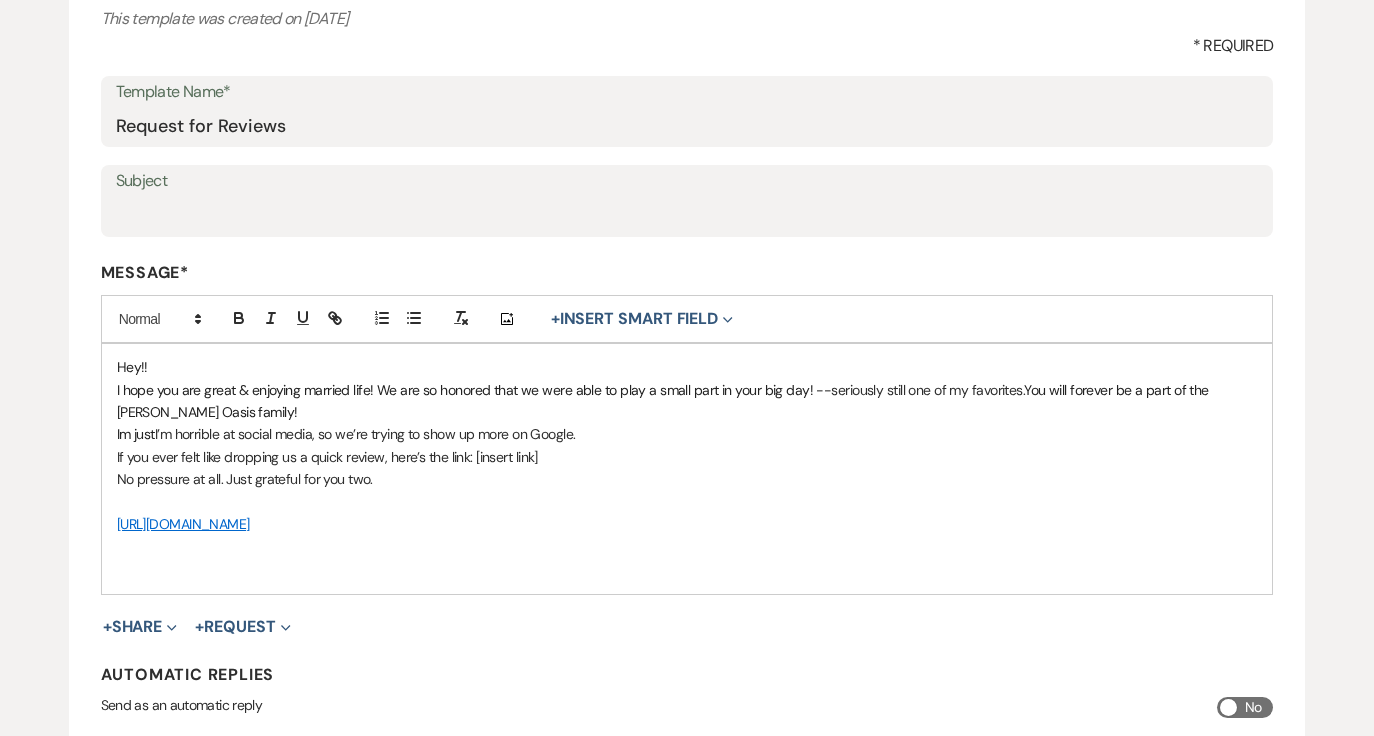 click on "Hey!! I hope you are great & enjoying married life! We are so honored that we were able to play a small part in your big day! -- seriously still one of my favorites.  You will forever be a part of the Oehme Oasis family! Im just  I’m horrible at social media, so we’re trying to show up more on Google.  If you ever felt like dropping us a quick review, here’s the link: [insert link]  No pressure at all. Just grateful for you two. https://g.page/r/CaEw-dWoxkSCEAE/review" at bounding box center (687, 469) 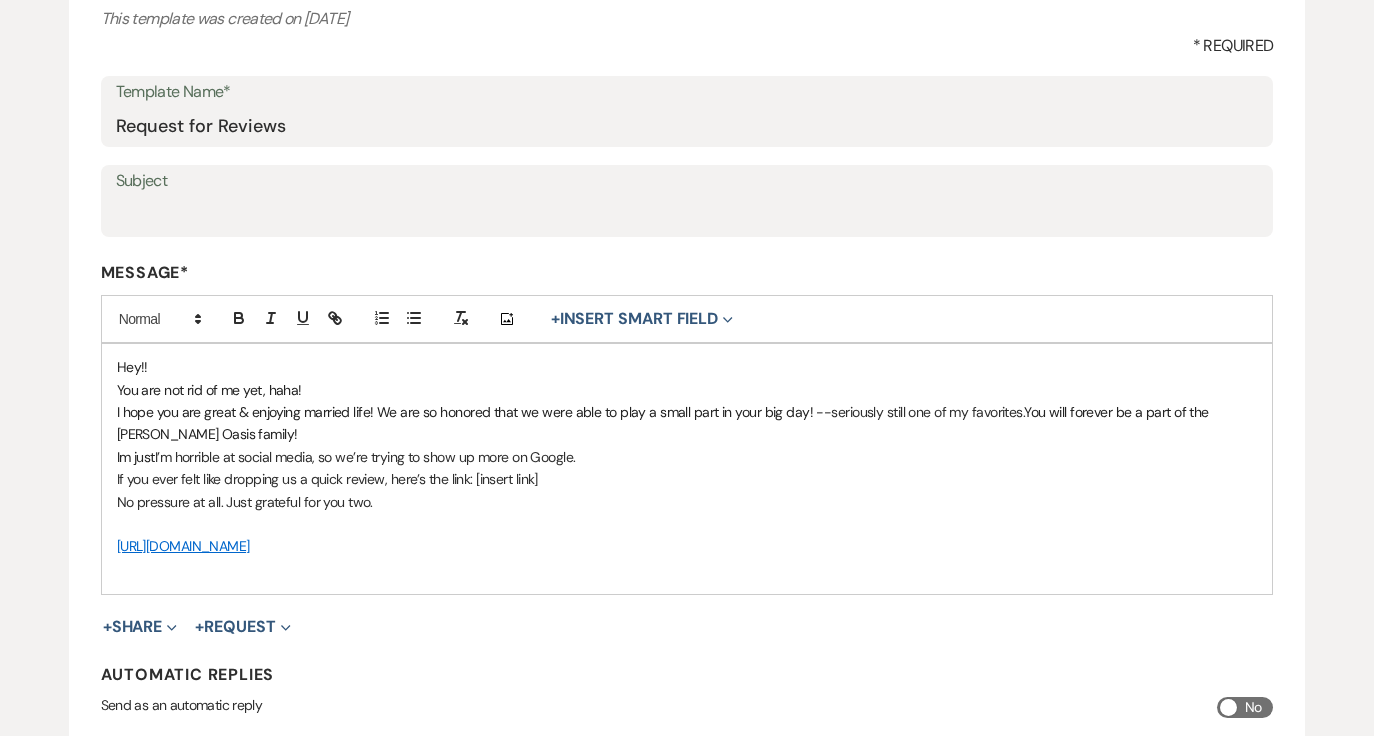 click on "You will forever be a part of the Oehme Oasis family!" at bounding box center [665, 423] 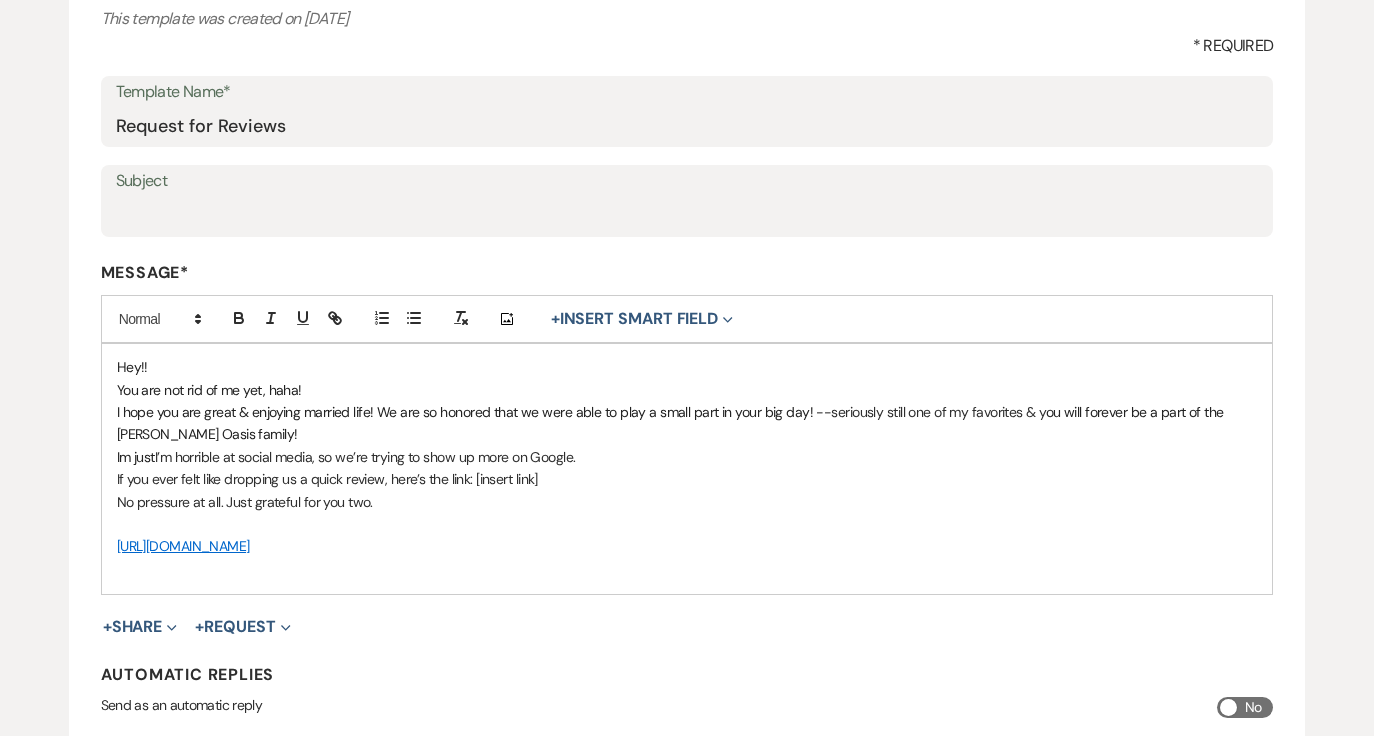 click on "Hey!! You are not rid of me yet, haha!  I hope you are great & enjoying married life! We are so honored that we were able to play a small part in your big day! -- seriously still one of my favorites & y ou will forever be a part of the Oehme Oasis family! Im just  I’m horrible at social media, so we’re trying to show up more on Google.  If you ever felt like dropping us a quick review, here’s the link: [insert link]  No pressure at all. Just grateful for you two. https://g.page/r/CaEw-dWoxkSCEAE/review" at bounding box center (687, 469) 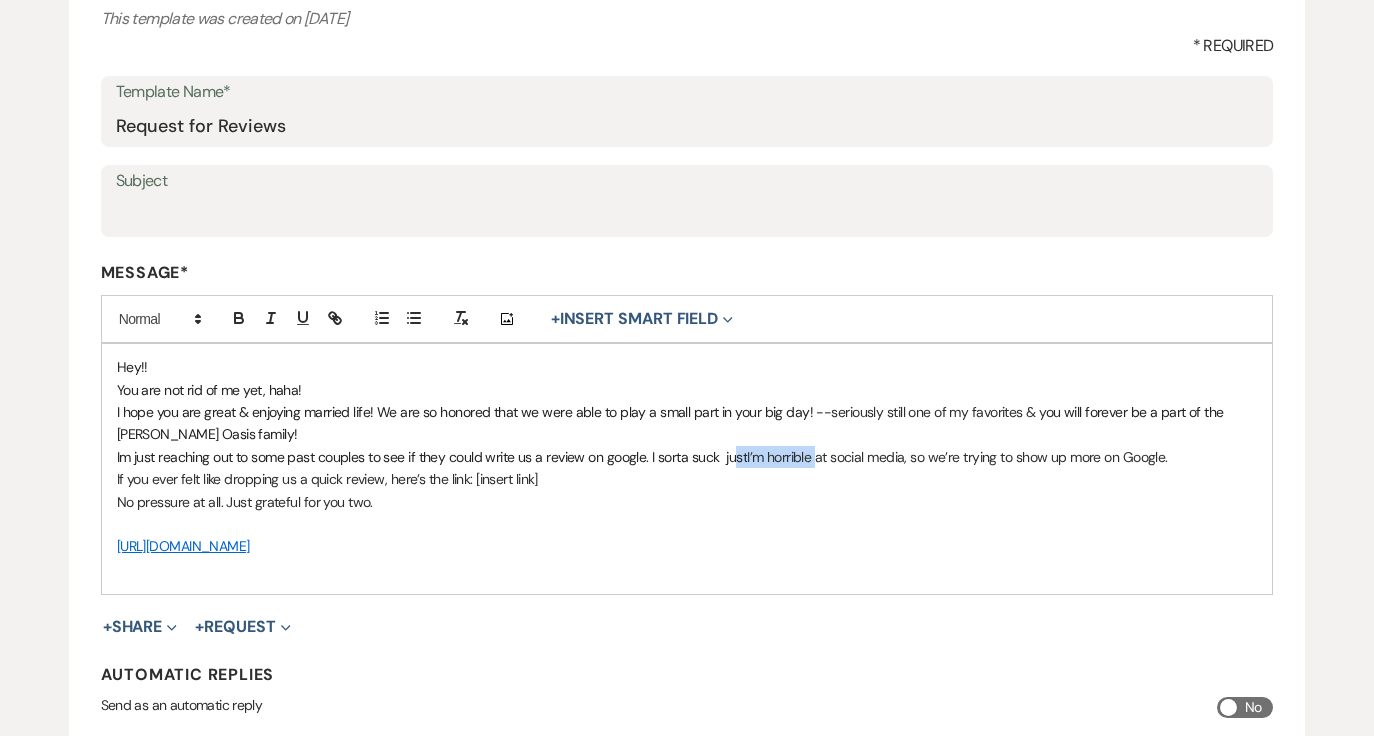 drag, startPoint x: 817, startPoint y: 455, endPoint x: 732, endPoint y: 455, distance: 85 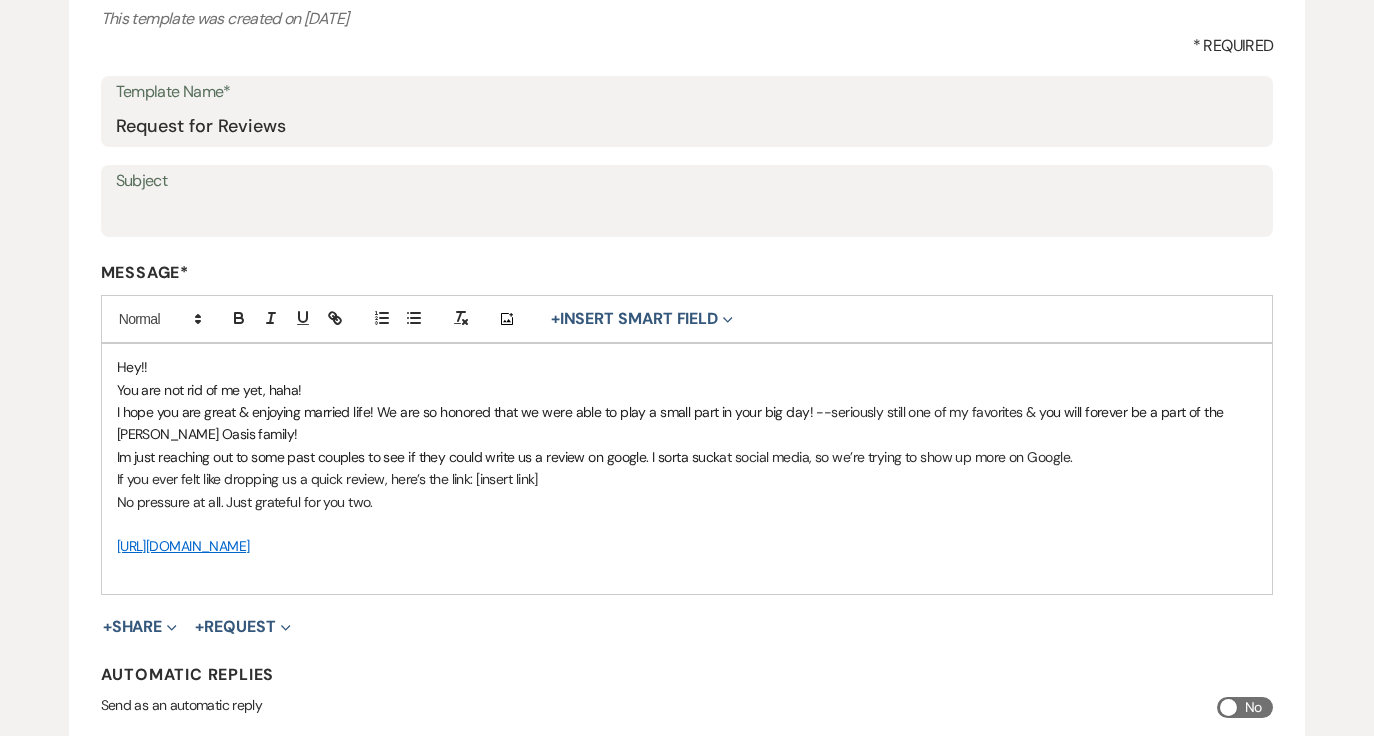 click on "Im just reaching out to some past couples to see if they could write us a review on google. I sorta suck  at social media, so we’re trying to show up more on Google." at bounding box center [687, 457] 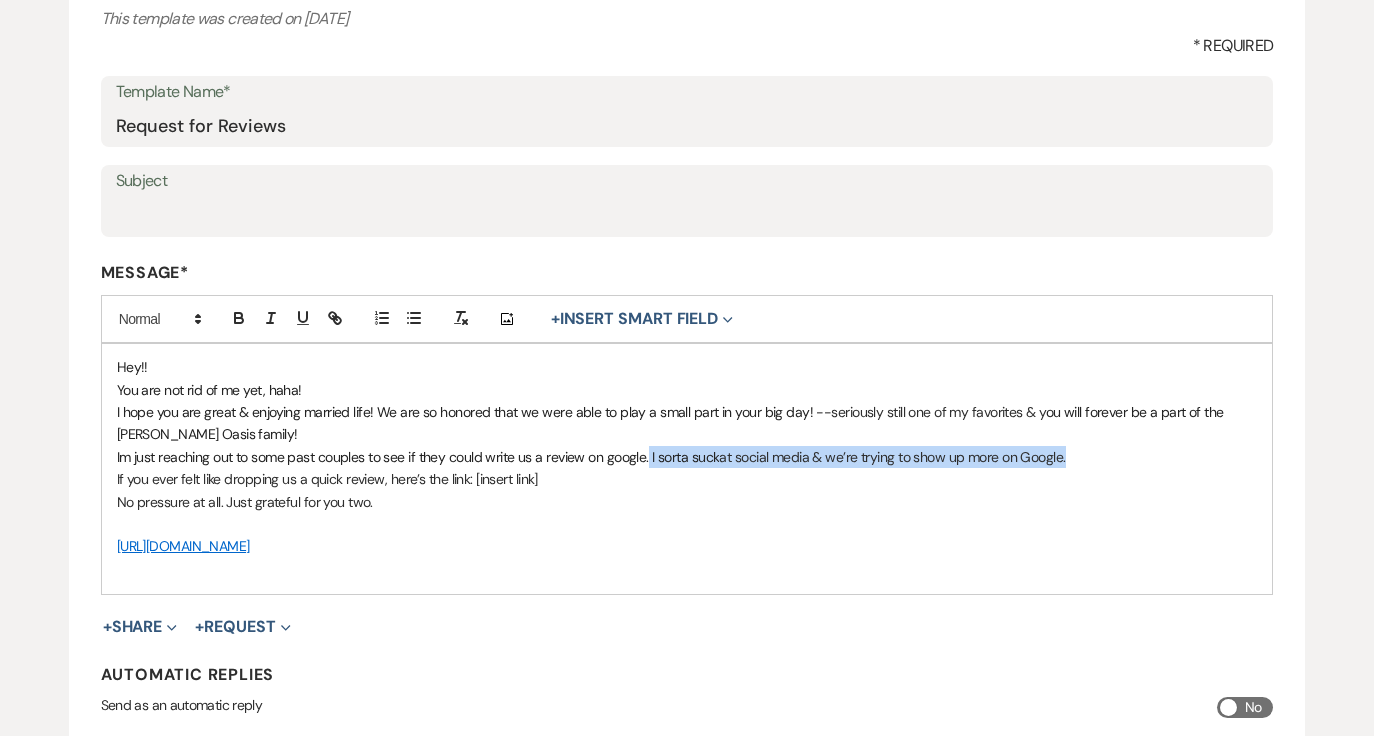 drag, startPoint x: 648, startPoint y: 455, endPoint x: 1138, endPoint y: 458, distance: 490.0092 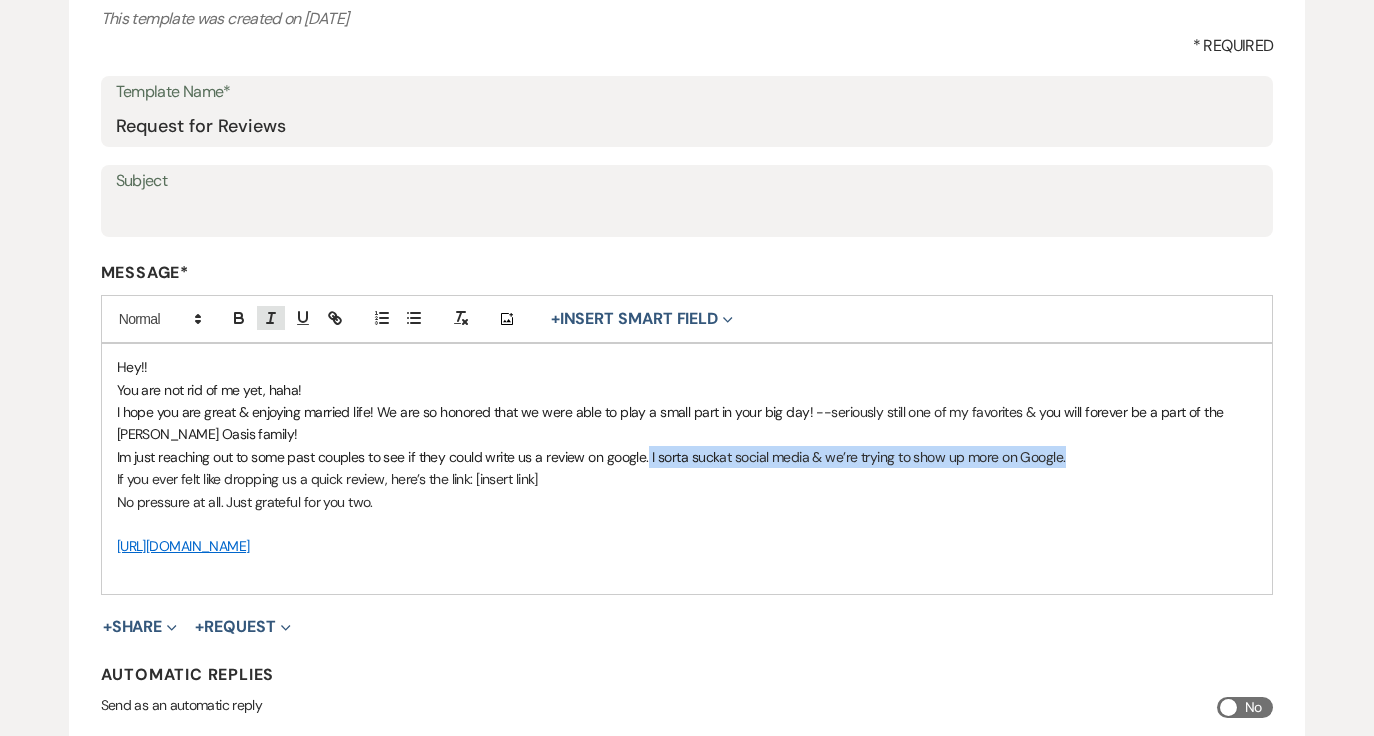 click 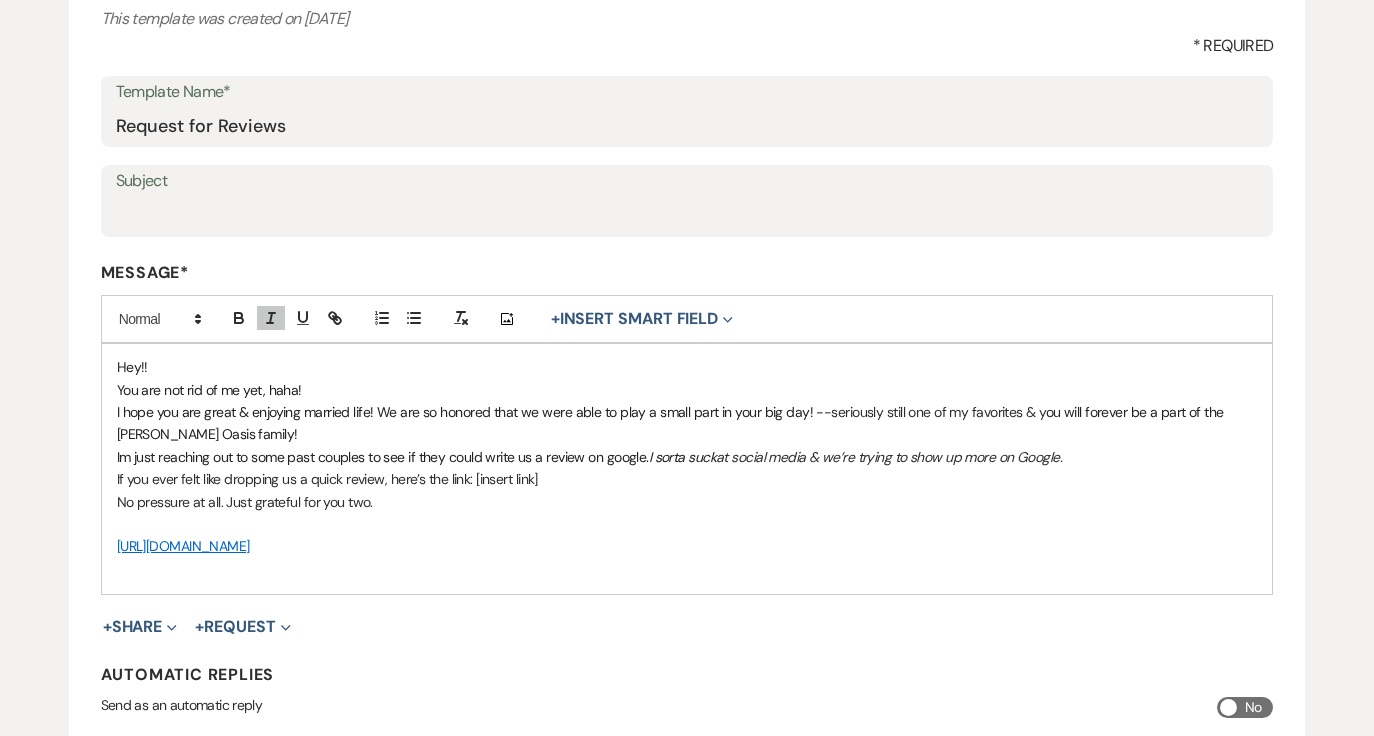 click on "You are not rid of me yet, haha!" at bounding box center [687, 390] 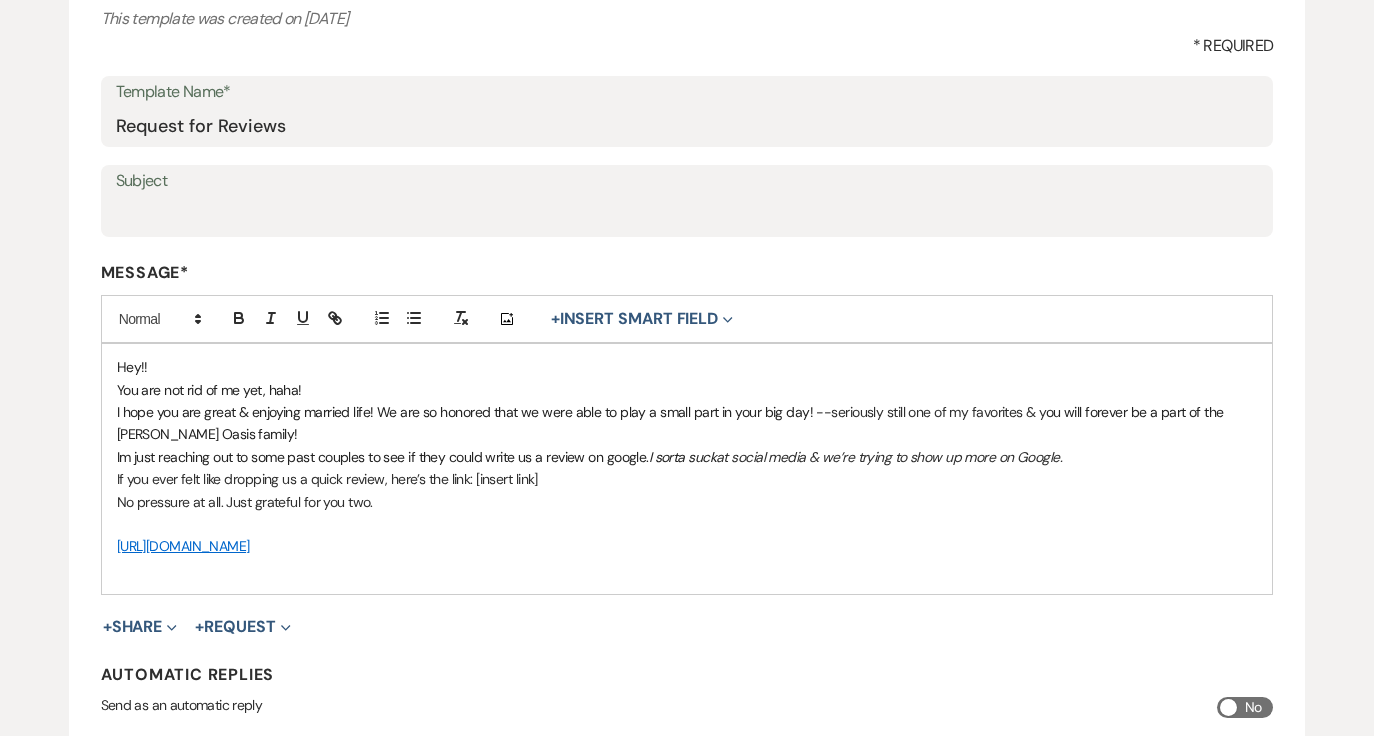 drag, startPoint x: 425, startPoint y: 504, endPoint x: 103, endPoint y: 500, distance: 322.02484 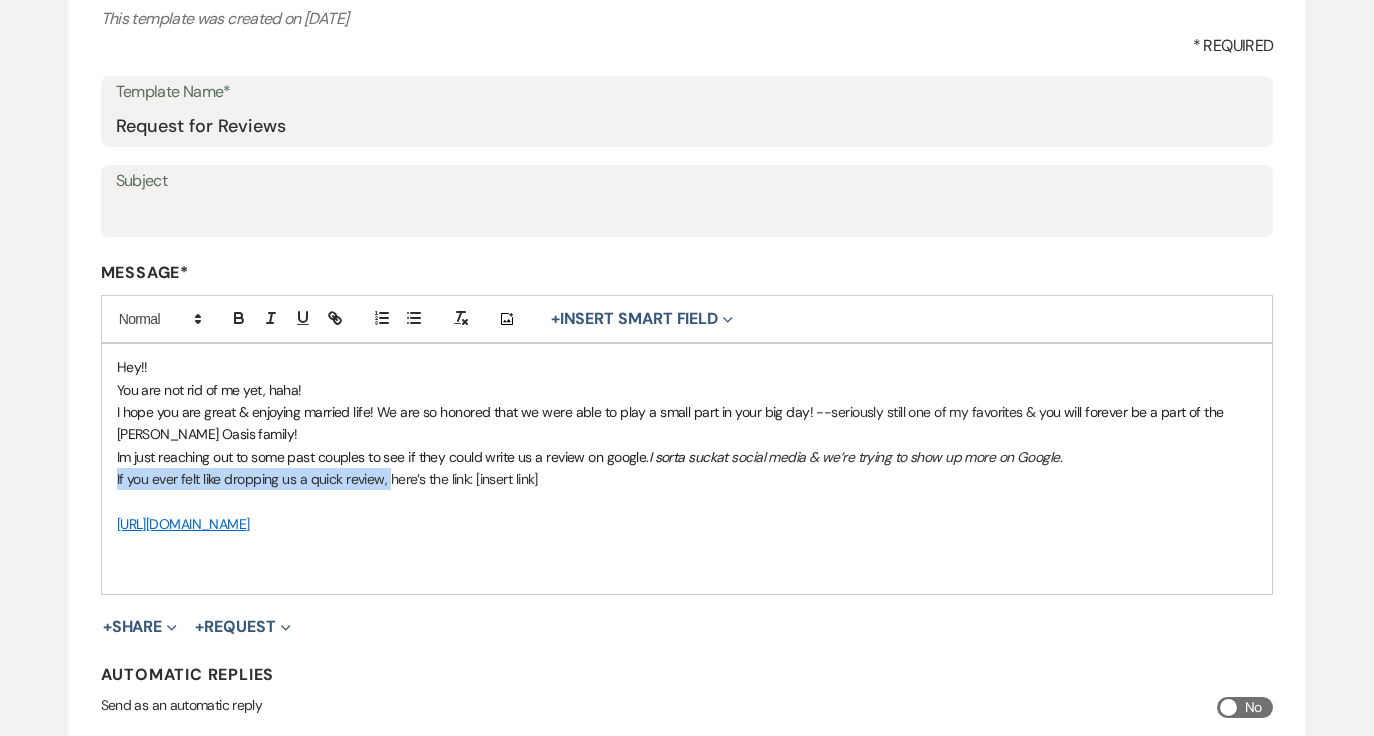drag, startPoint x: 389, startPoint y: 479, endPoint x: 120, endPoint y: 471, distance: 269.11893 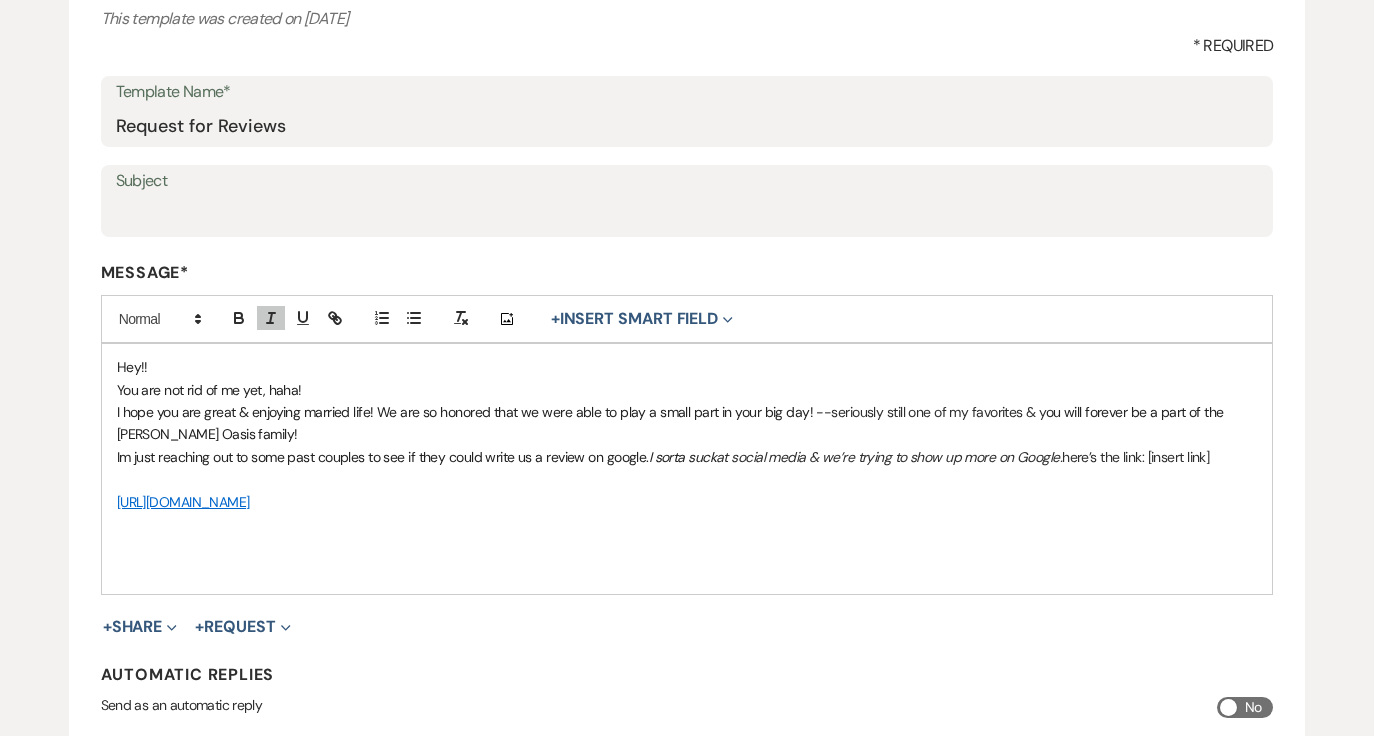 drag, startPoint x: 1068, startPoint y: 454, endPoint x: 1194, endPoint y: 504, distance: 135.5581 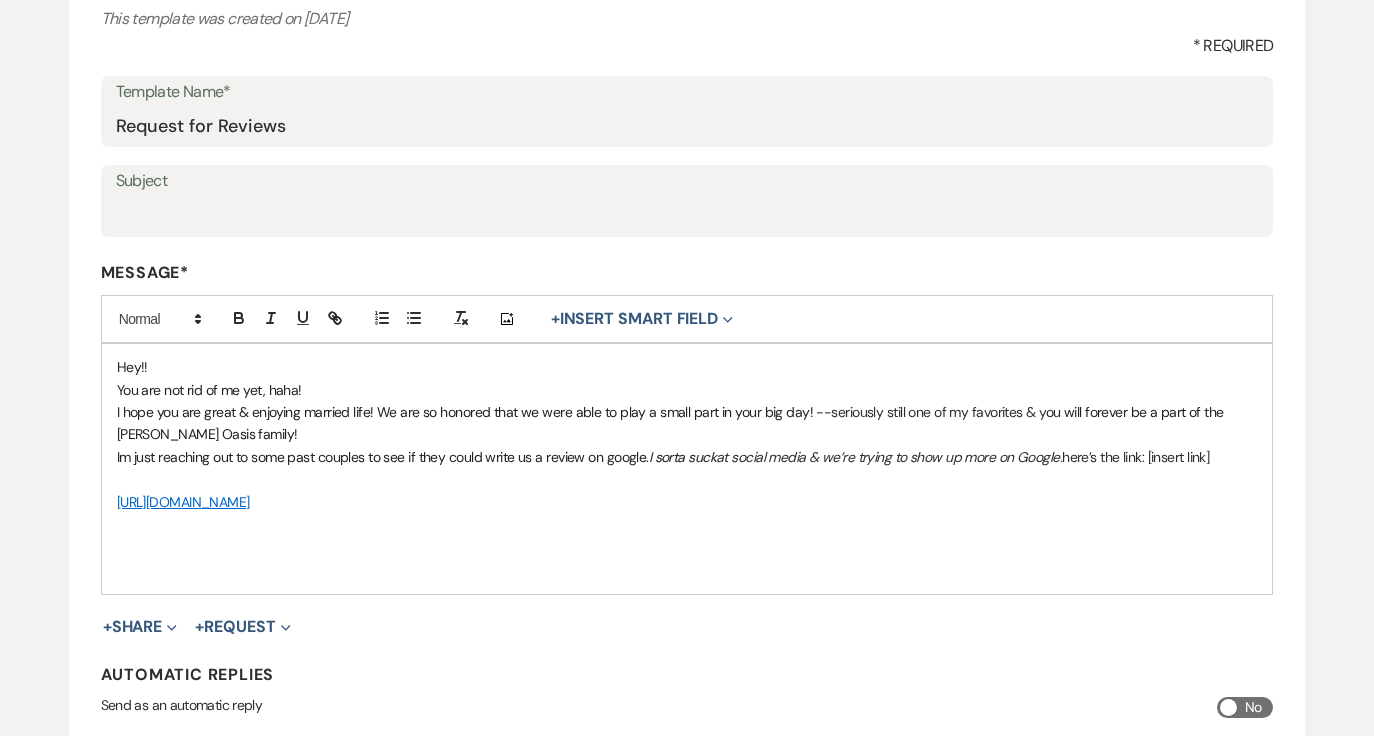 click on "[URL][DOMAIN_NAME]" at bounding box center [687, 502] 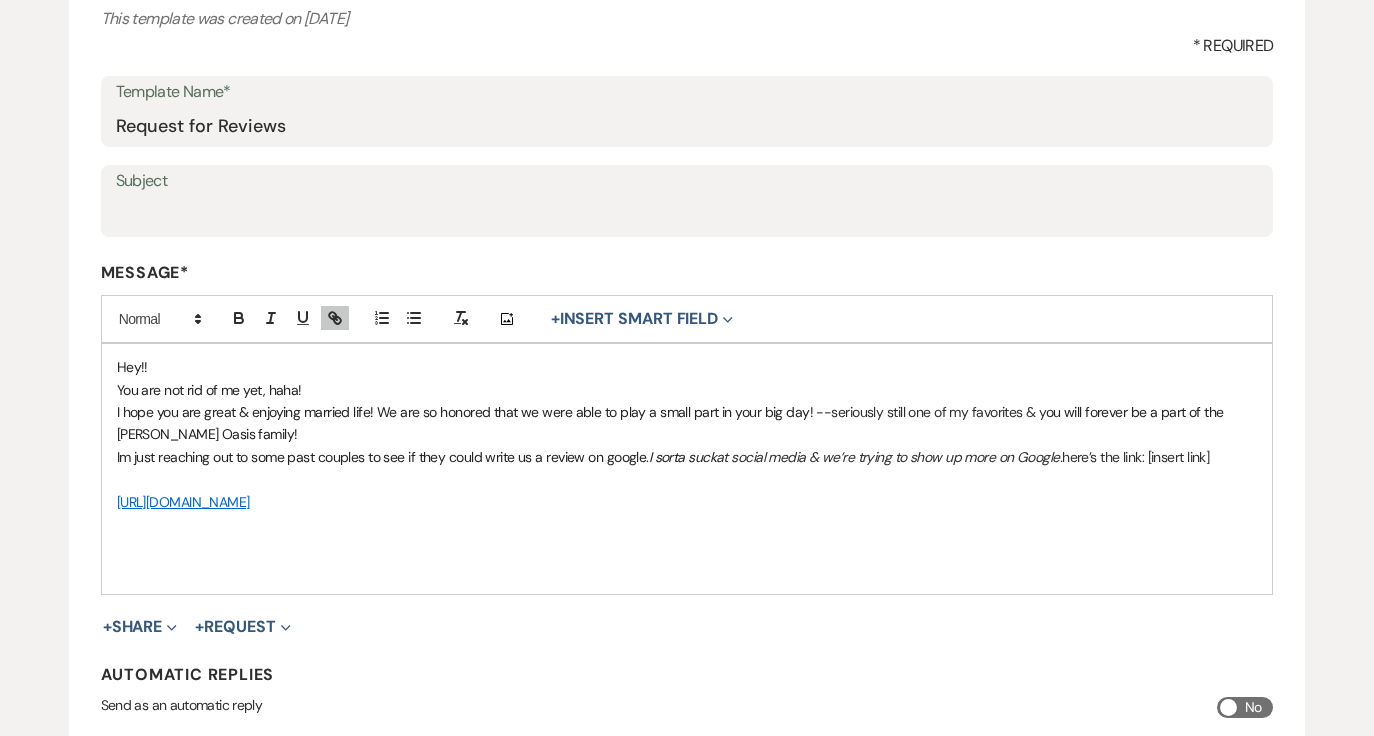drag, startPoint x: 1225, startPoint y: 451, endPoint x: 1071, endPoint y: 449, distance: 154.01299 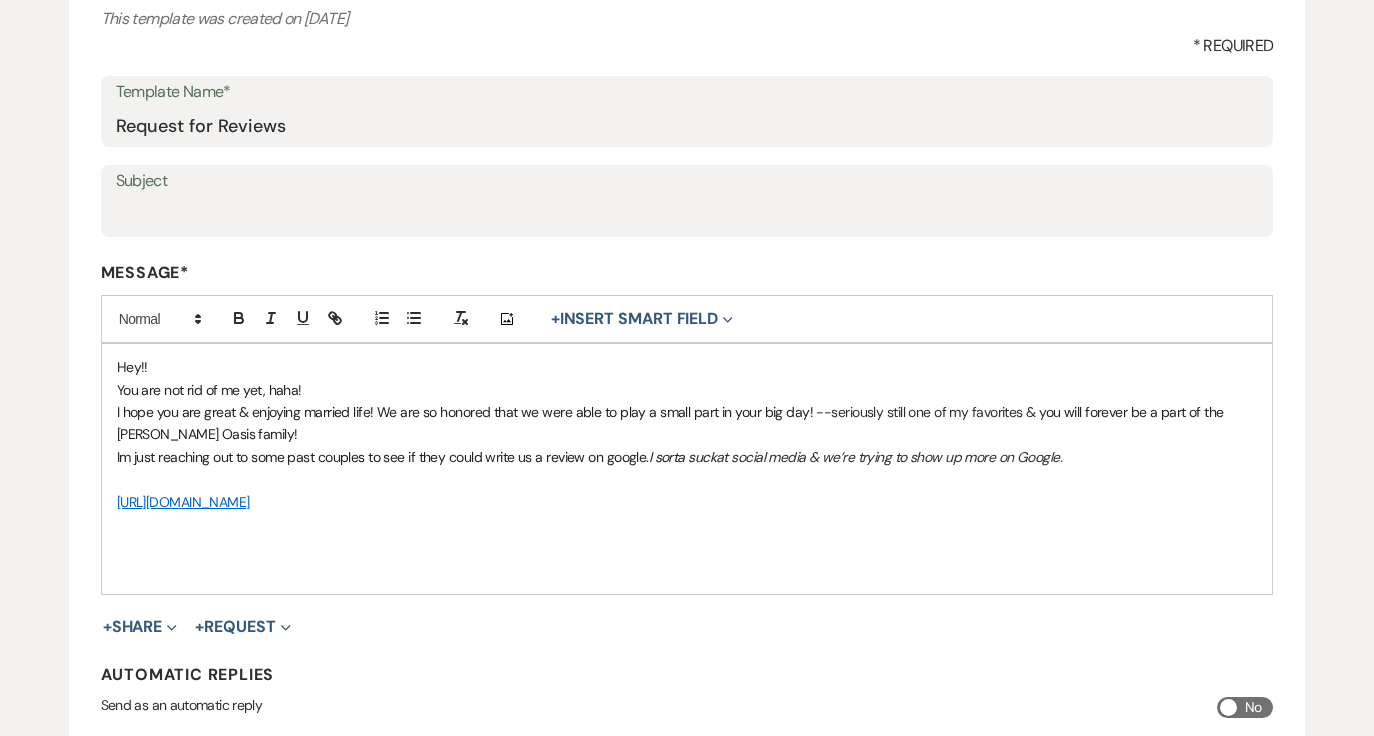 copy on "Hey!! You are not rid of me yet, haha!  I hope you are great & enjoying married life! We are so honored that we were able to play a small part in your big day! -- seriously still one of my favorites & y ou will forever be a part of the Oehme Oasis family! Im just reaching out to some past couples to see if they could write us a review on google.  I sorta suck  at social media & we’re trying to show up more on Google. https://g.page/r/CaEw-dWoxkSCEAE/review" 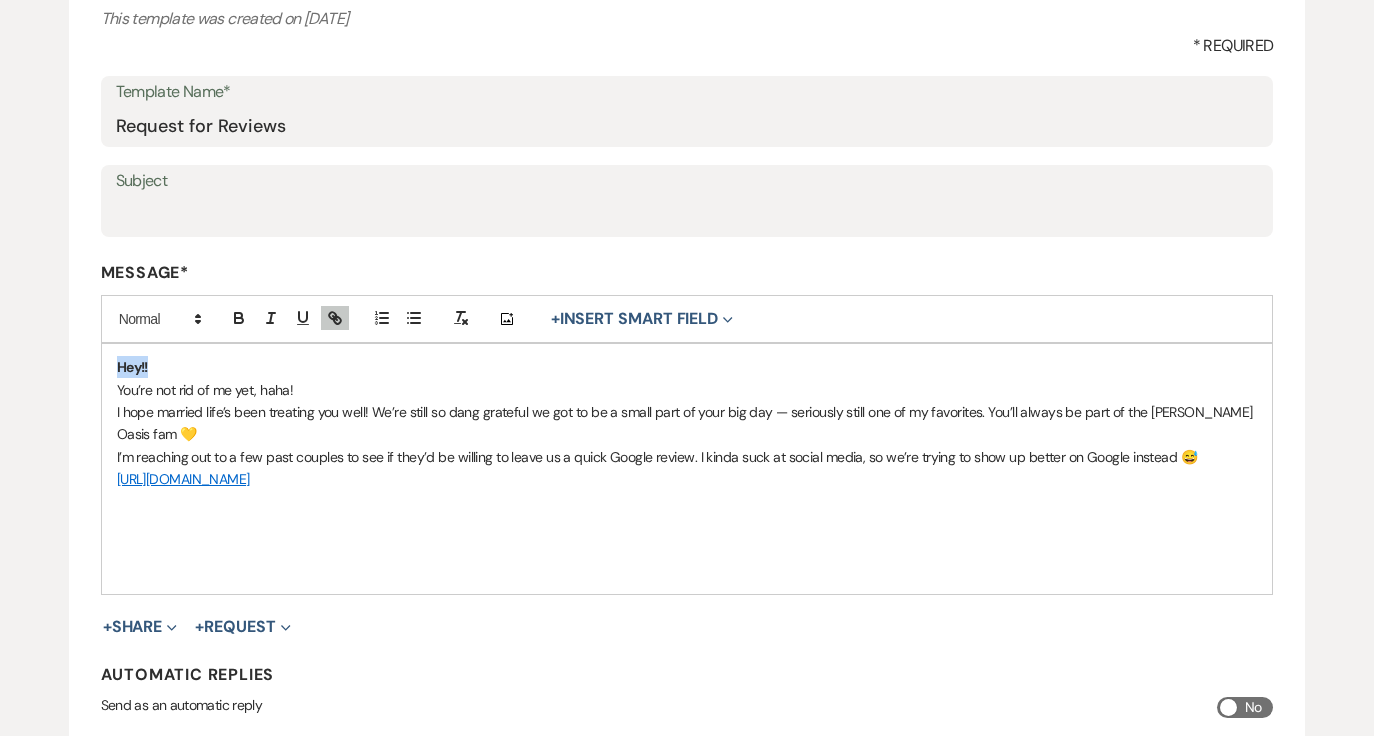 drag, startPoint x: 153, startPoint y: 361, endPoint x: 26, endPoint y: 361, distance: 127 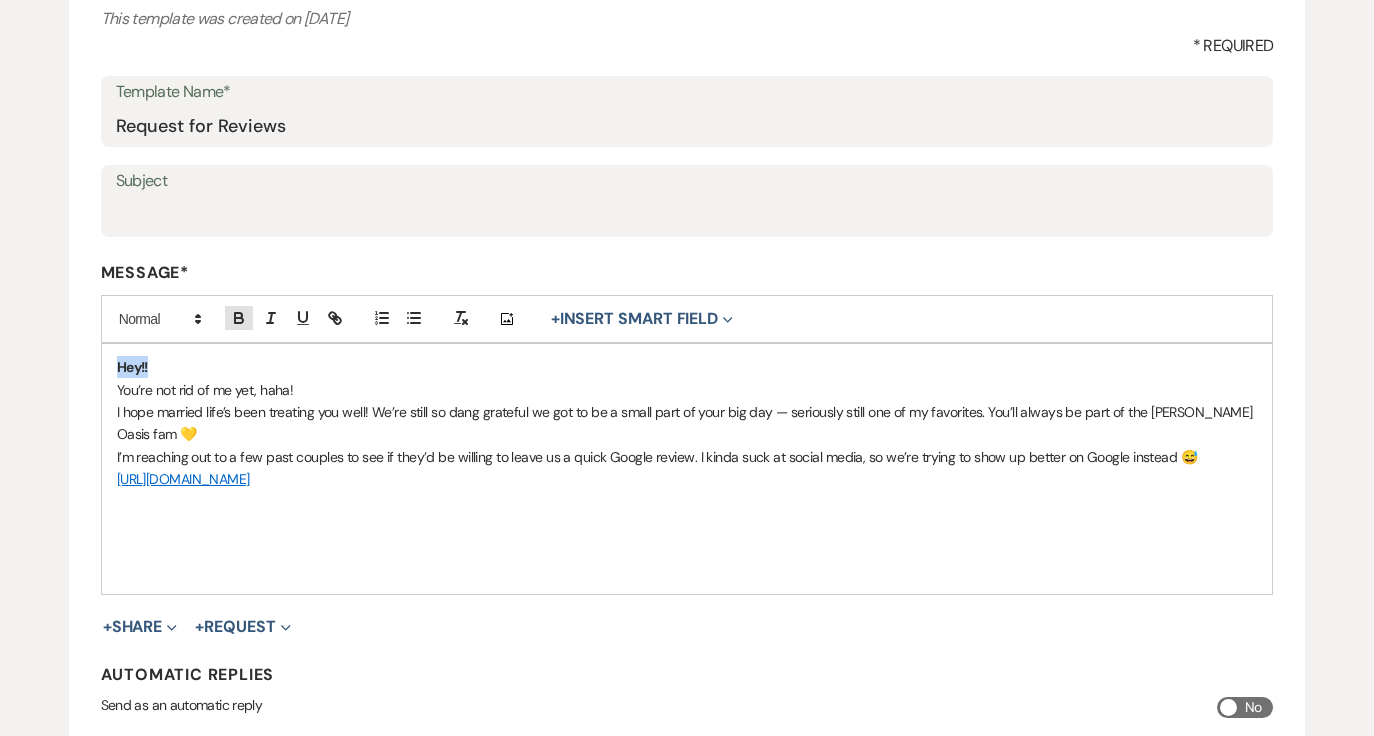 click at bounding box center [239, 318] 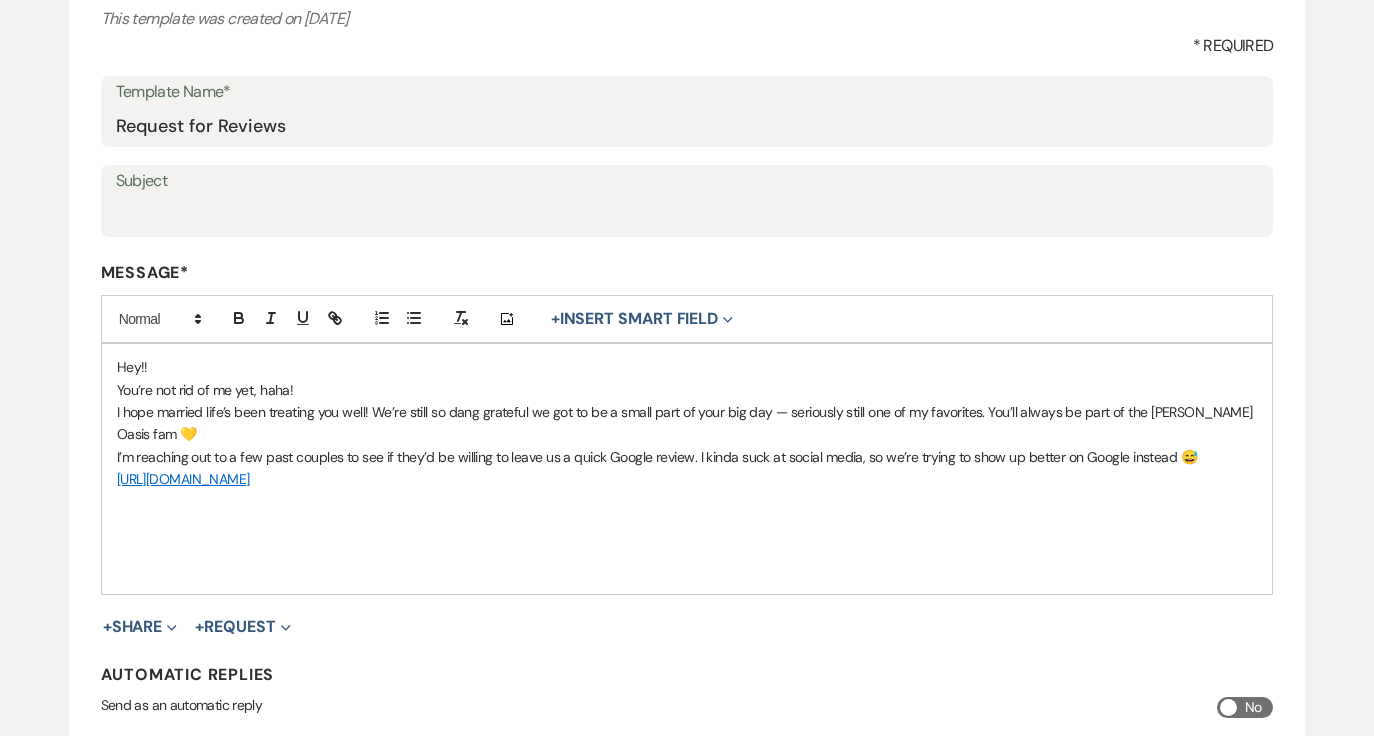 click on "Hey!!" at bounding box center (687, 367) 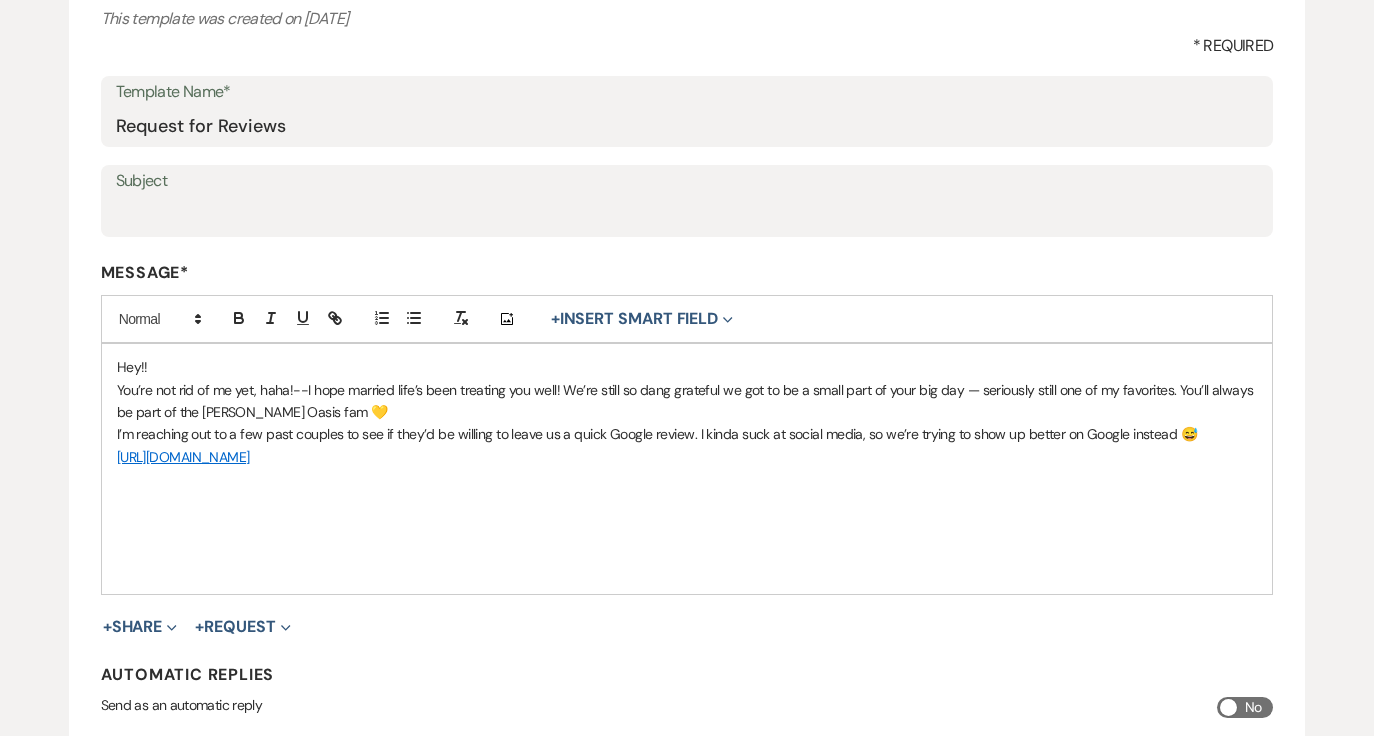 click on "You’re not rid of me yet, haha!--I hope married life’s been treating you well! We’re still so dang grateful we got to be a small part of your big day — seriously still one of my favorites. You’ll always be part of the Oehme Oasis fam 💛" at bounding box center (687, 401) 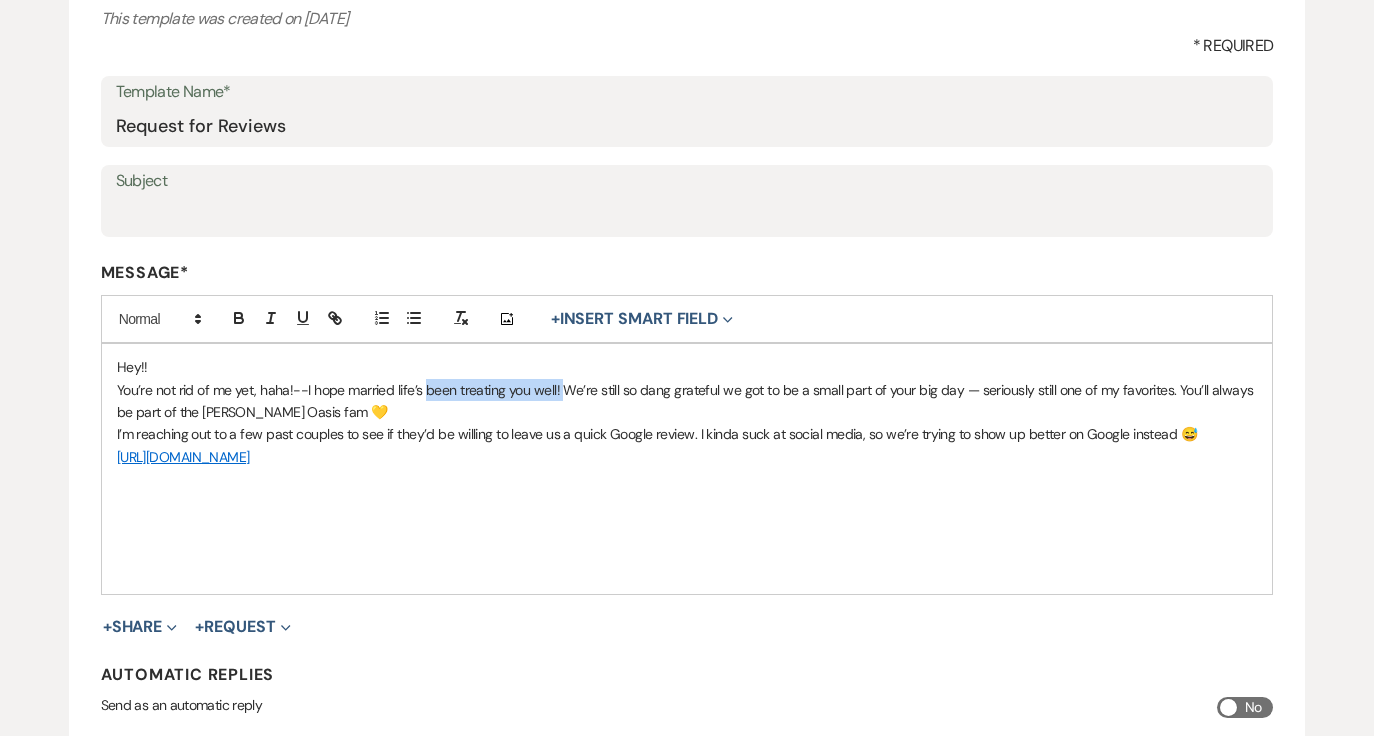 drag, startPoint x: 560, startPoint y: 389, endPoint x: 426, endPoint y: 379, distance: 134.37262 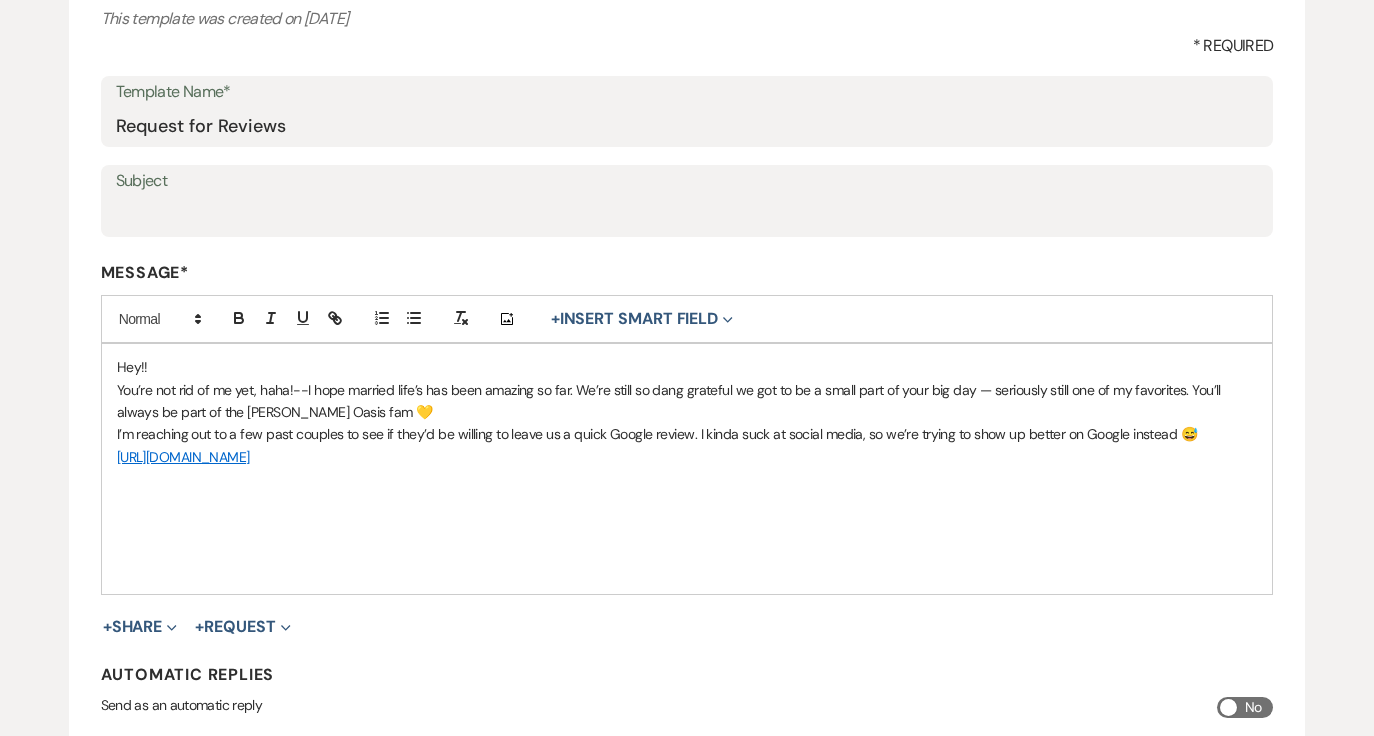 click on "You’re not rid of me yet, haha!--I hope married life’s has been amazing so far. We’re still so dang grateful we got to be a small part of your big day — seriously still one of my favorites. You’ll always be part of the Oehme Oasis fam 💛" at bounding box center (687, 401) 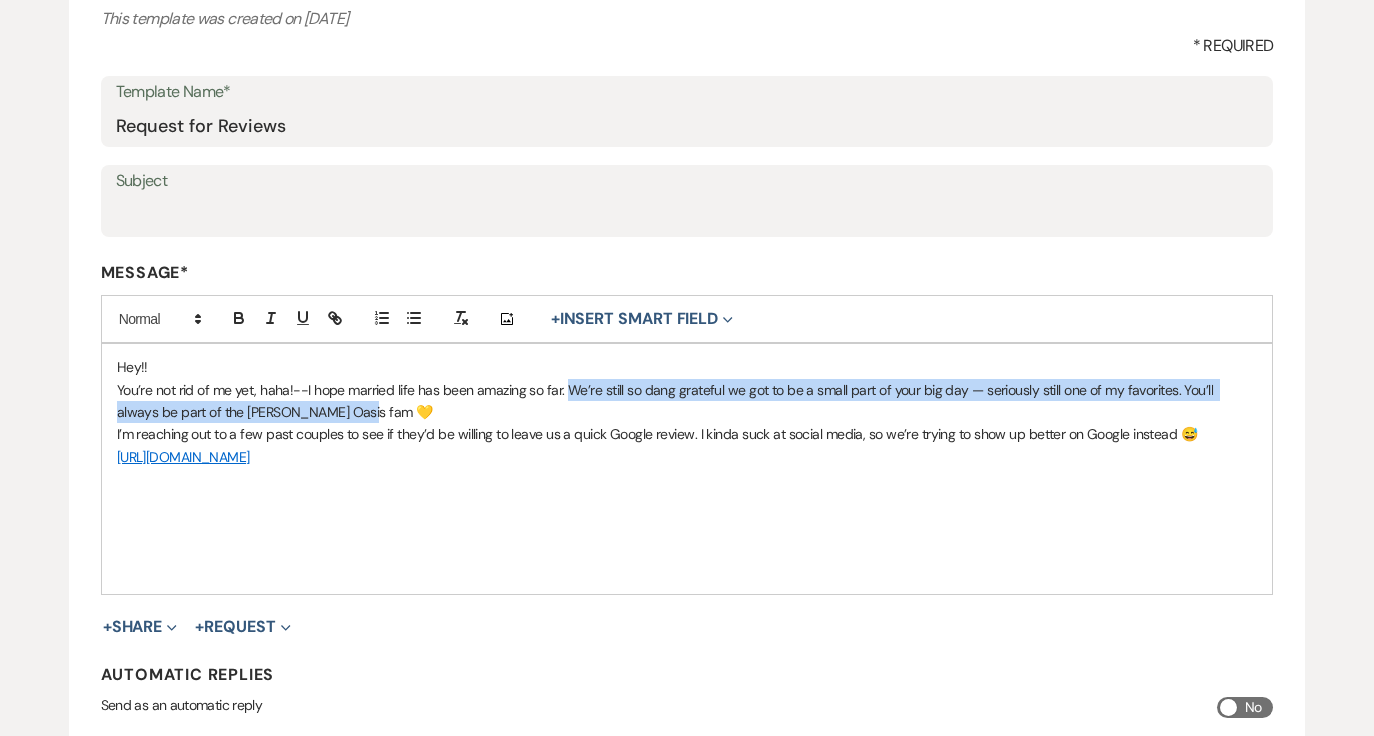 drag, startPoint x: 565, startPoint y: 385, endPoint x: 568, endPoint y: 401, distance: 16.27882 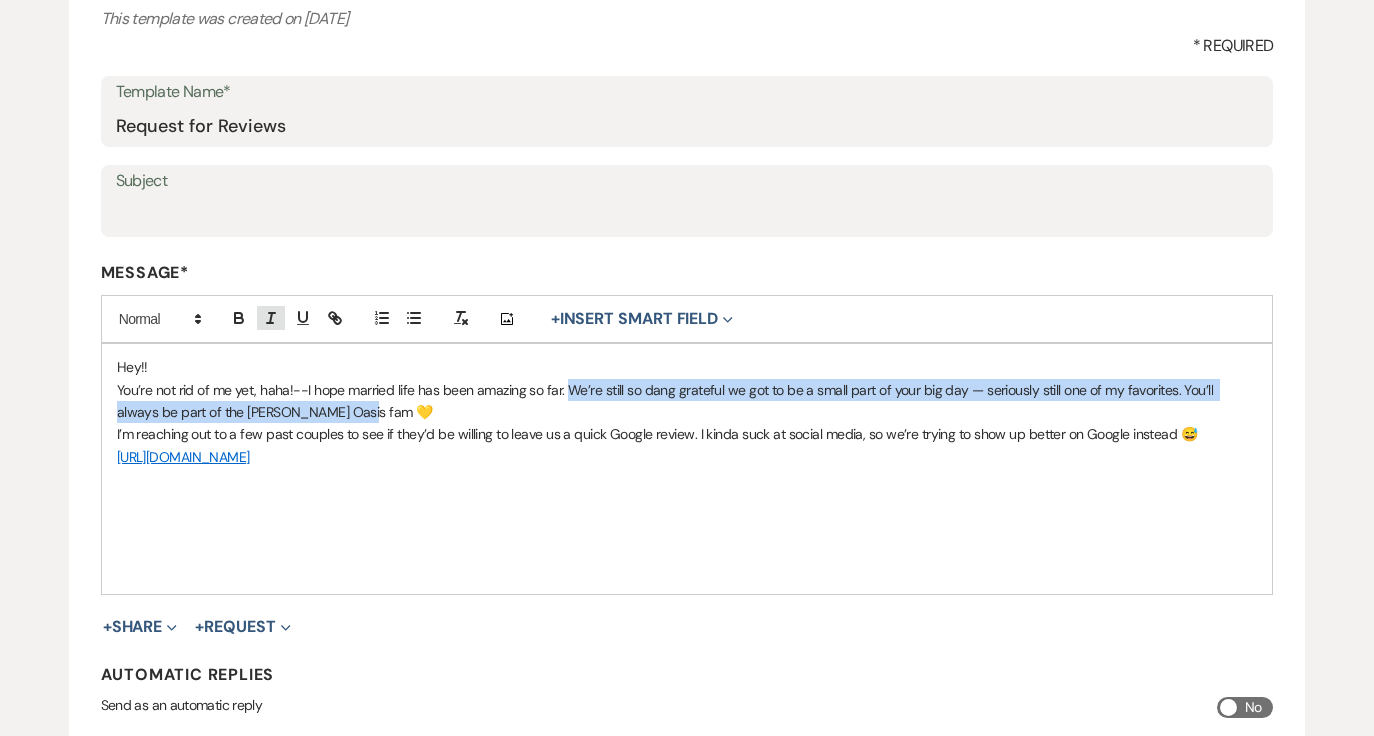 click 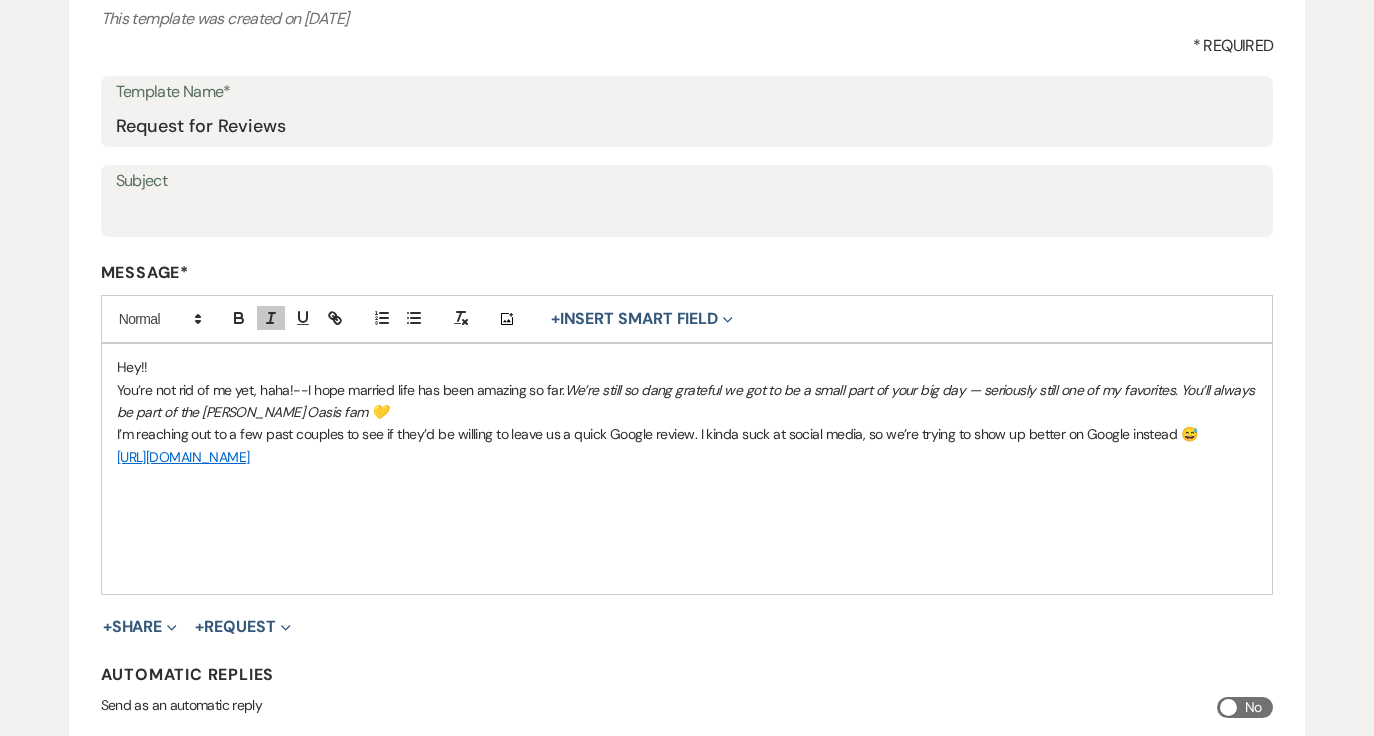 click on "You’re not rid of me yet, haha!--I hope married life has been amazing so far.  We’re still so dang grateful we got to be a small part of your big day — seriously still one of my favorites. You’ll always be part of the Oehme Oasis fam 💛" at bounding box center (687, 401) 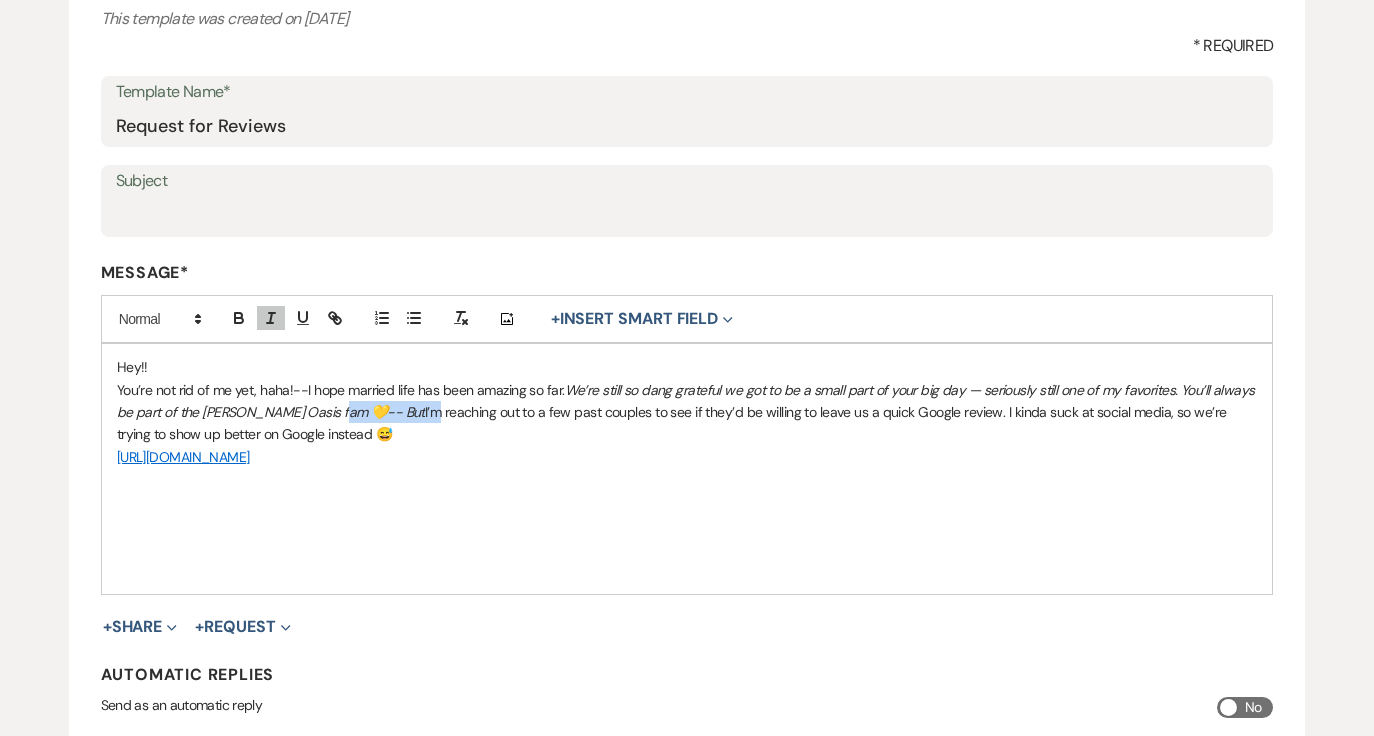 drag, startPoint x: 344, startPoint y: 406, endPoint x: 382, endPoint y: 406, distance: 38 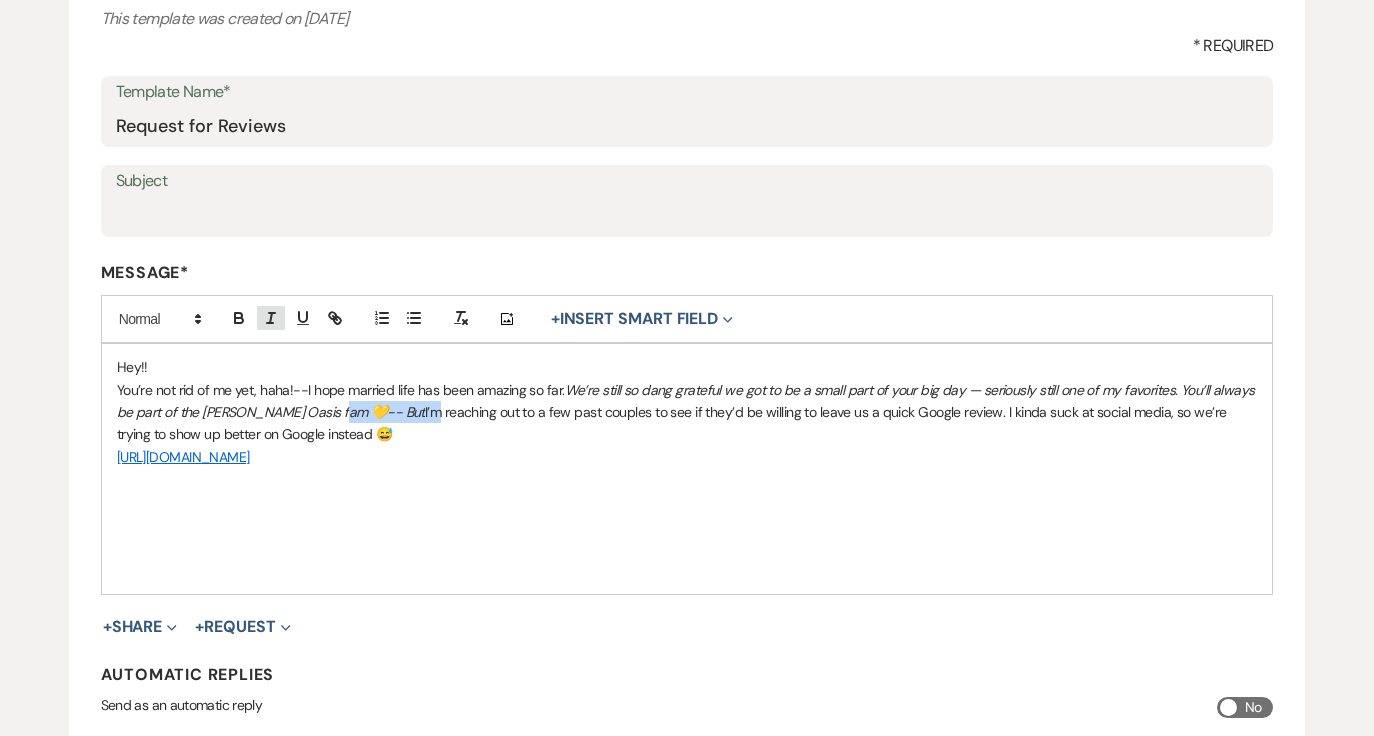 click 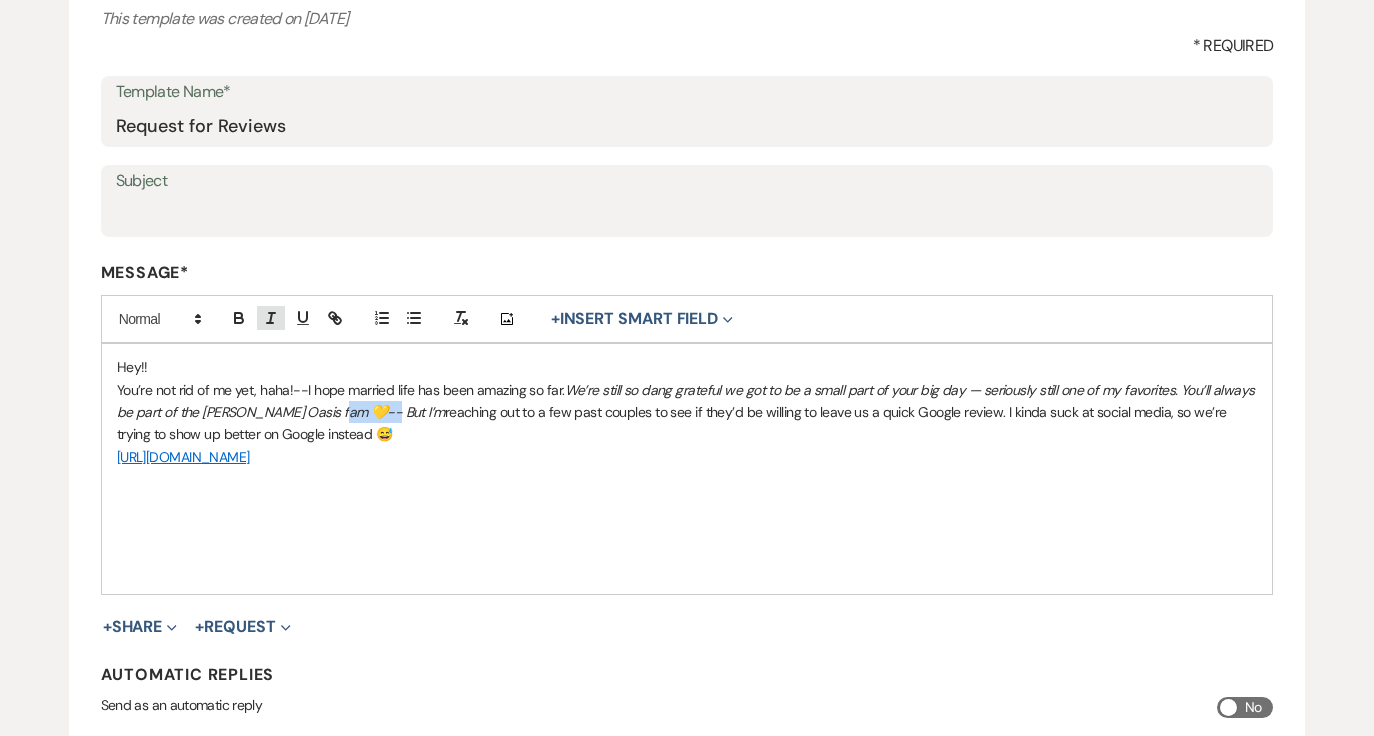 click 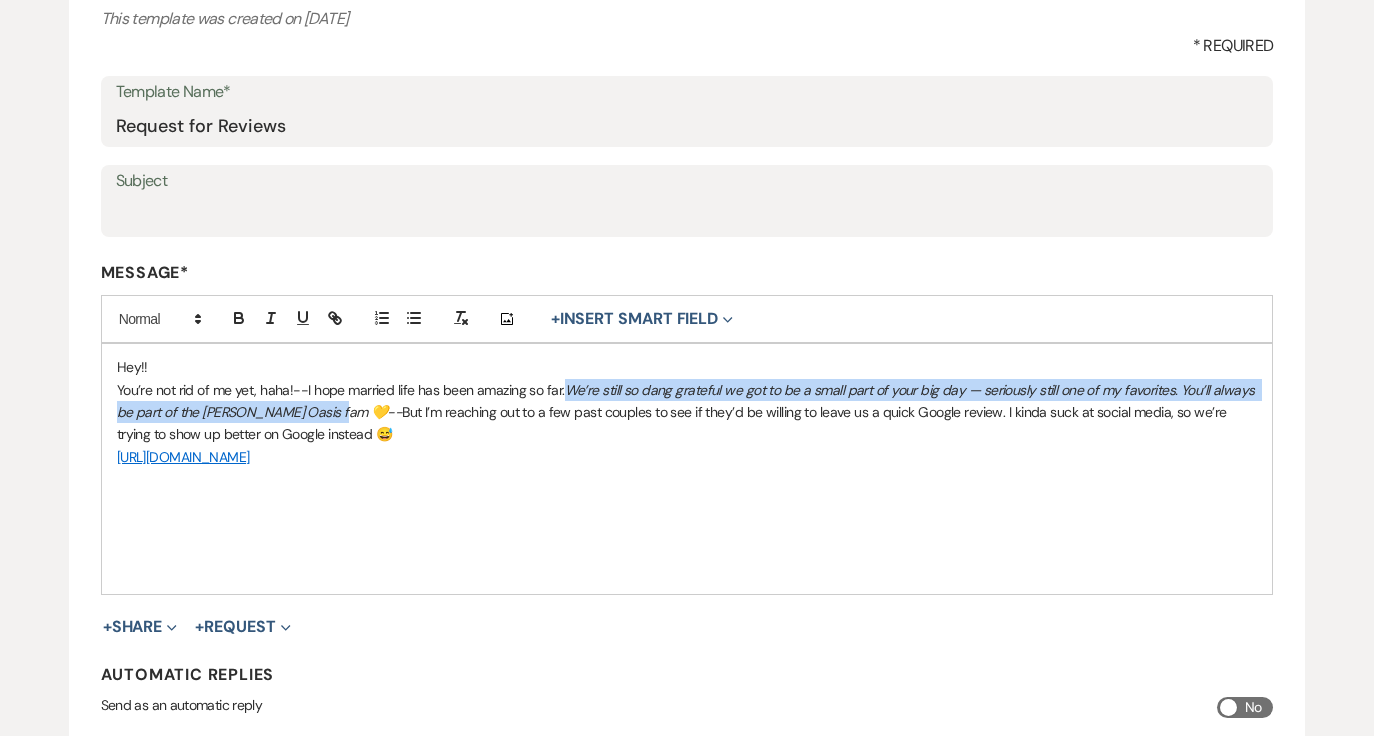 click on "You’re not rid of me yet, haha!--I hope married life has been amazing so far.  We’re still so dang grateful we got to be a small part of your big day — seriously still one of my favorites. You’ll always be part of the Oehme Oasis fam 💛--  But I’m reaching out to a few past couples to see if they’d be willing to leave us a quick Google review. I kinda suck at social media, so we’re trying to show up better on Google instead 😅" at bounding box center (687, 412) 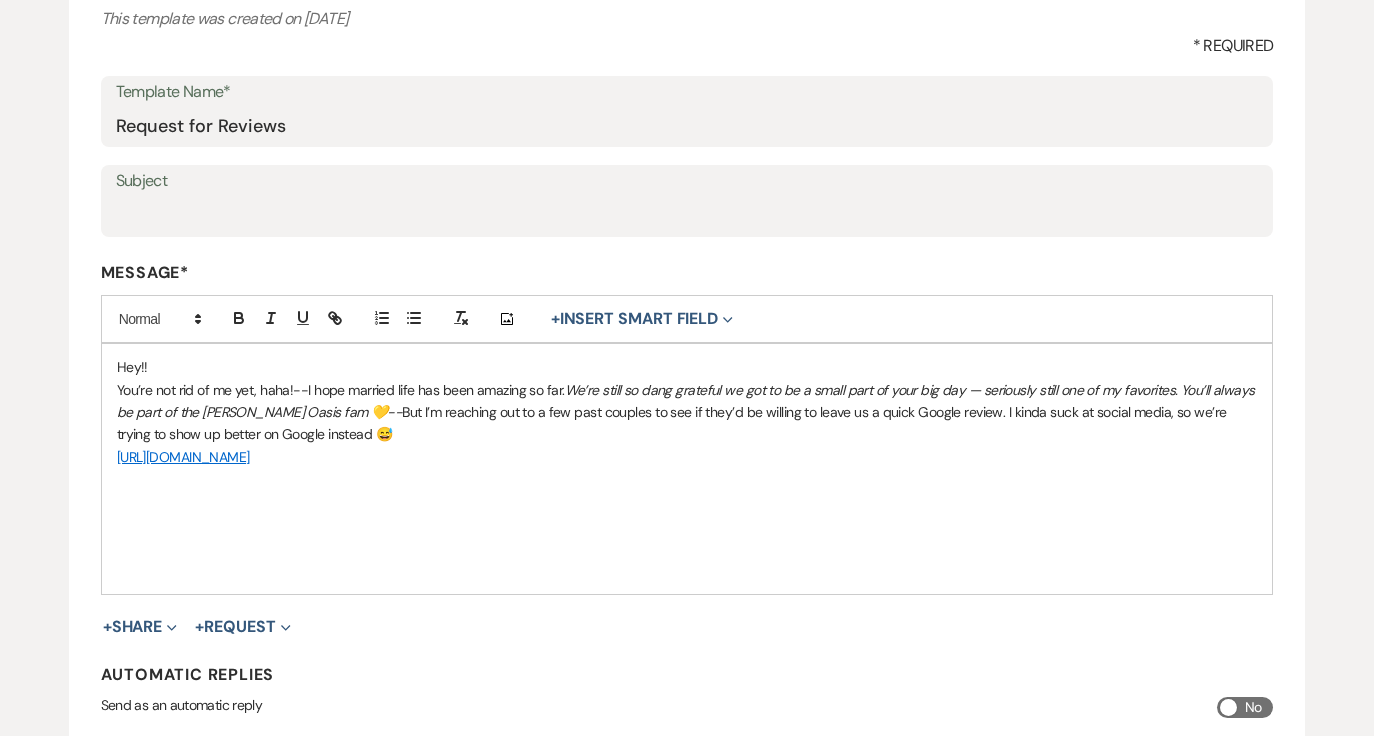 click on "You’re not rid of me yet, haha!--I hope married life has been amazing so far.  We’re still so dang grateful we got to be a small part of your big day — seriously still one of my favorites. You’ll always be part of the Oehme Oasis fam 💛--  But I’m reaching out to a few past couples to see if they’d be willing to leave us a quick Google review. I kinda suck at social media, so we’re trying to show up better on Google instead 😅" at bounding box center (687, 412) 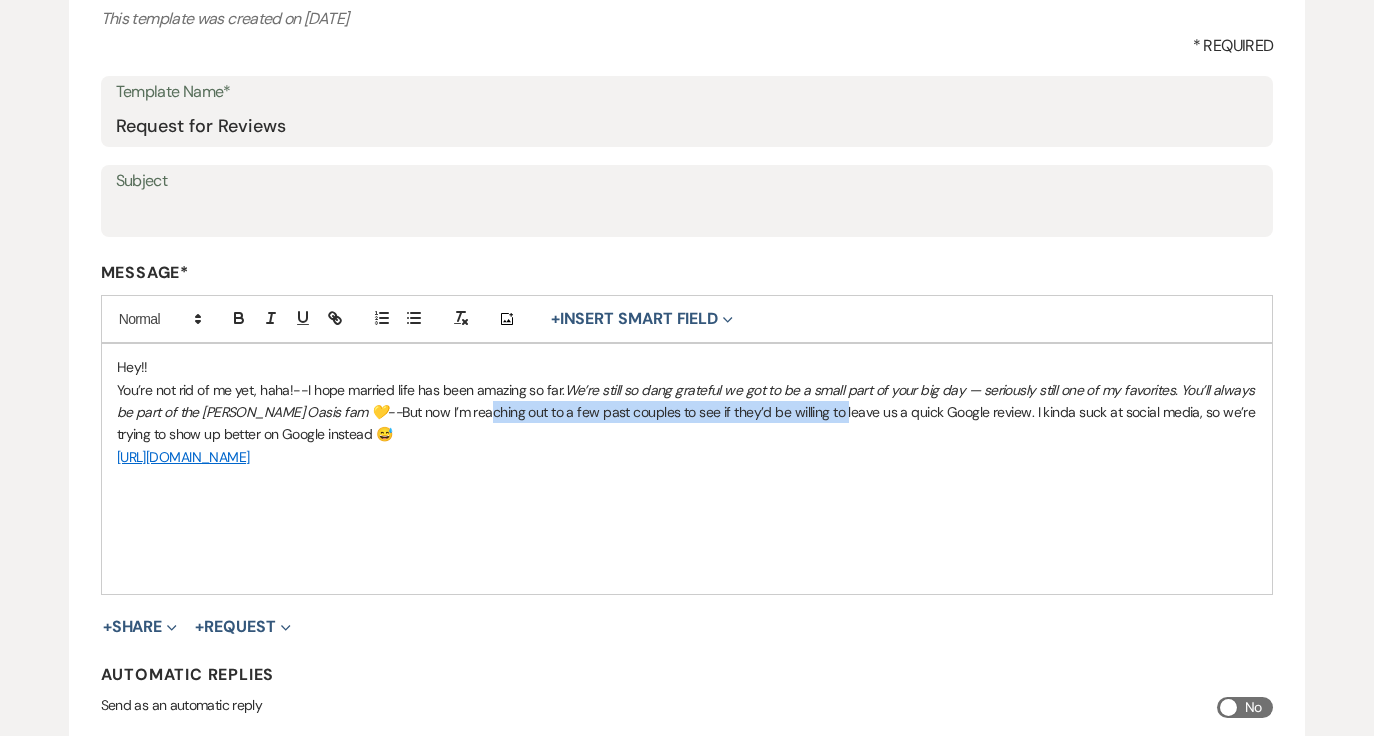 drag, startPoint x: 785, startPoint y: 416, endPoint x: 431, endPoint y: 412, distance: 354.02258 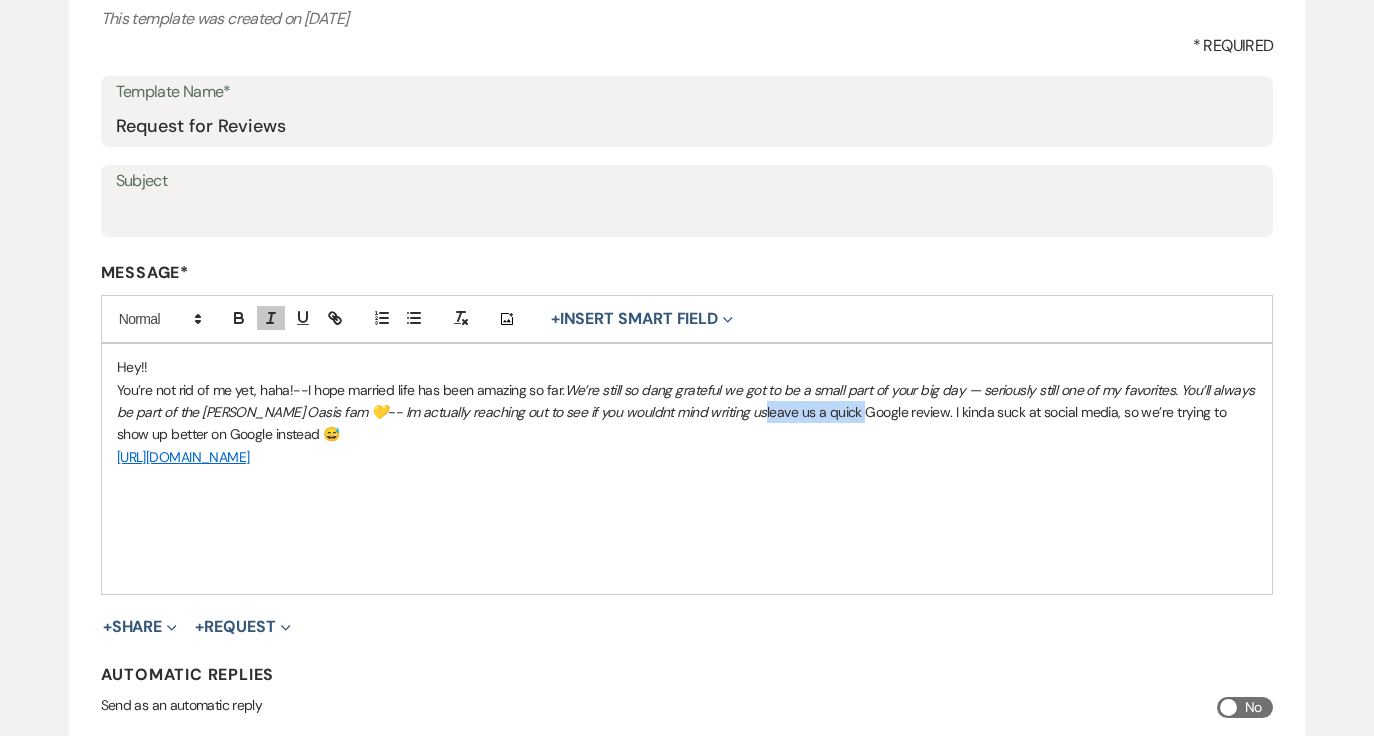 drag, startPoint x: 802, startPoint y: 410, endPoint x: 707, endPoint y: 410, distance: 95 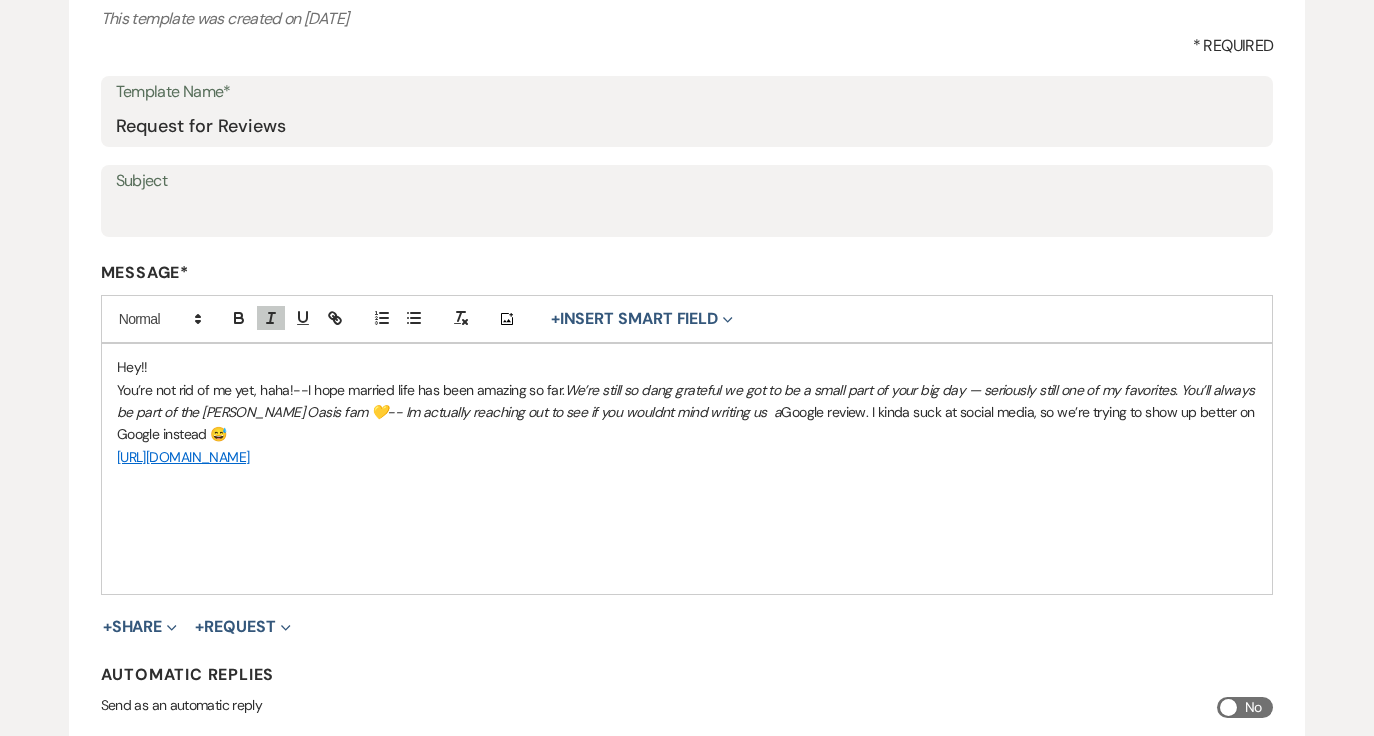 drag, startPoint x: 335, startPoint y: 415, endPoint x: 803, endPoint y: 412, distance: 468.0096 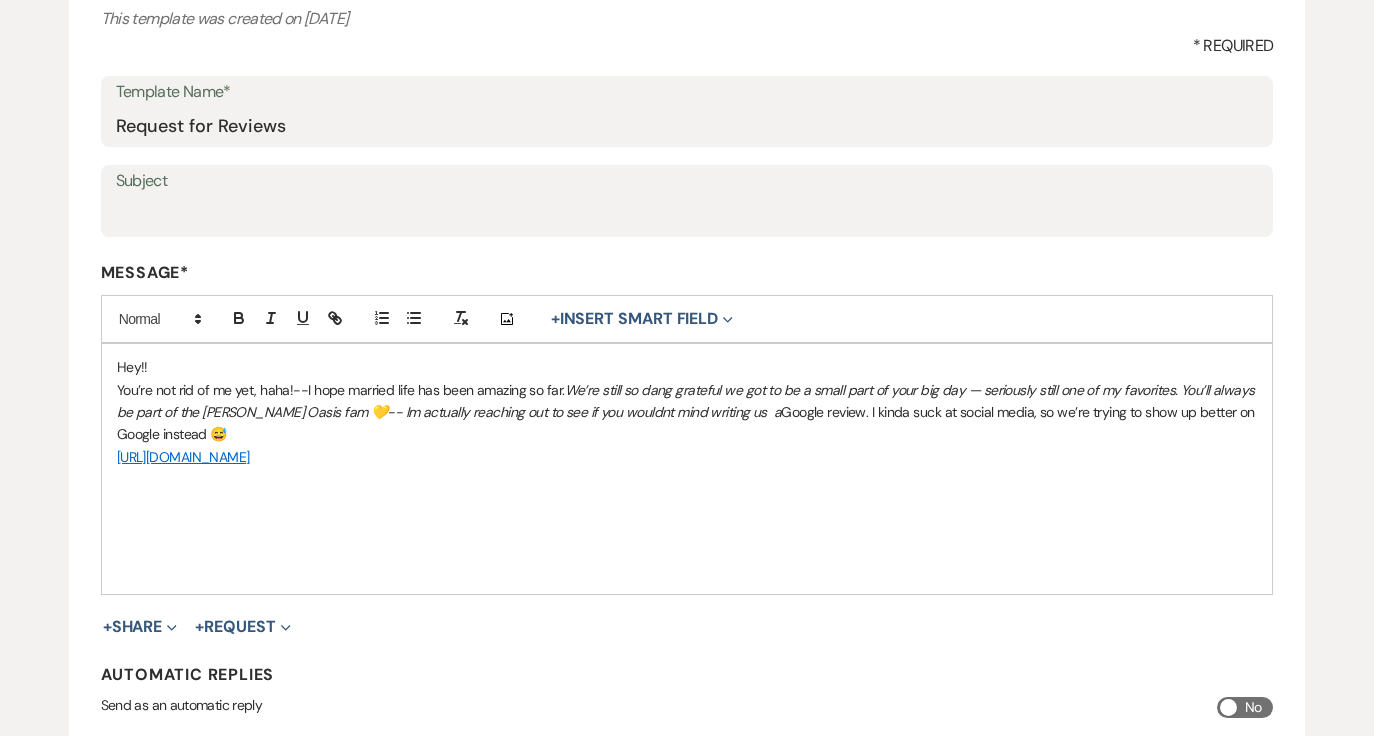 drag, startPoint x: 807, startPoint y: 422, endPoint x: 321, endPoint y: 413, distance: 486.0833 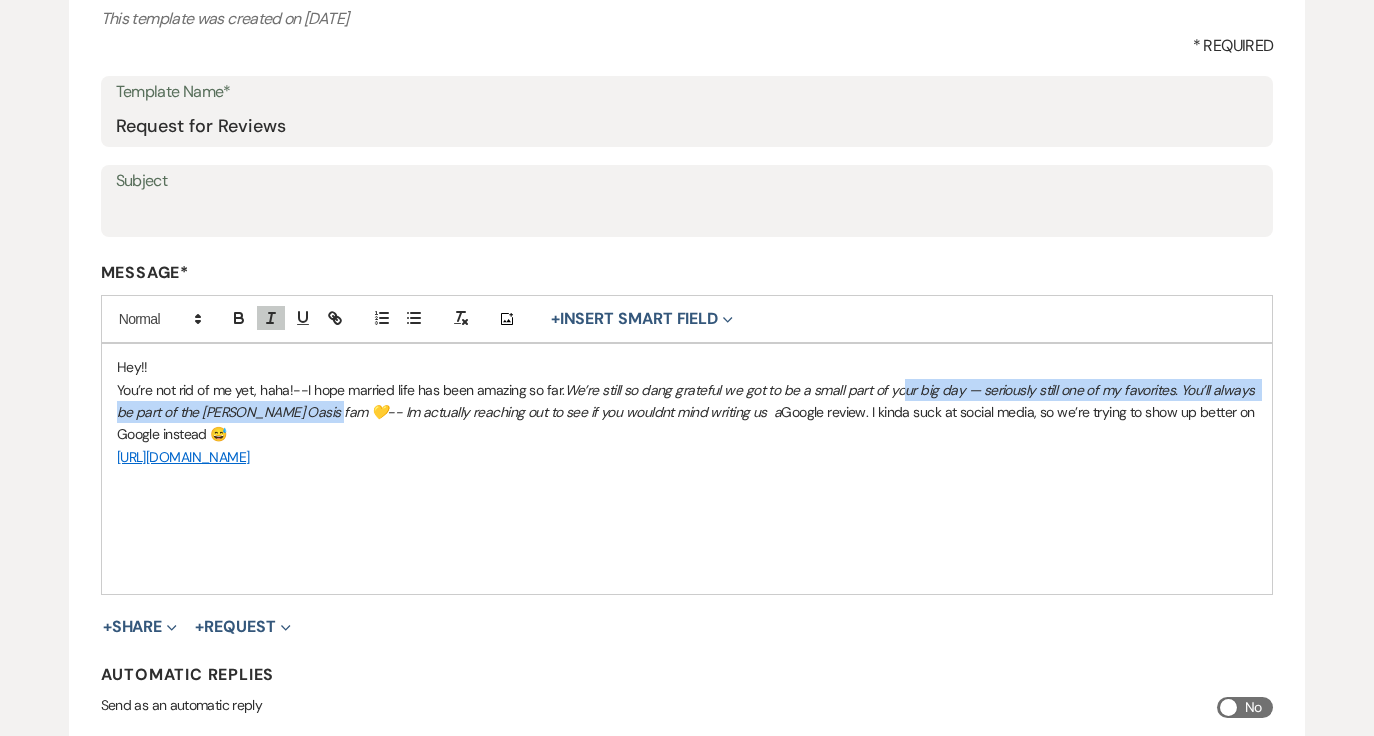 drag, startPoint x: 338, startPoint y: 406, endPoint x: 898, endPoint y: 391, distance: 560.20087 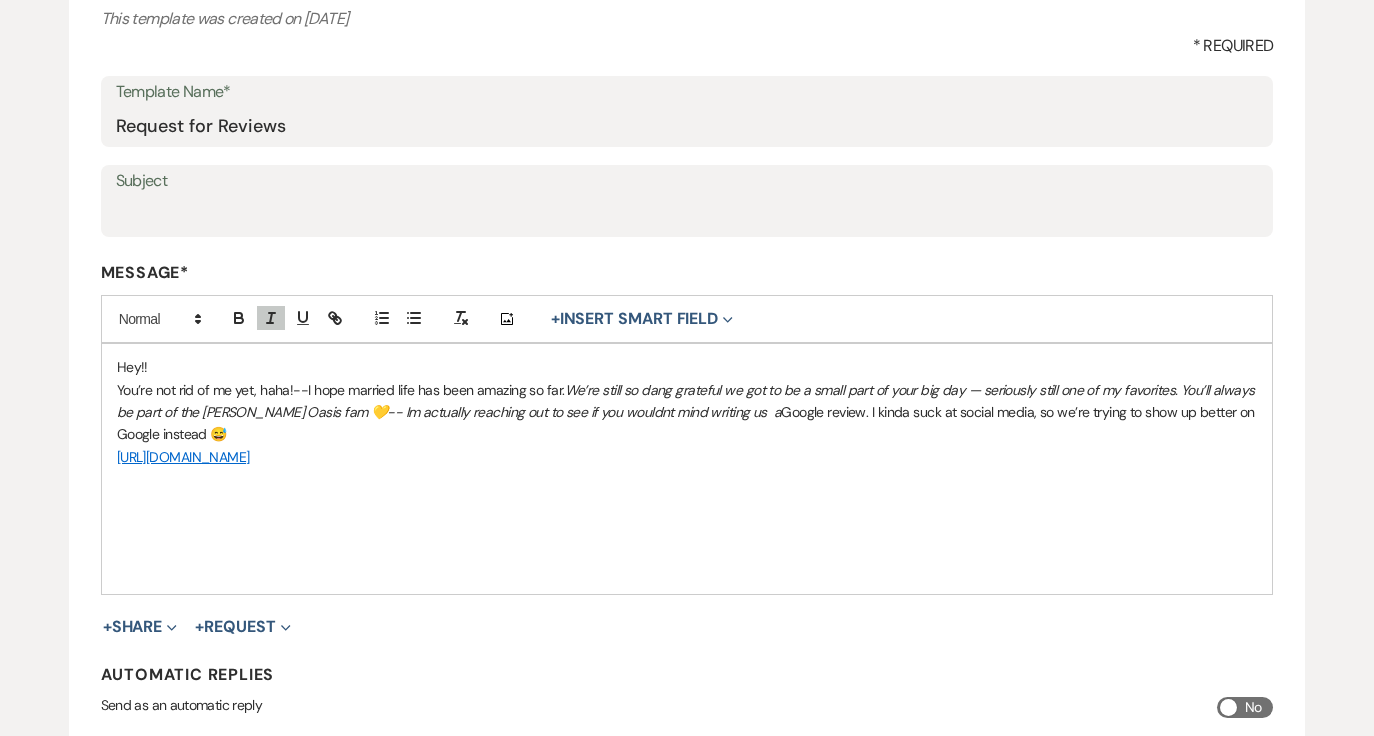 click on "You’re not rid of me yet, haha!--I hope married life has been amazing so far.  We’re still so dang grateful we got to be a small part of your big day — seriously still one of my favorites. You’ll always be part of the Oehme Oasis fam 💛-- Im actually reaching out to see if you wouldnt mind writing us  a Google review. I kinda suck at social media, so we’re trying to show up better on Google instead 😅" at bounding box center [687, 412] 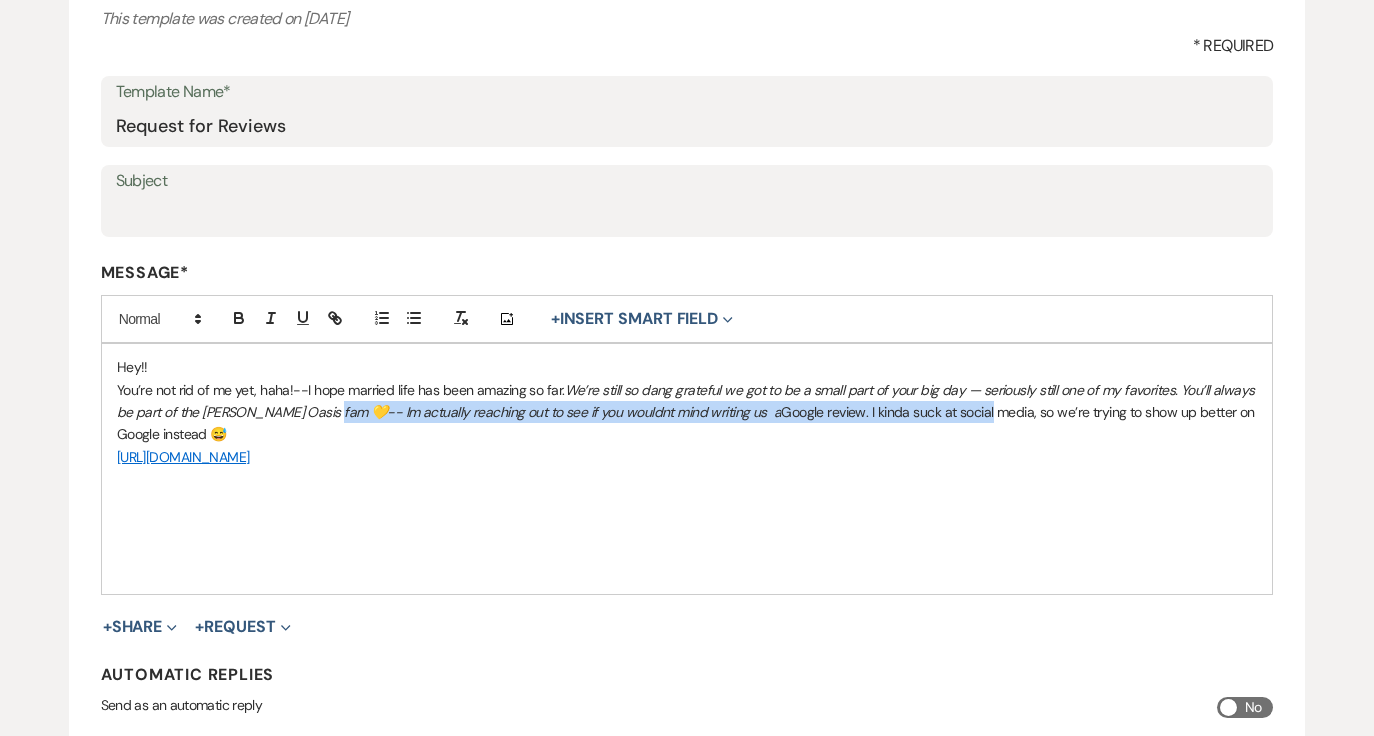 drag, startPoint x: 892, startPoint y: 404, endPoint x: 335, endPoint y: 419, distance: 557.20197 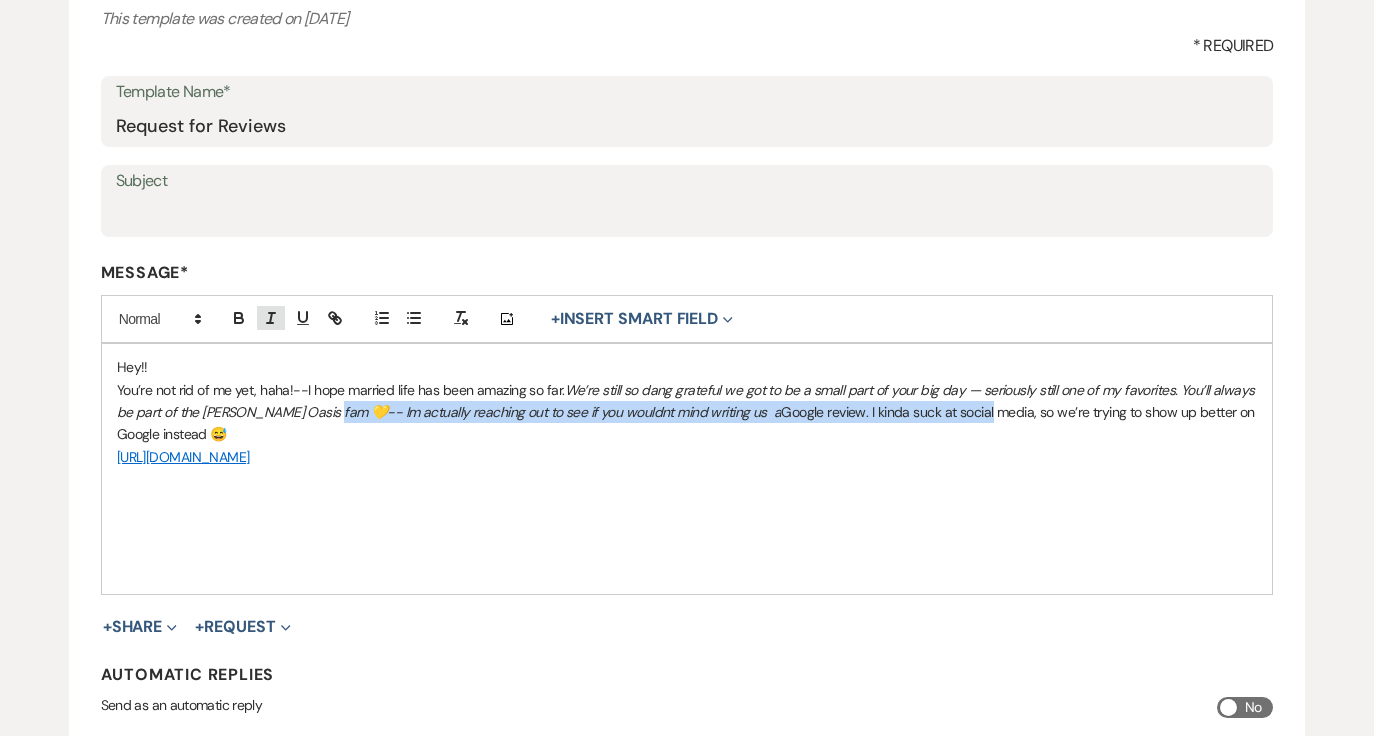 click 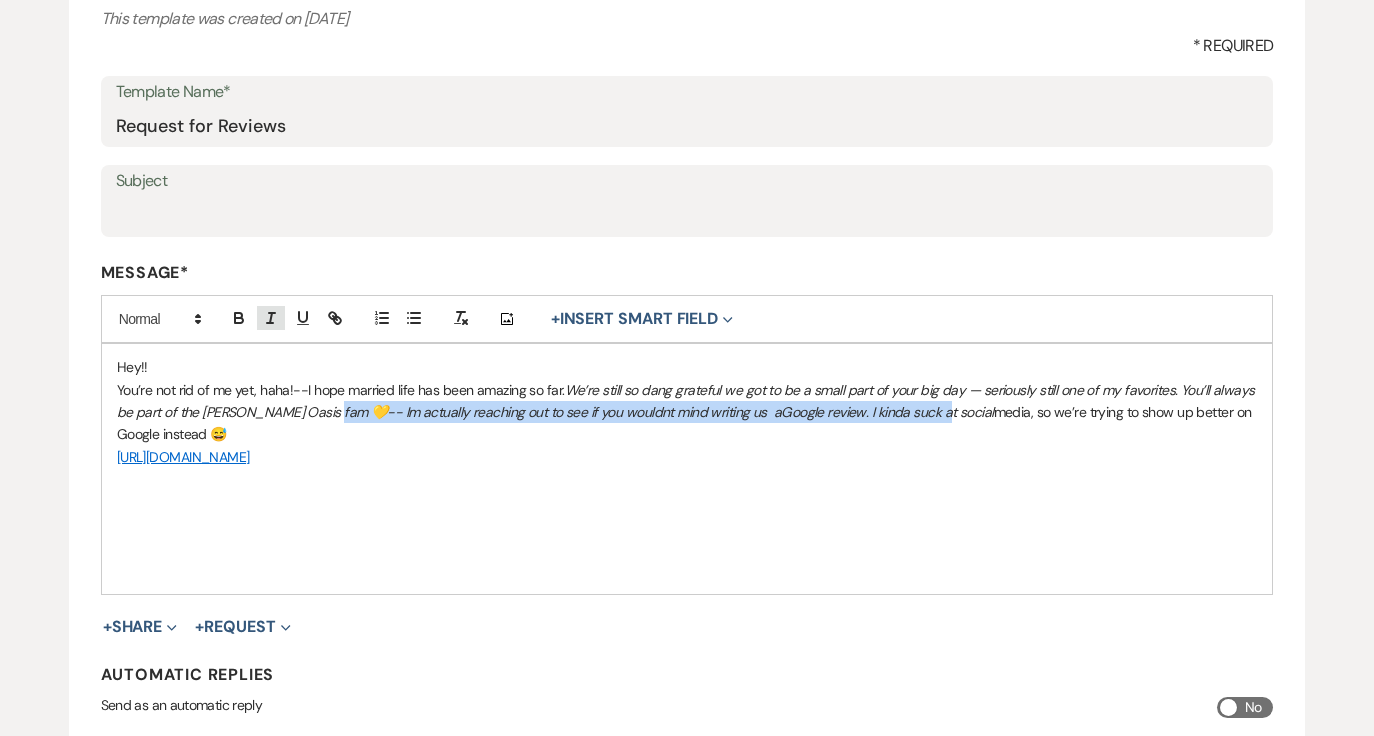 click 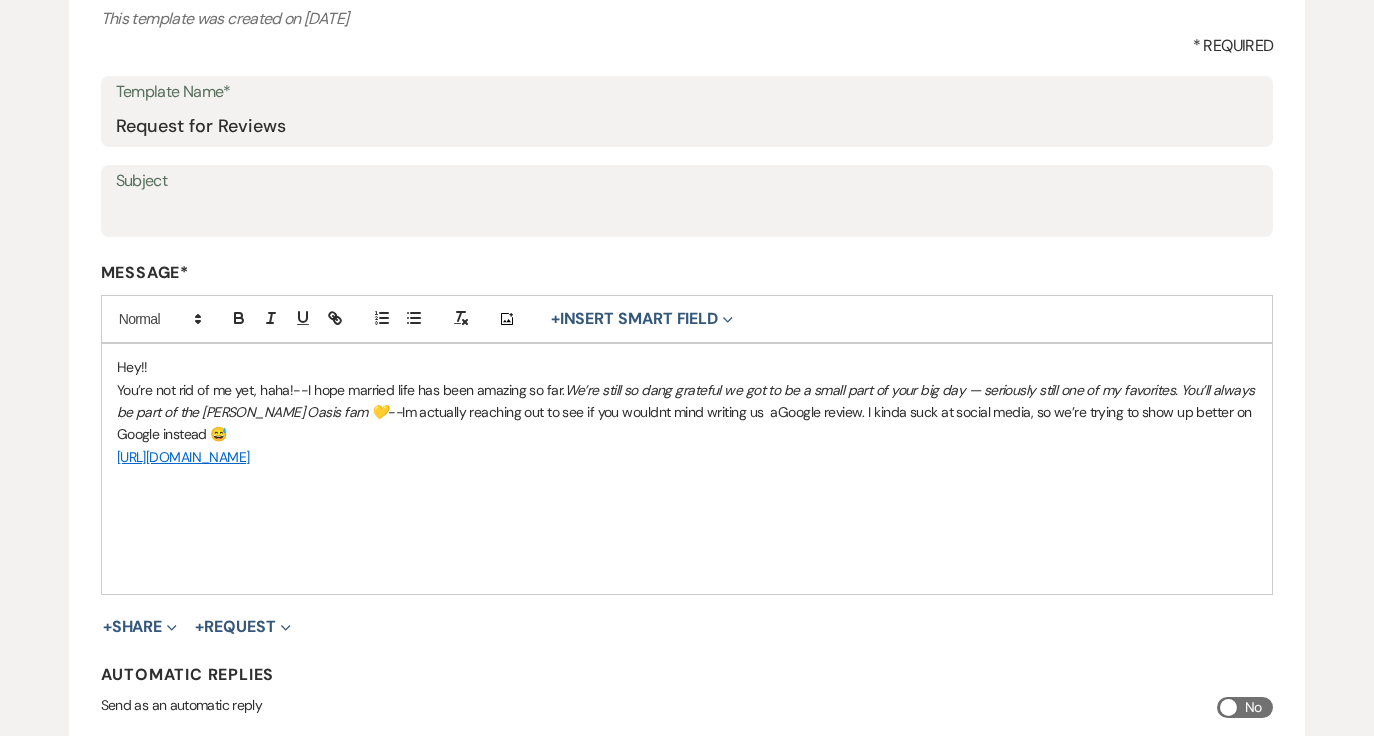 click on "[URL][DOMAIN_NAME]" at bounding box center (687, 457) 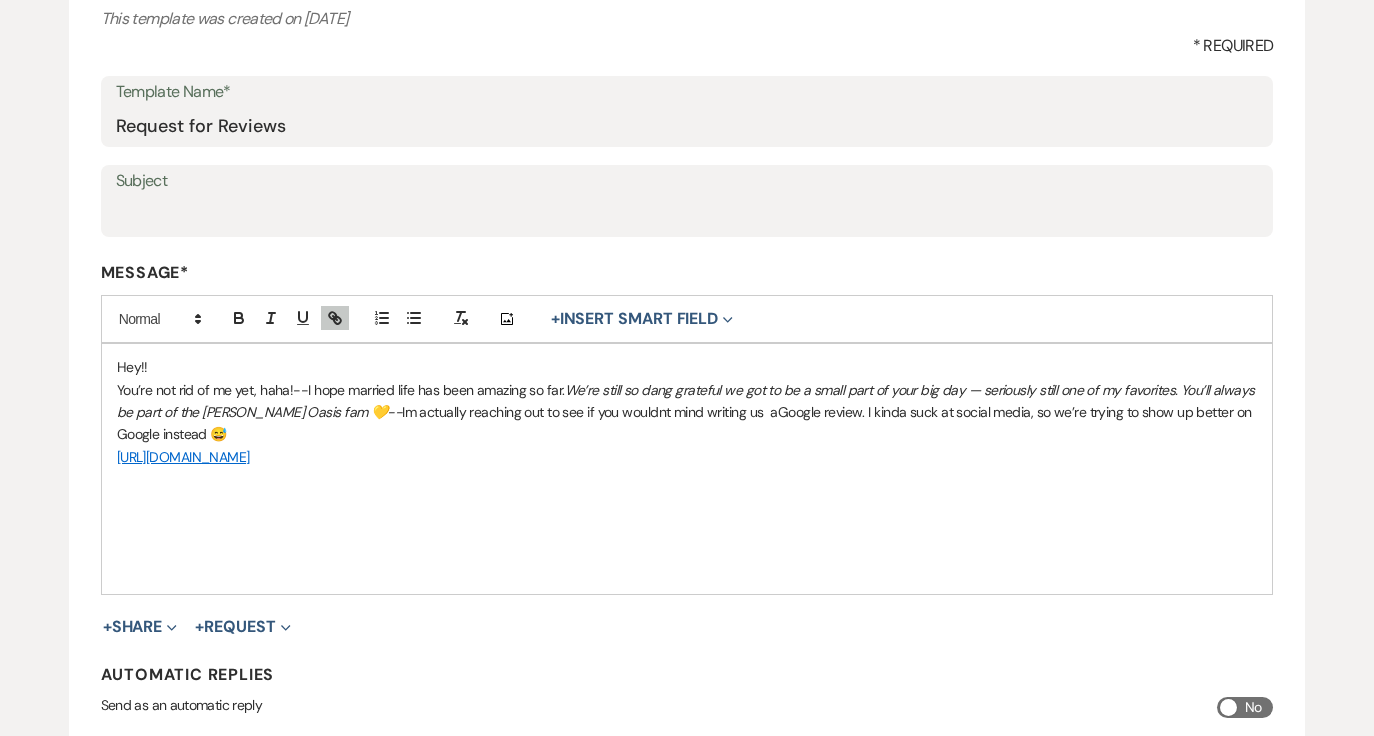 click on "You’re not rid of me yet, haha!--I hope married life has been amazing so far.  We’re still so dang grateful we got to be a small part of your big day — seriously still one of my favorites. You’ll always be part of the Oehme Oasis fam 💛--  Im actually reaching out to see if you wouldnt mind writing us  aGoogle review. I kinda suck at social media, so we’re trying to show up better on Google instead 😅" at bounding box center [687, 412] 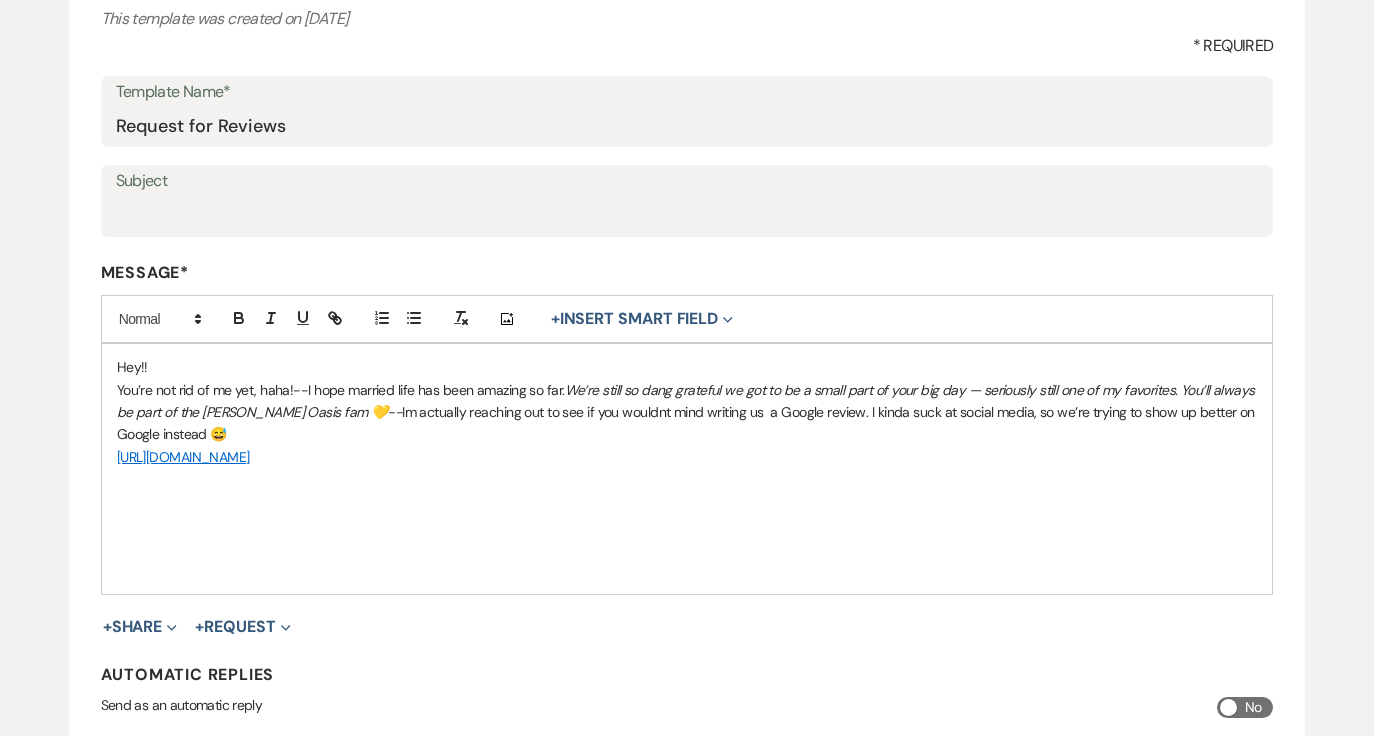 click on "You’re not rid of me yet, haha!--I hope married life has been amazing so far.  We’re still so dang grateful we got to be a small part of your big day — seriously still one of my favorites. You’ll always be part of the Oehme Oasis fam 💛--  Im actually reaching out to see if you wouldnt mind writing us  a Google review. I kinda suck at social media, so we’re trying to show up better on Google instead 😅" at bounding box center (687, 412) 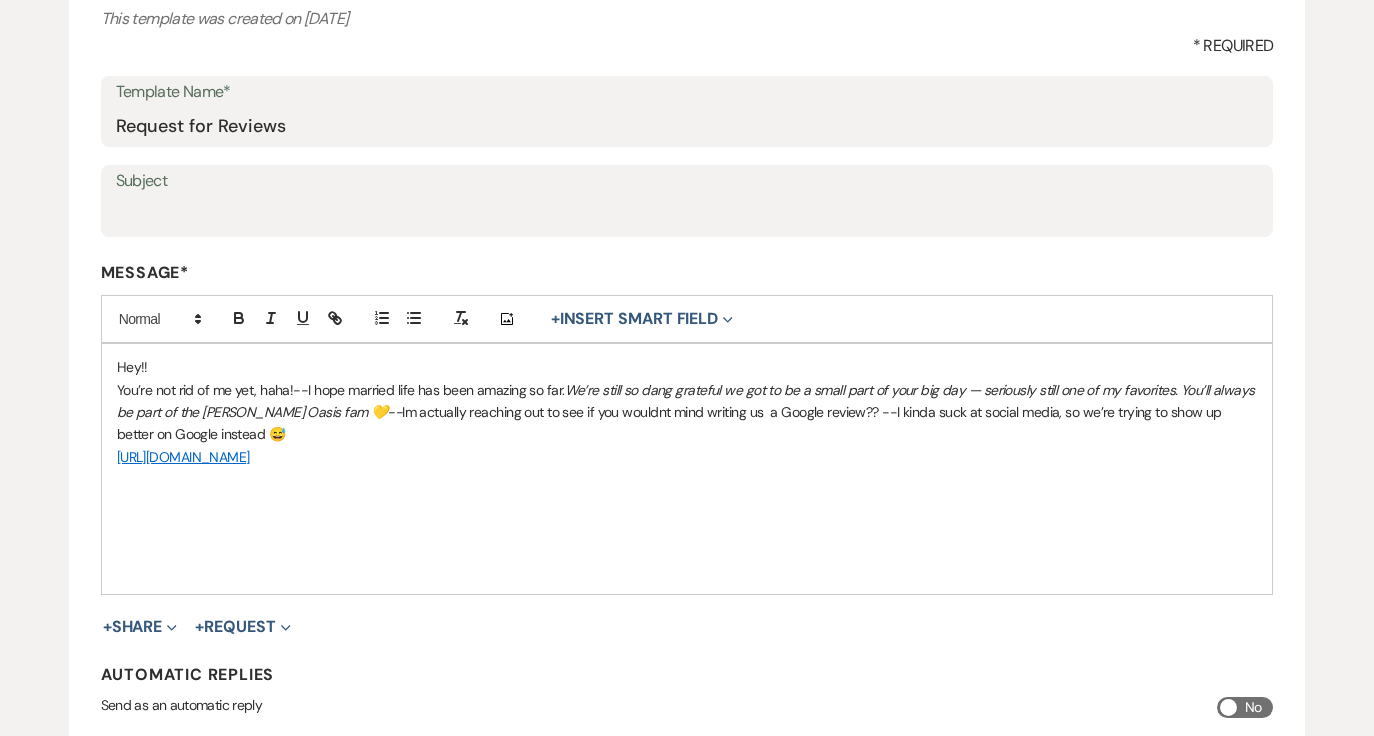 click on "You’re not rid of me yet, haha!--I hope married life has been amazing so far.  We’re still so dang grateful we got to be a small part of your big day — seriously still one of my favorites. You’ll always be part of the Oehme Oasis fam 💛--  Im actually reaching out to see if you wouldnt mind writing us  a Google review?? --I kinda suck at social media, so we’re trying to show up better on Google instead 😅" at bounding box center [687, 412] 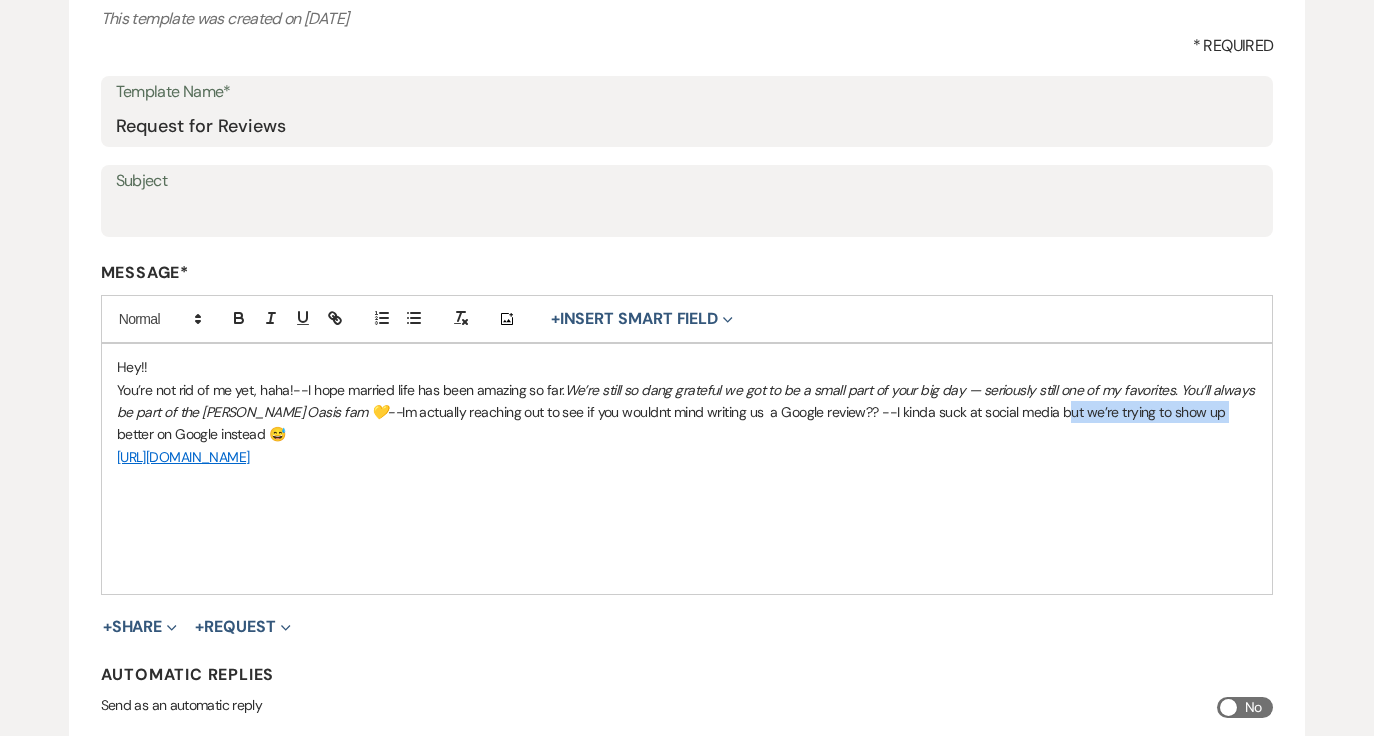 drag, startPoint x: 1000, startPoint y: 413, endPoint x: 1161, endPoint y: 417, distance: 161.04968 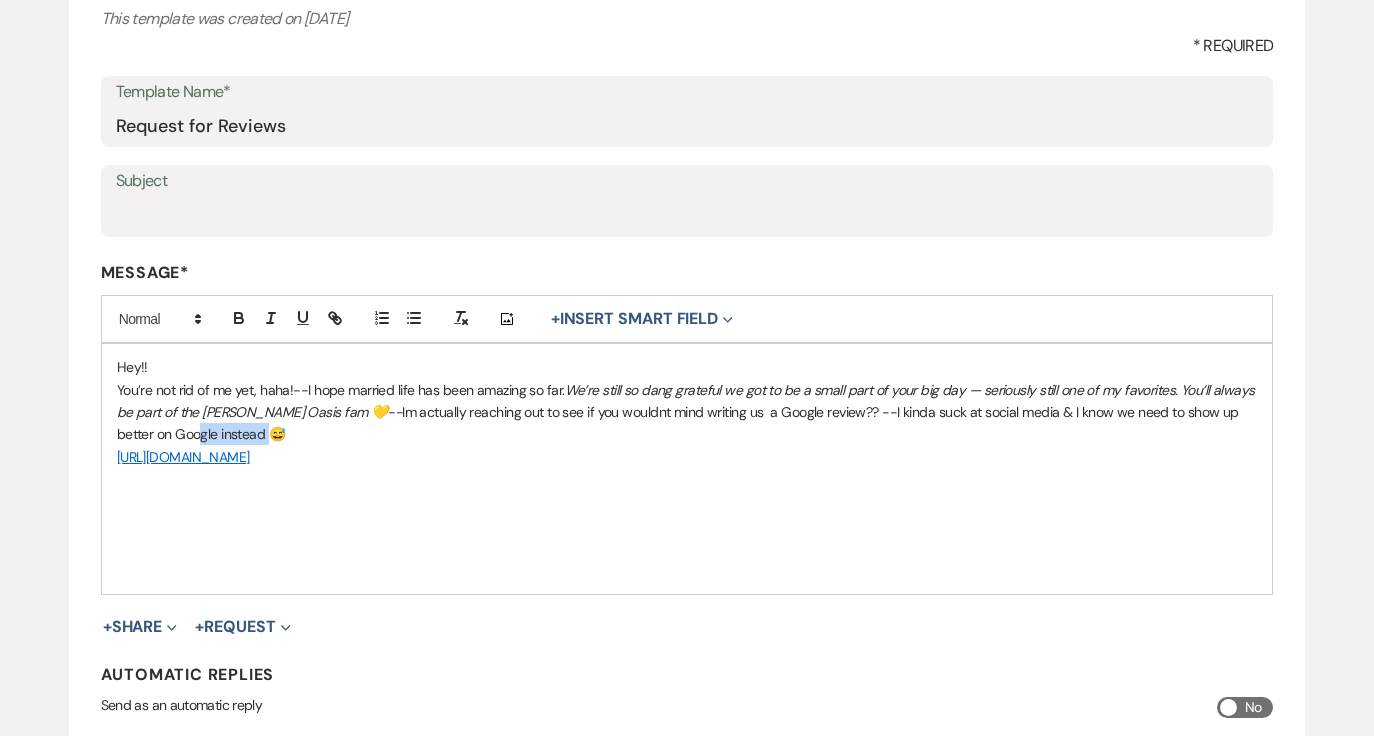 drag, startPoint x: 207, startPoint y: 430, endPoint x: 134, endPoint y: 429, distance: 73.00685 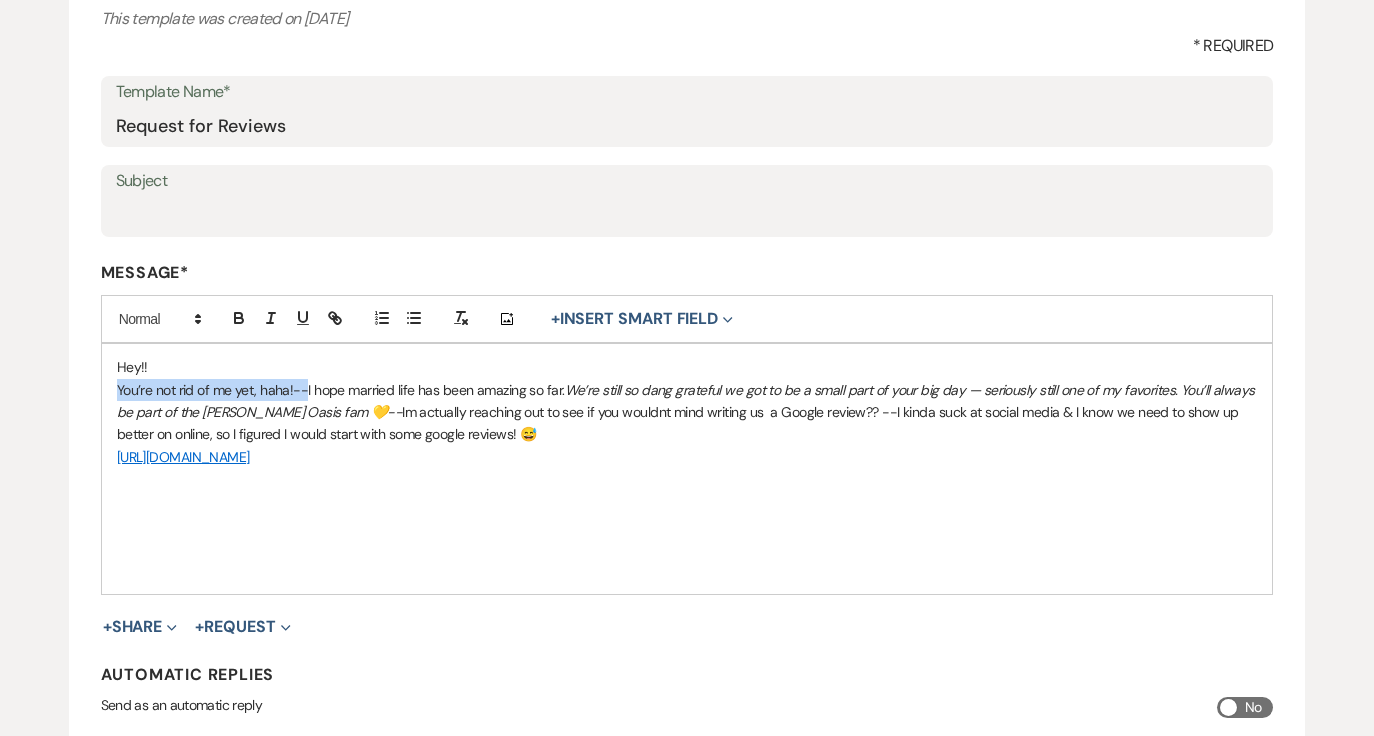 drag, startPoint x: 305, startPoint y: 387, endPoint x: 115, endPoint y: 384, distance: 190.02368 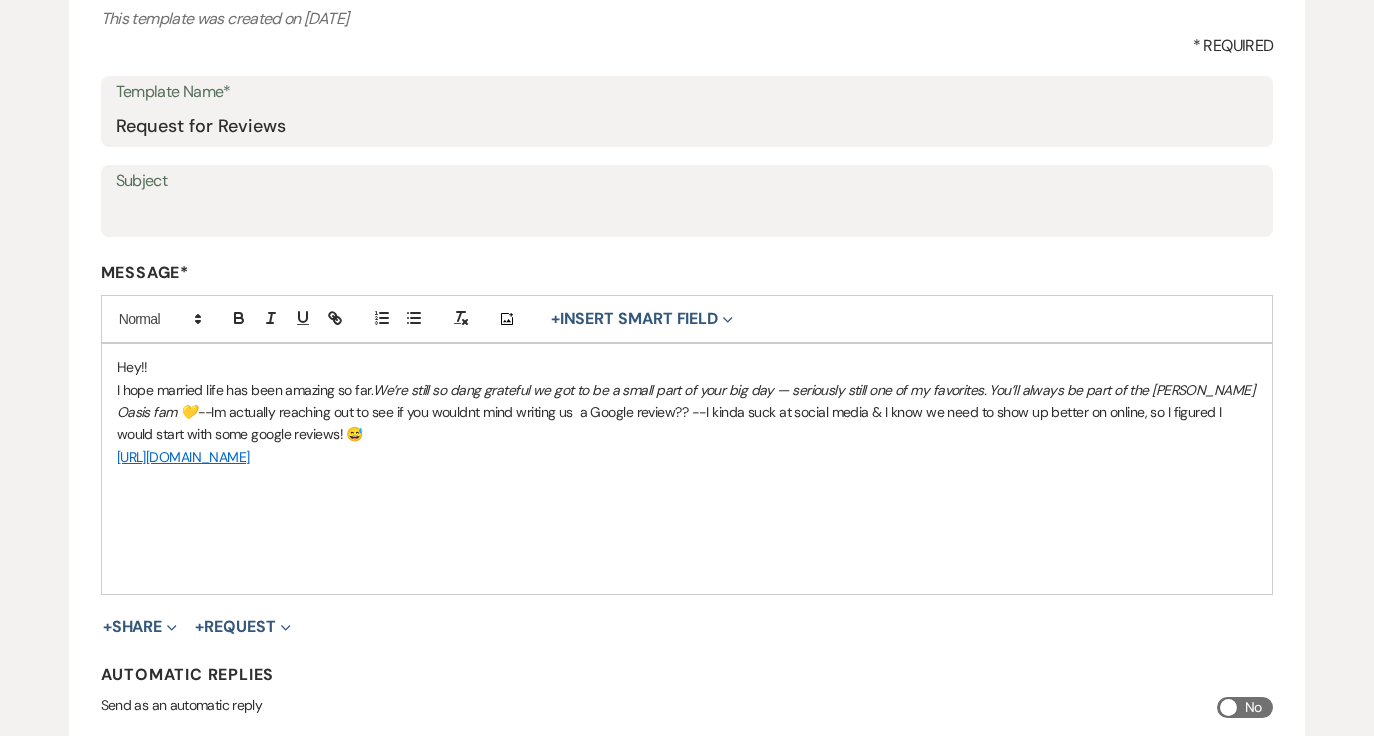 click on "We’re still so dang grateful we got to be a small part of your big day — seriously still one of my favorites. You’ll always be part of the Oehme Oasis fam 💛--" at bounding box center [687, 401] 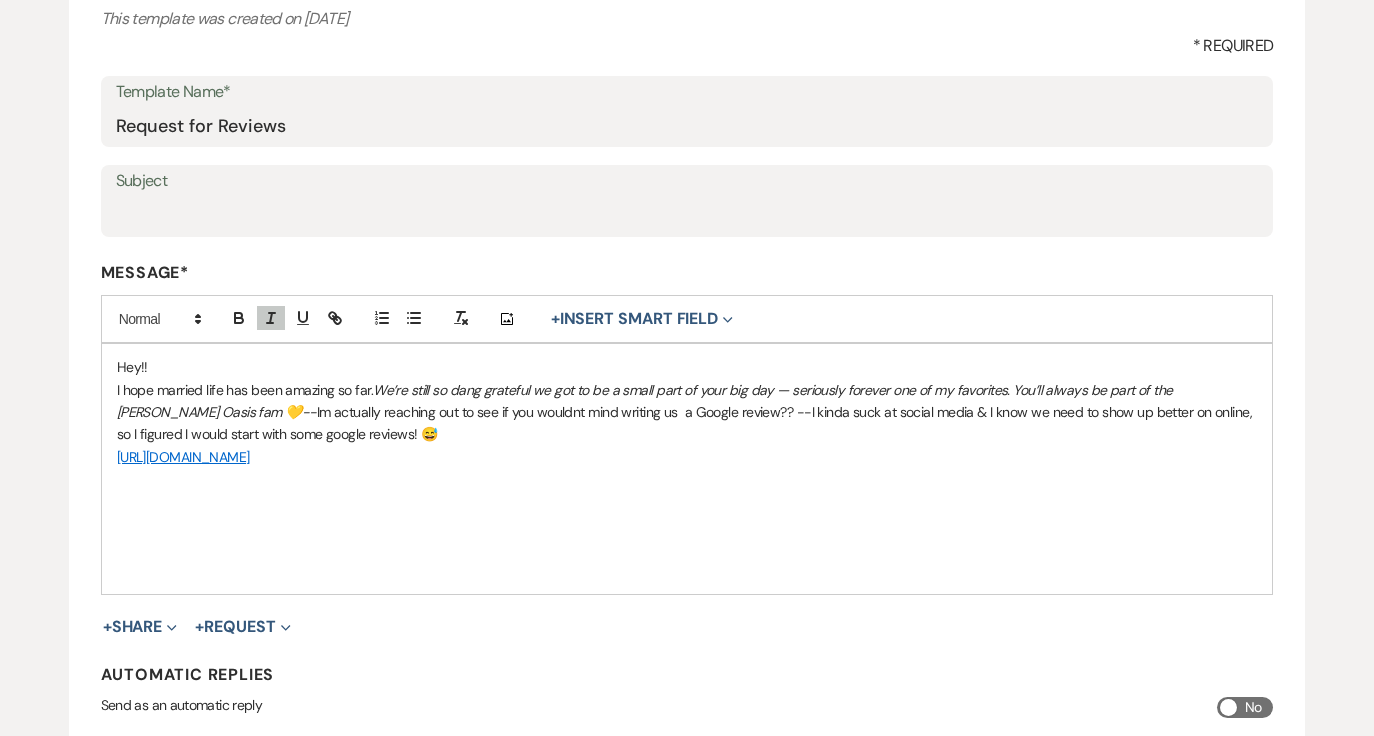 click on "We’re still so dang grateful we got to be a small part of your big day — seriously forever one of my favorites. You’ll always be part of the Oehme Oasis fam 💛--" at bounding box center (646, 401) 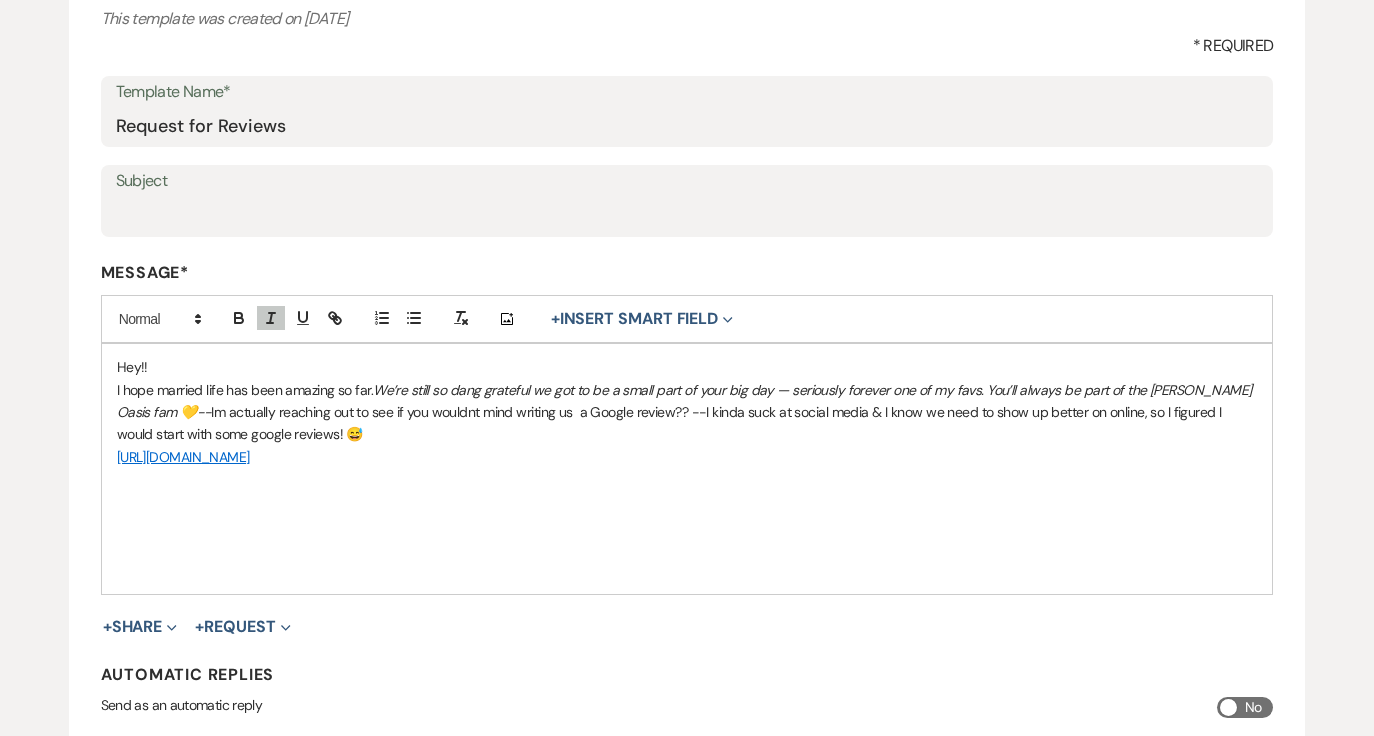 click on "Hey!! I hope married life has been amazing so far.  We’re still so dang grateful we got to be a small part of your big day — seriously forever one of my favs. You’ll always be part of the Oehme Oasis fam 💛--  Im actually reaching out to see if you wouldnt mind writing us  a Google review?? --I kinda suck at social media & I know we need to show up better on online, so I figured I would start with some google reviews! 😅 https://g.page/r/CaEw-dWoxkSCEAE/review" at bounding box center (687, 469) 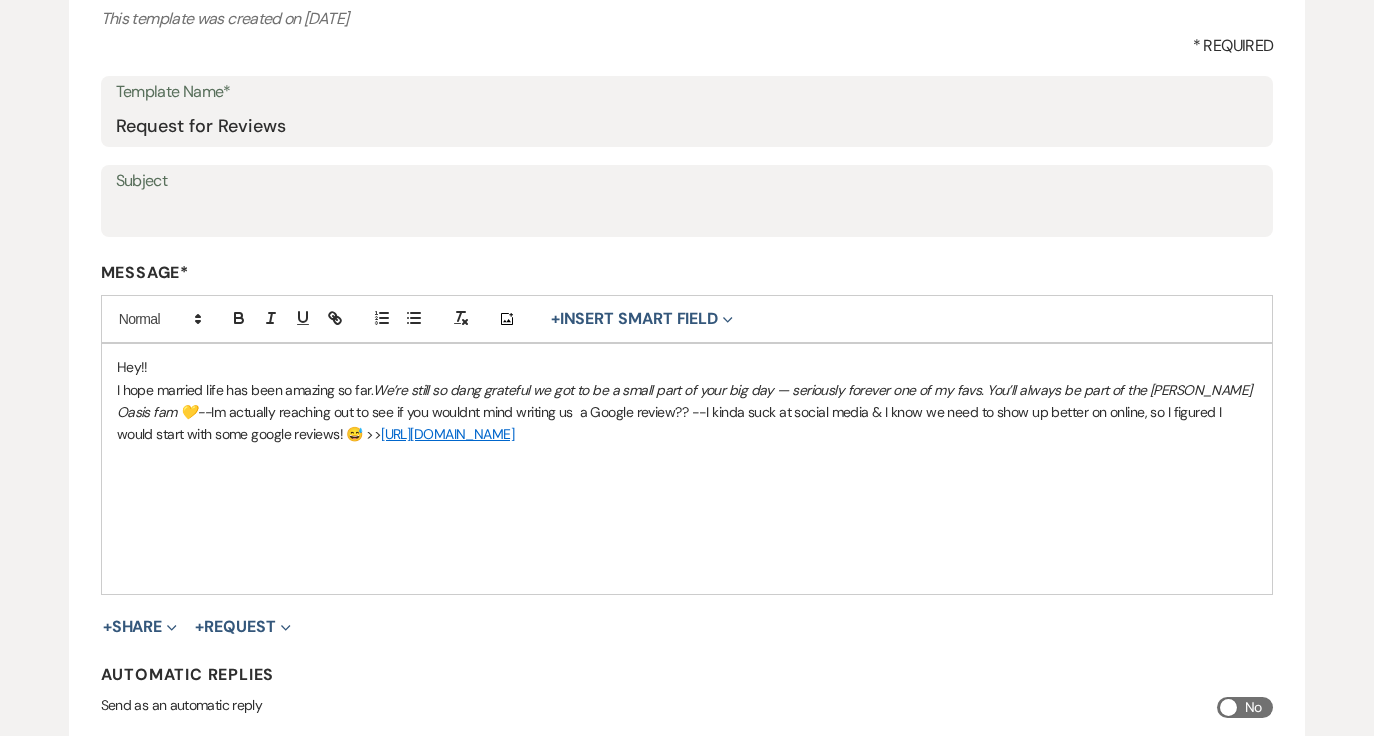 click on "Hey!! I hope married life has been amazing so far.  We’re still so dang grateful we got to be a small part of your big day — seriously forever one of my favs. You’ll always be part of the Oehme Oasis fam 💛--  Im actually reaching out to see if you wouldnt mind writing us  a Google review?? --I kinda suck at social media & I know we need to show up better on online, so I figured I would start with some google reviews! 😅 >>  https://g.page/r/CaEw-dWoxkSCEAE/review" at bounding box center [687, 469] 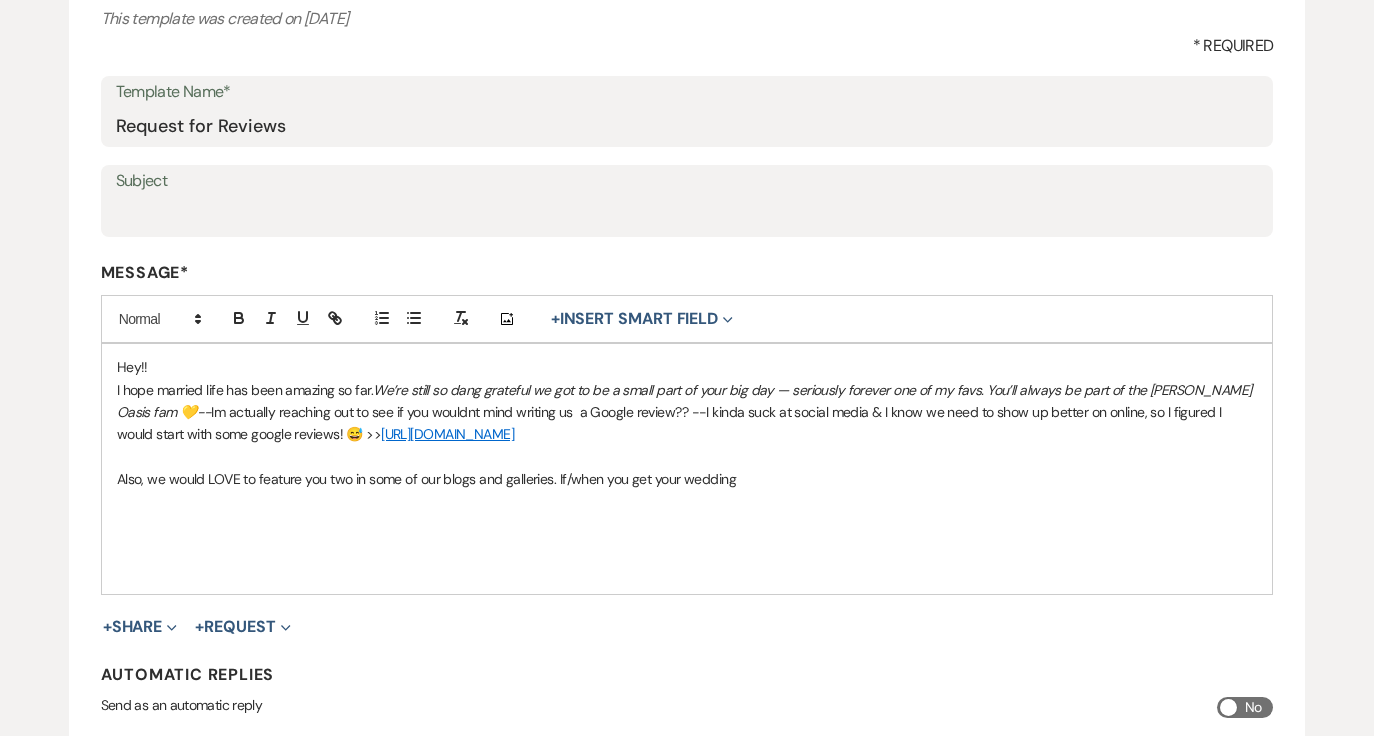 drag, startPoint x: 554, startPoint y: 481, endPoint x: 771, endPoint y: 514, distance: 219.49487 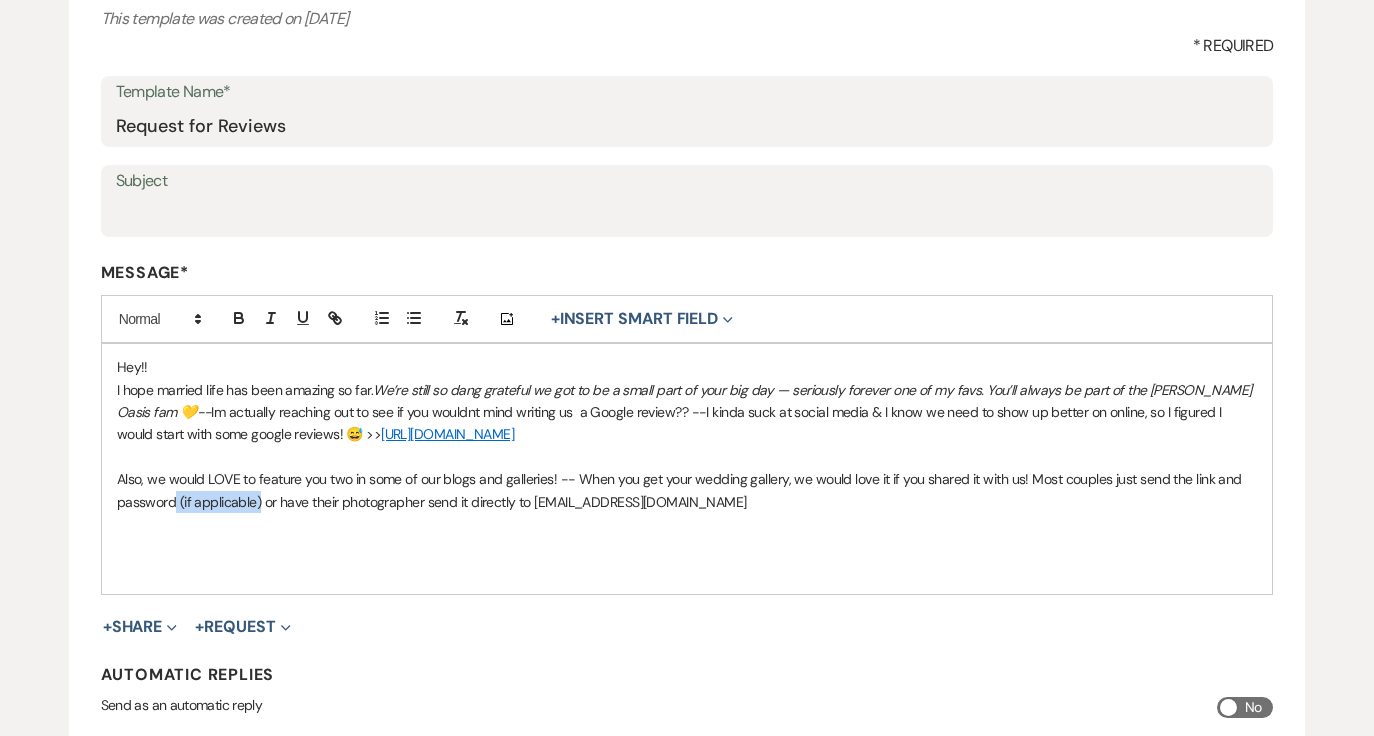 drag, startPoint x: 259, startPoint y: 492, endPoint x: 173, endPoint y: 507, distance: 87.29834 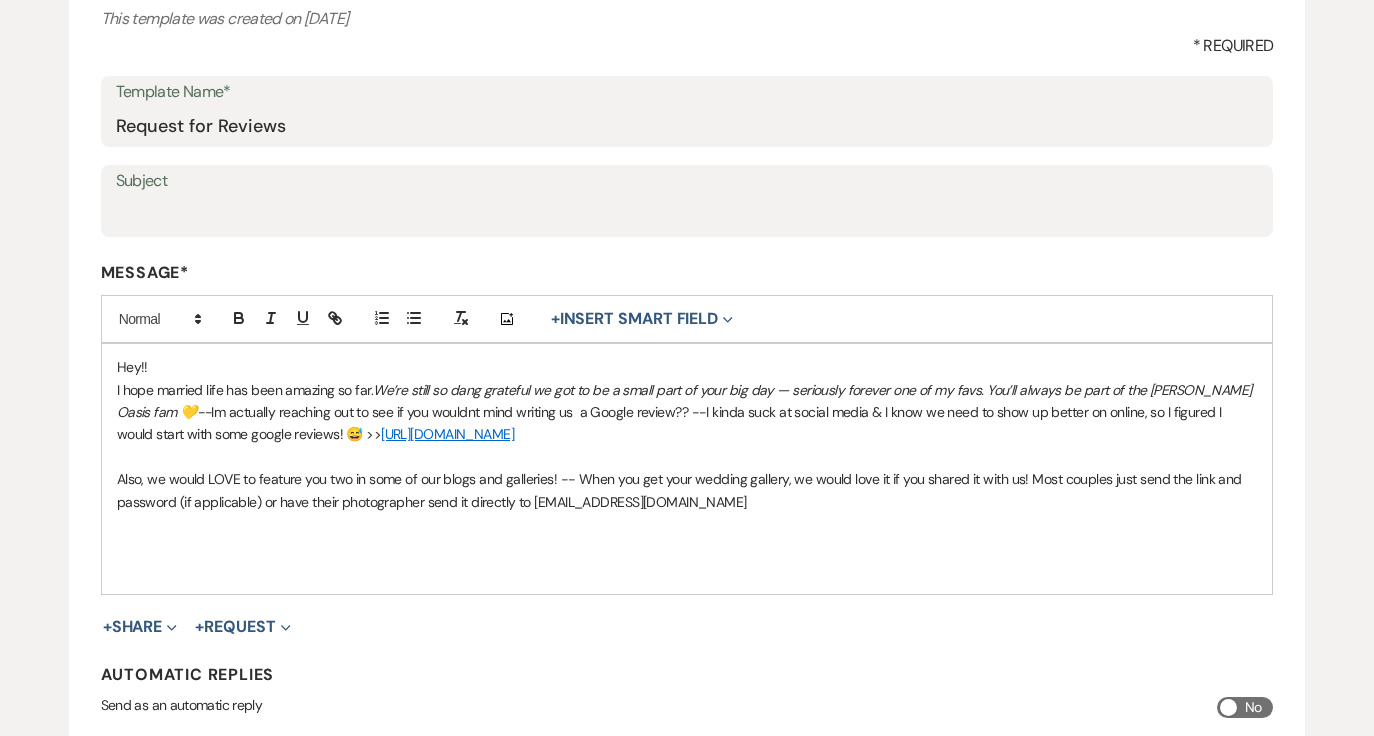 click at bounding box center [287, 319] 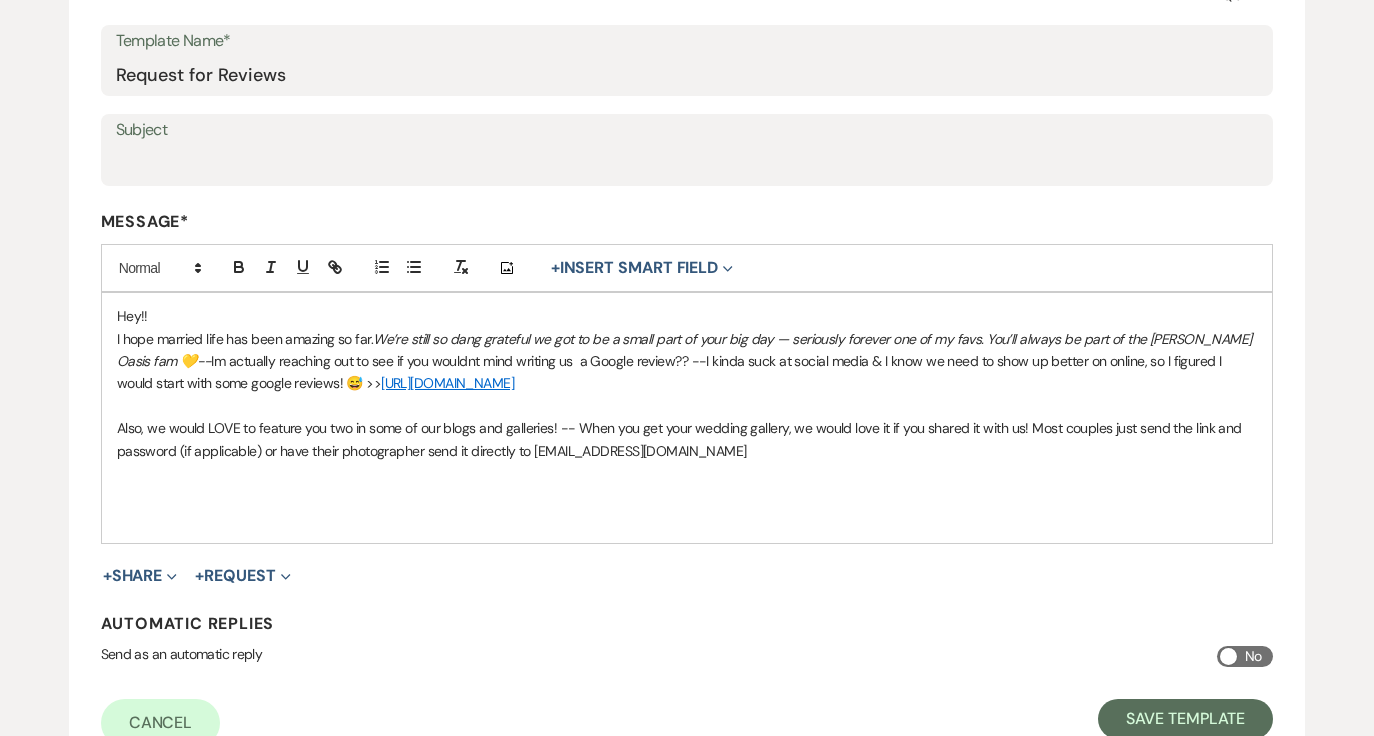 scroll, scrollTop: 327, scrollLeft: 0, axis: vertical 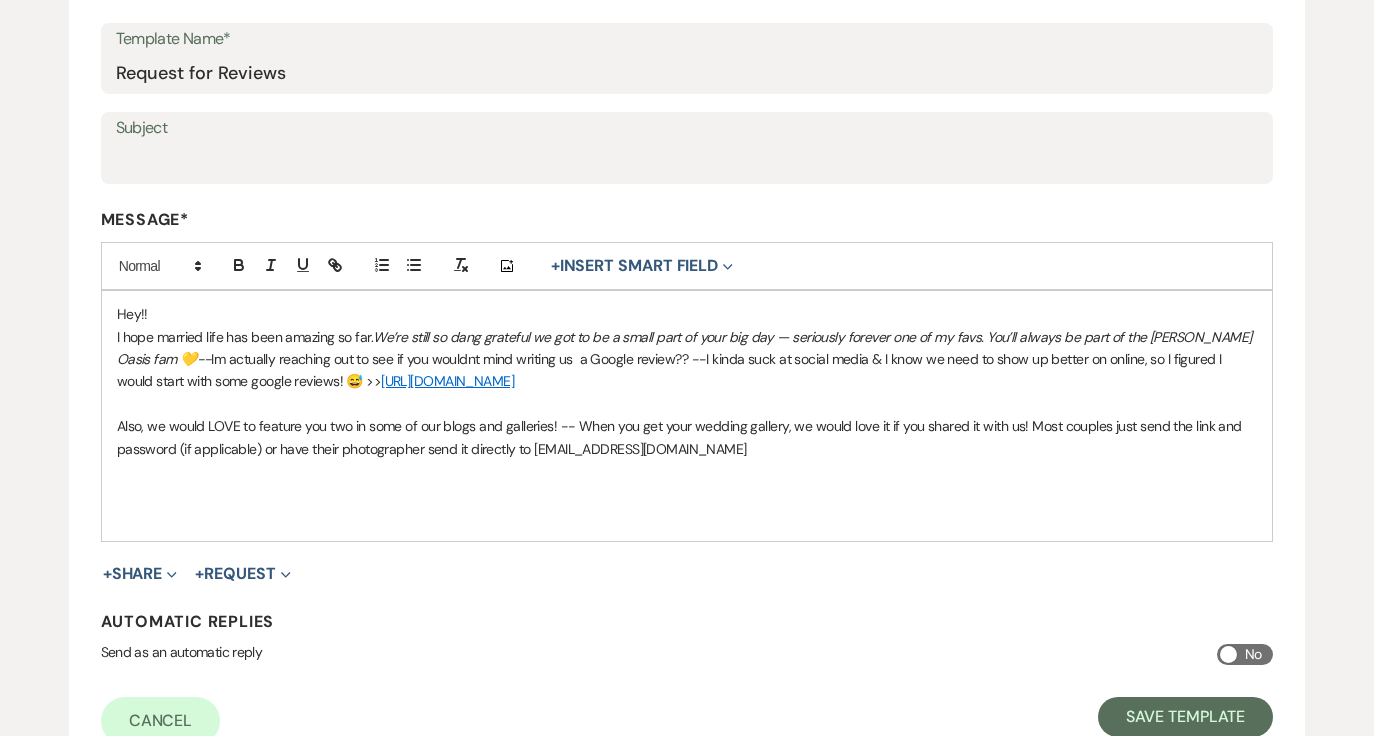 click on "Hey!! I hope married life has been amazing so far.  We’re still so dang grateful we got to be a small part of your big day — seriously forever one of my favs. You’ll always be part of the Oehme Oasis fam 💛--  Im actually reaching out to see if you wouldnt mind writing us  a Google review?? --I kinda suck at social media & I know we need to show up better on online, so I figured I would start with some google reviews! 😅 >>  https://g.page/r/CaEw-dWoxkSCEAE/review Also, we would LOVE to feature you two in some of our blogs and galleries! -- When you get your wedding gallery, we would love it if you shared it with us! Most couples just send the link and password (if applicable) or have their photographer send it directly to hello@oehmeoasis.com" at bounding box center (687, 416) 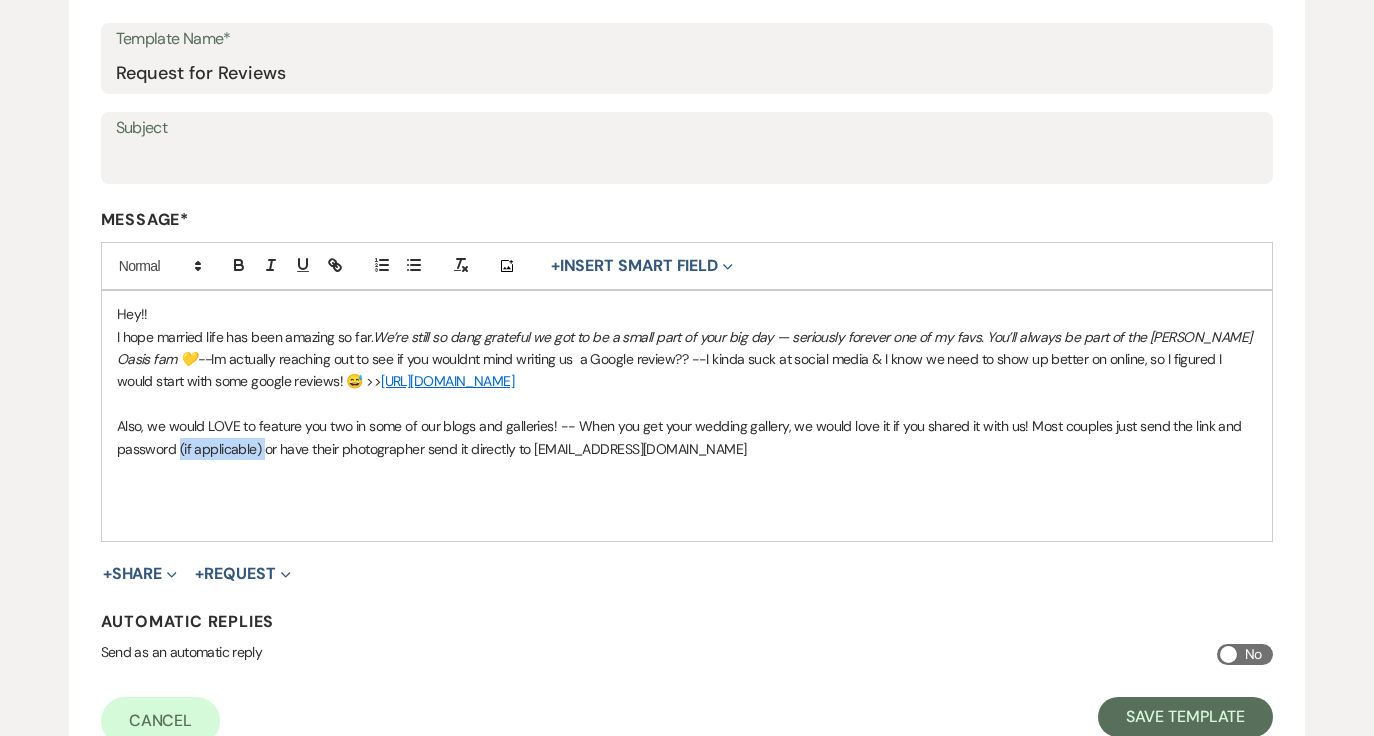 drag, startPoint x: 261, startPoint y: 444, endPoint x: 176, endPoint y: 444, distance: 85 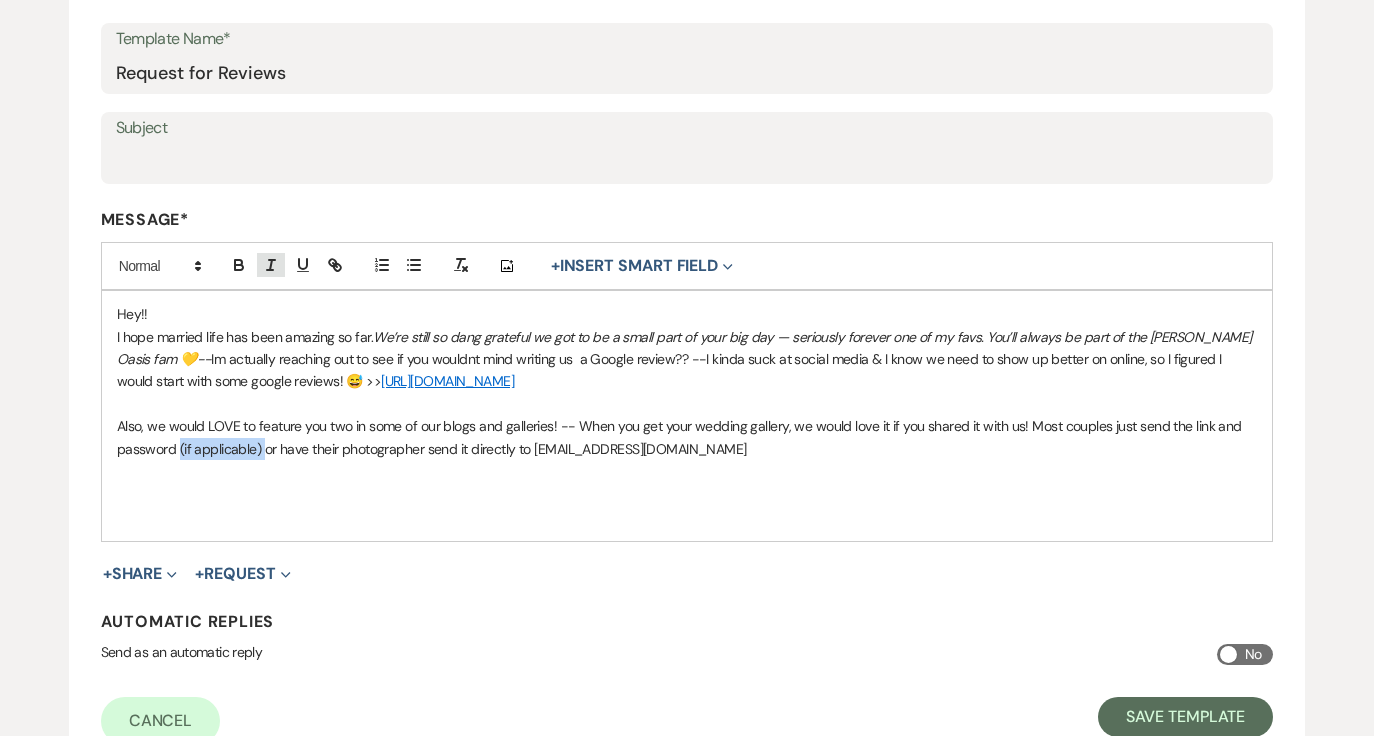 click 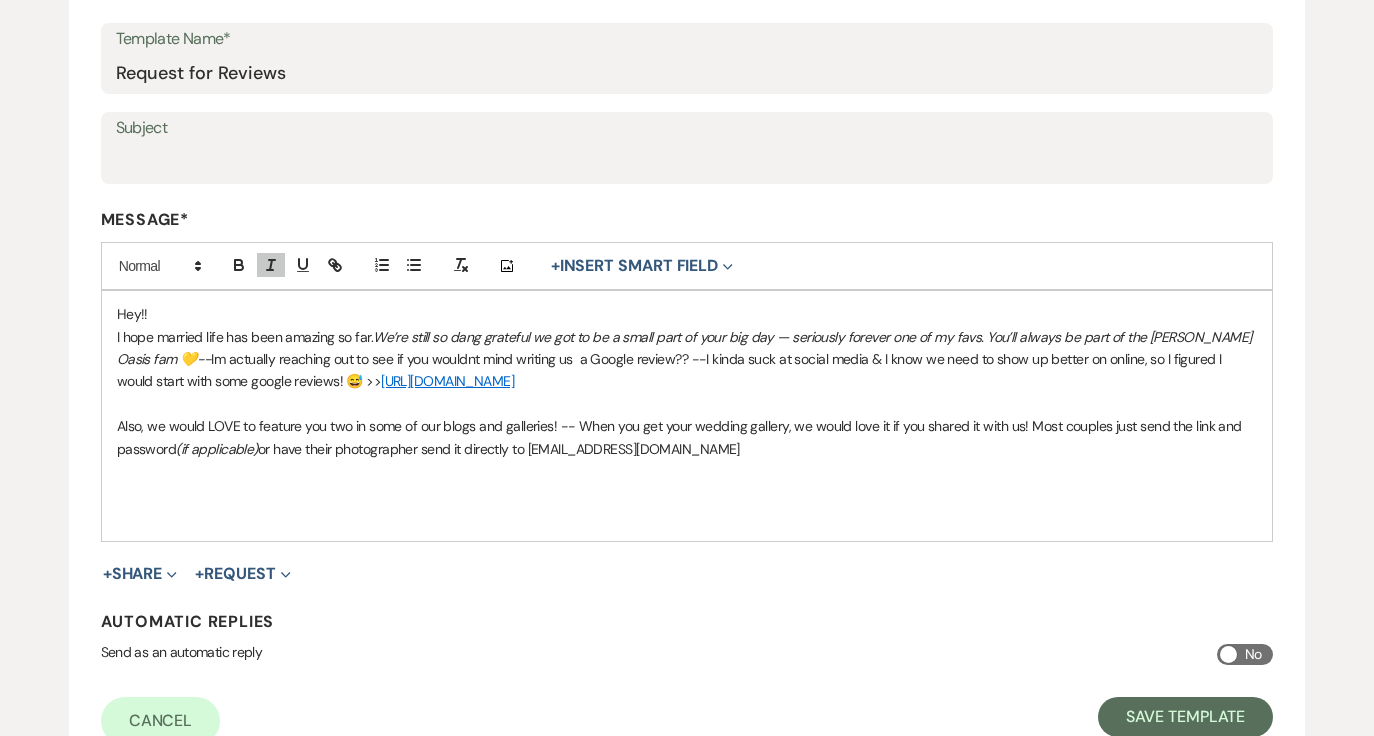 click on "Also, we would LOVE to feature you two in some of our blogs and galleries! -- When you get your wedding gallery, we would love it if you shared it with us! Most couples just send the link and password  (if applicable)  or have their photographer send it directly to hello@oehmeoasis.com" at bounding box center (687, 437) 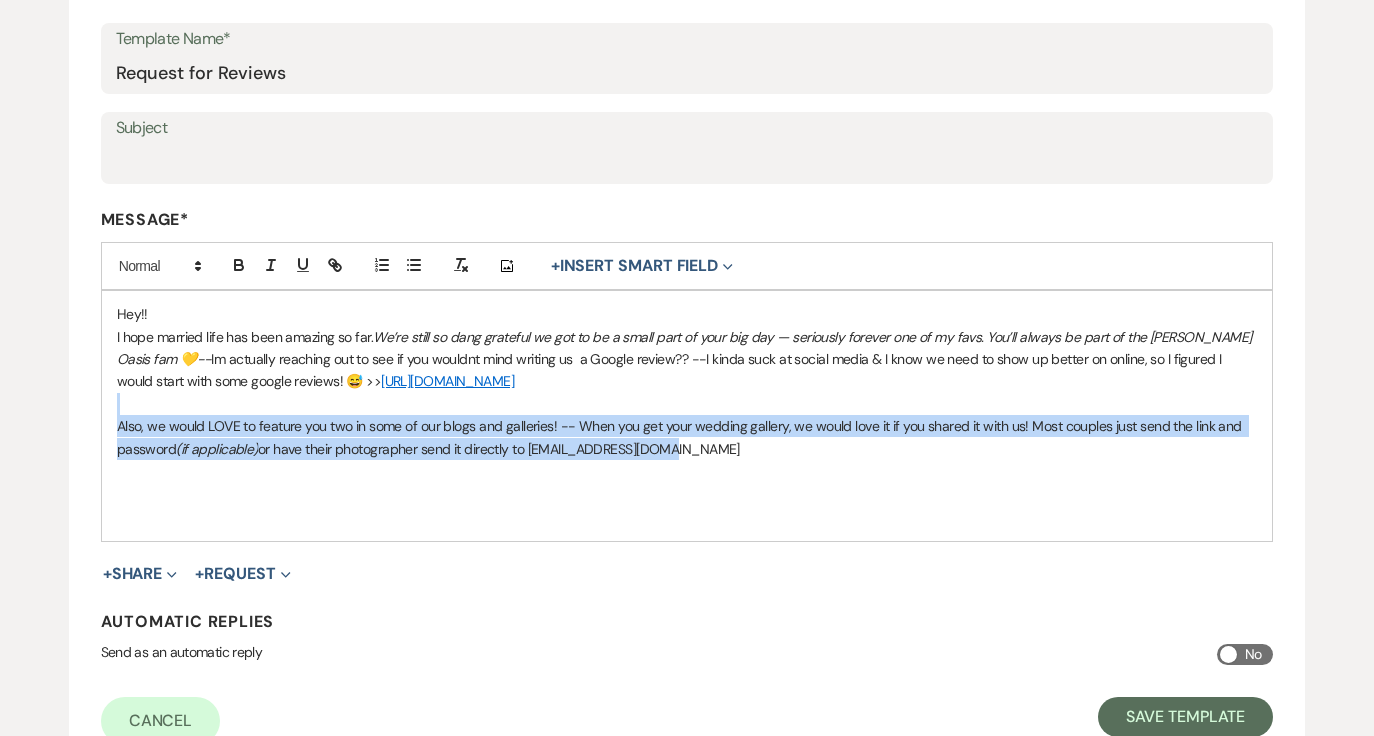 drag, startPoint x: 703, startPoint y: 452, endPoint x: 117, endPoint y: 412, distance: 587.3636 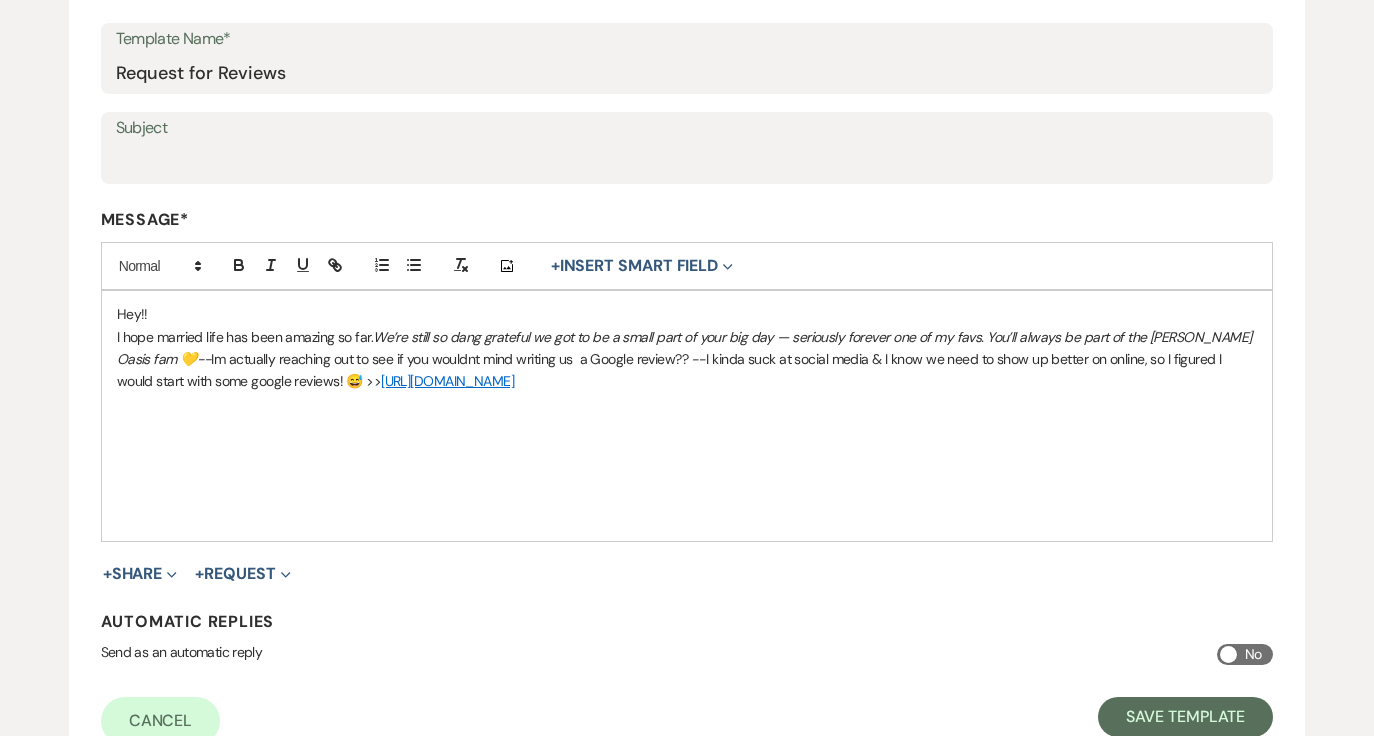 scroll, scrollTop: 320, scrollLeft: 0, axis: vertical 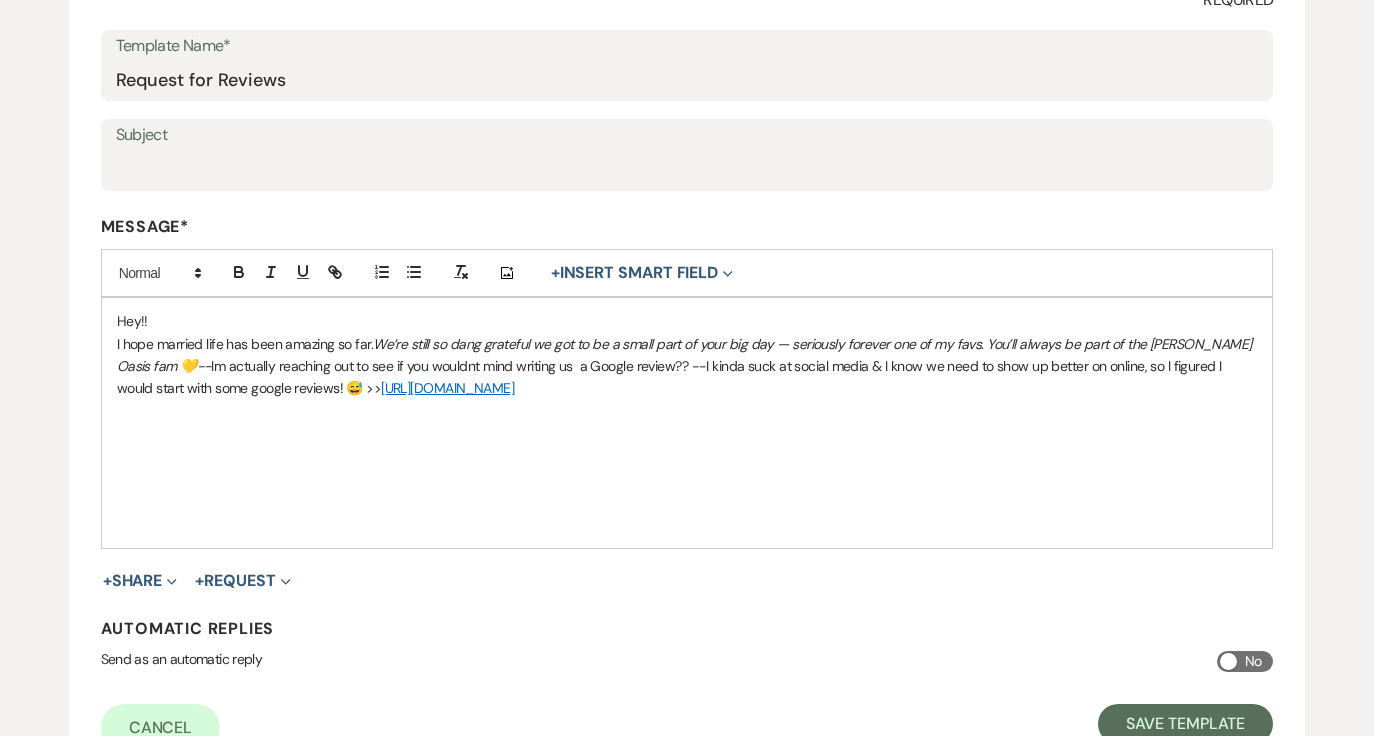 click on "I hope married life has been amazing so far.  We’re still so dang grateful we got to be a small part of your big day — seriously forever one of my favs. You’ll always be part of the Oehme Oasis fam 💛--  Im actually reaching out to see if you wouldnt mind writing us  a Google review?? --I kinda suck at social media & I know we need to show up better on online, so I figured I would start with some google reviews! 😅 >>  https://g.page/r/CaEw-dWoxkSCEAE/review" at bounding box center (687, 366) 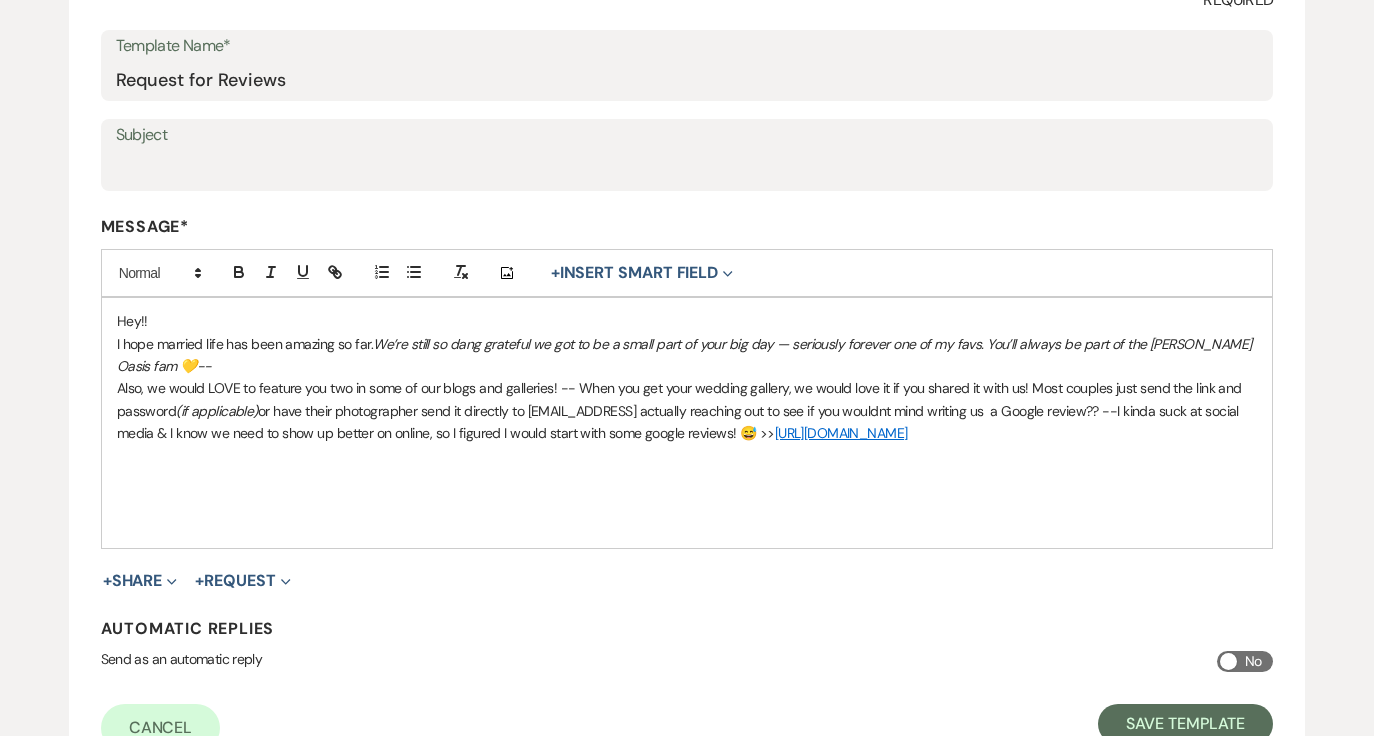 click on "Hey!! I hope married life has been amazing so far.  We’re still so dang grateful we got to be a small part of your big day — seriously forever one of my favs. You’ll always be part of the Oehme Oasis fam 💛--   Also, we would LOVE to feature you two in some of our blogs and galleries! -- When you get your wedding gallery, we would love it if you shared it with us! Most couples just send the link and password  (if applicable)  or have their photographer send it directly to hello@oehmeoasis.comIm actually reaching out to see if you wouldnt mind writing us  a Google review?? --I kinda suck at social media & I know we need to show up better on online, so I figured I would start with some google reviews! 😅 >>  https://g.page/r/CaEw-dWoxkSCEAE/review" at bounding box center (687, 423) 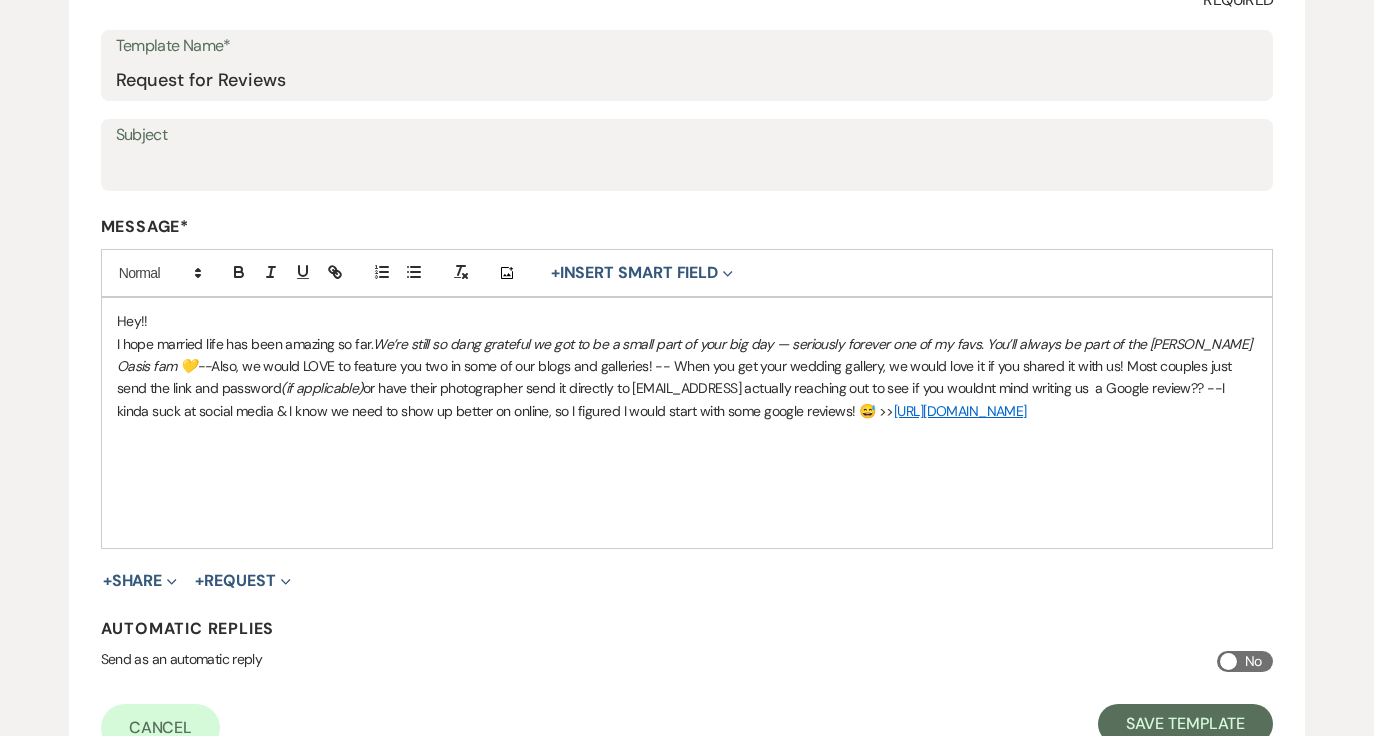 click on "I hope married life has been amazing so far.  We’re still so dang grateful we got to be a small part of your big day — seriously forever one of my favs. You’ll always be part of the Oehme Oasis fam 💛--  Also, we would LOVE to feature you two in some of our blogs and galleries! -- When you get your wedding gallery, we would love it if you shared it with us! Most couples just send the link and password  (if applicable)  or have their photographer send it directly to hello@oehmeoasis.comIm actually reaching out to see if you wouldnt mind writing us  a Google review?? --I kinda suck at social media & I know we need to show up better on online, so I figured I would start with some google reviews! 😅 >>  https://g.page/r/CaEw-dWoxkSCEAE/review" at bounding box center (687, 378) 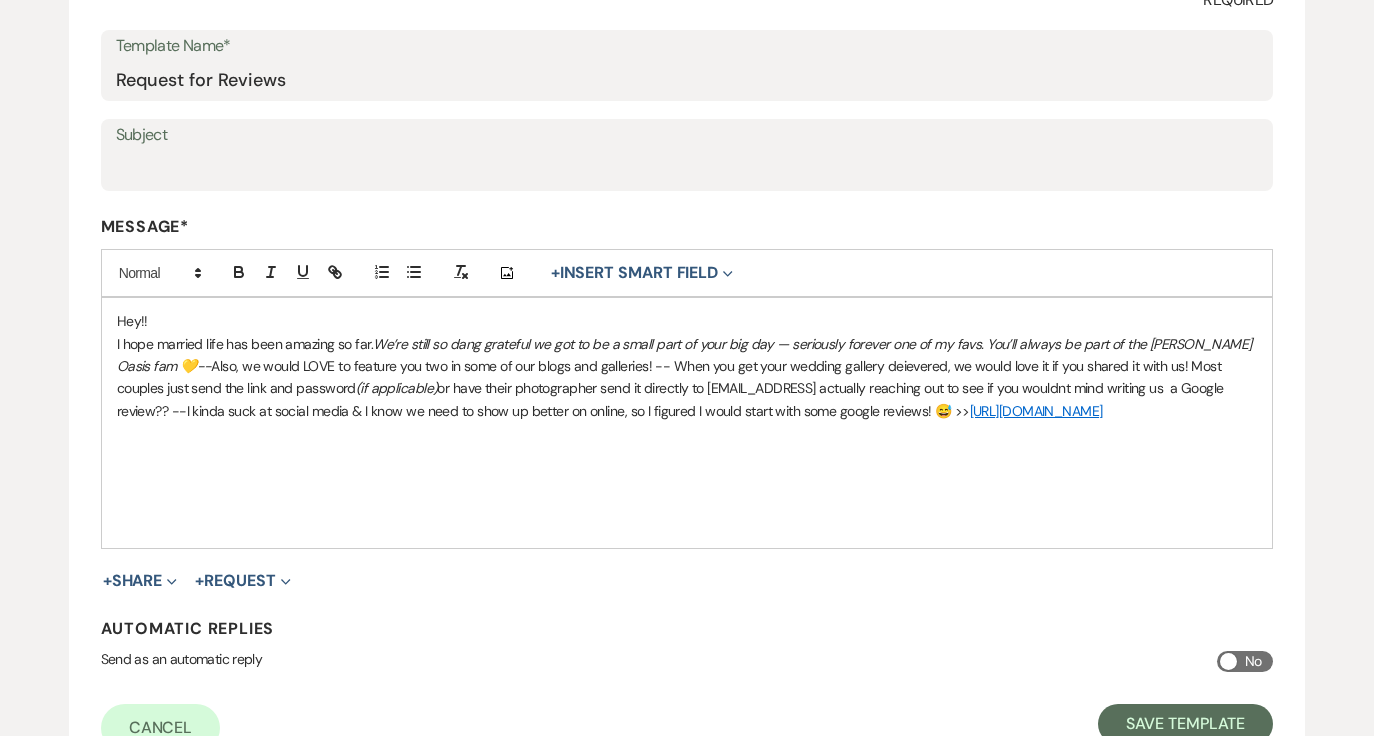 click at bounding box center [687, 433] 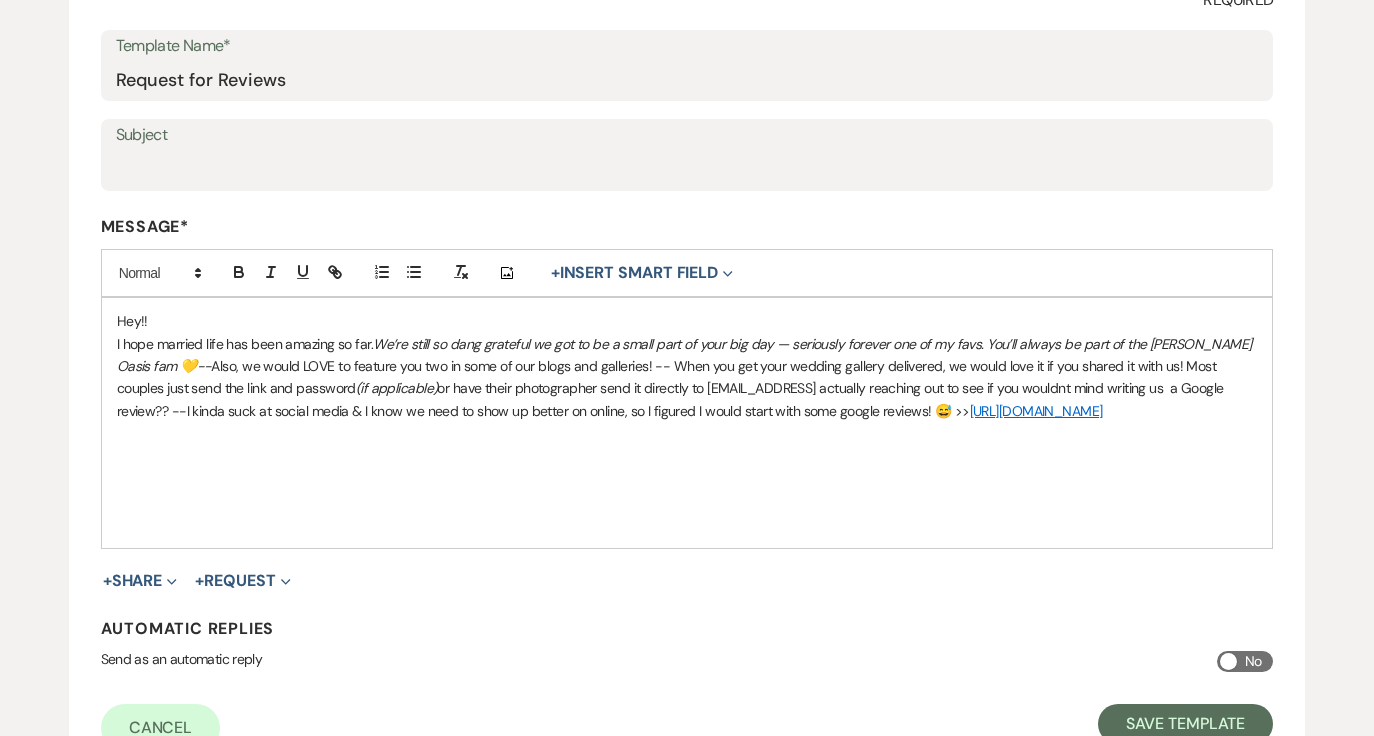 click on "I hope married life has been amazing so far.  We’re still so dang grateful we got to be a small part of your big day — seriously forever one of my favs. You’ll always be part of the Oehme Oasis fam 💛--  Also, we would LOVE to feature you two in some of our blogs and galleries! -- When you get your wedding gallery delivered, we would love it if you shared it with us! Most couples just send the link and password  (if applicable)  or have their photographer send it directly to hello@oehmeoasis.comIm actually reaching out to see if you wouldnt mind writing us  a Google review?? --I kinda suck at social media & I know we need to show up better on online, so I figured I would start with some google reviews! 😅 >>  https://g.page/r/CaEw-dWoxkSCEAE/review" at bounding box center [687, 378] 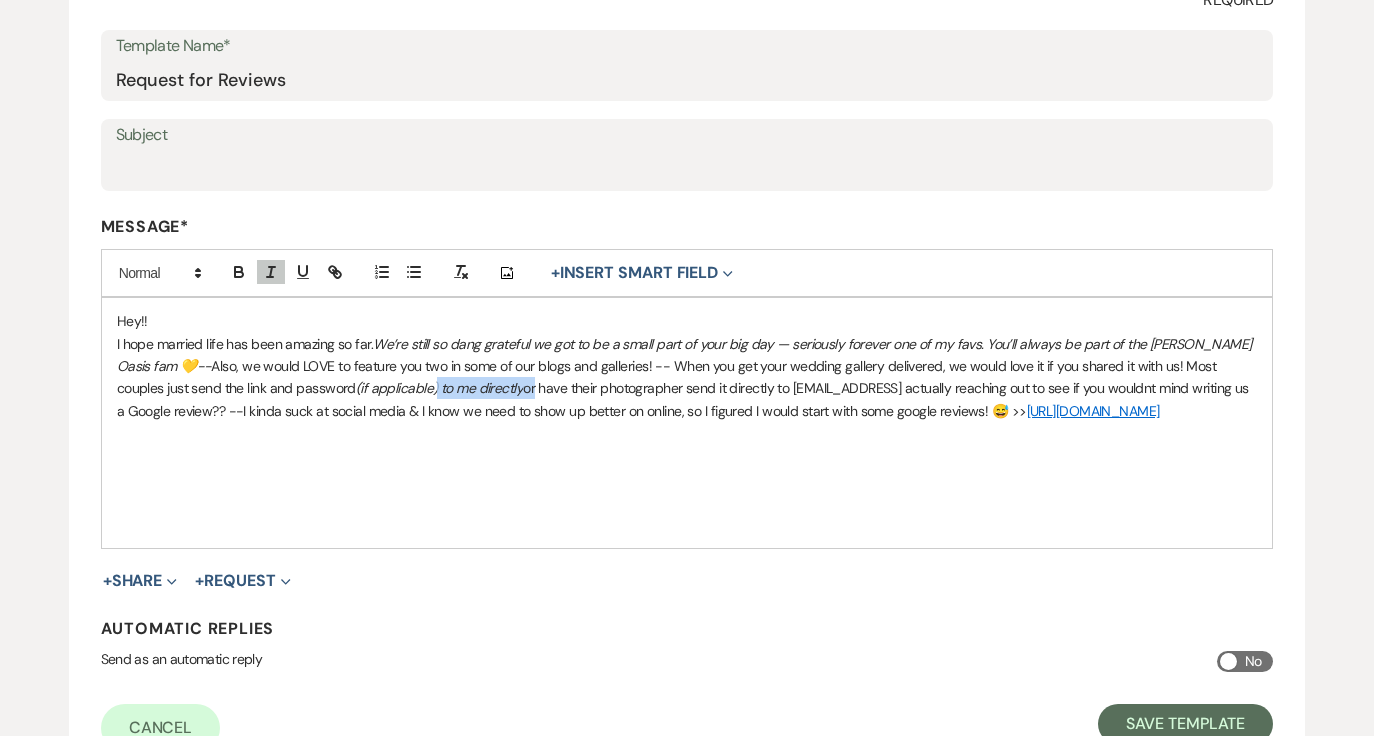 drag, startPoint x: 331, startPoint y: 388, endPoint x: 436, endPoint y: 397, distance: 105.38501 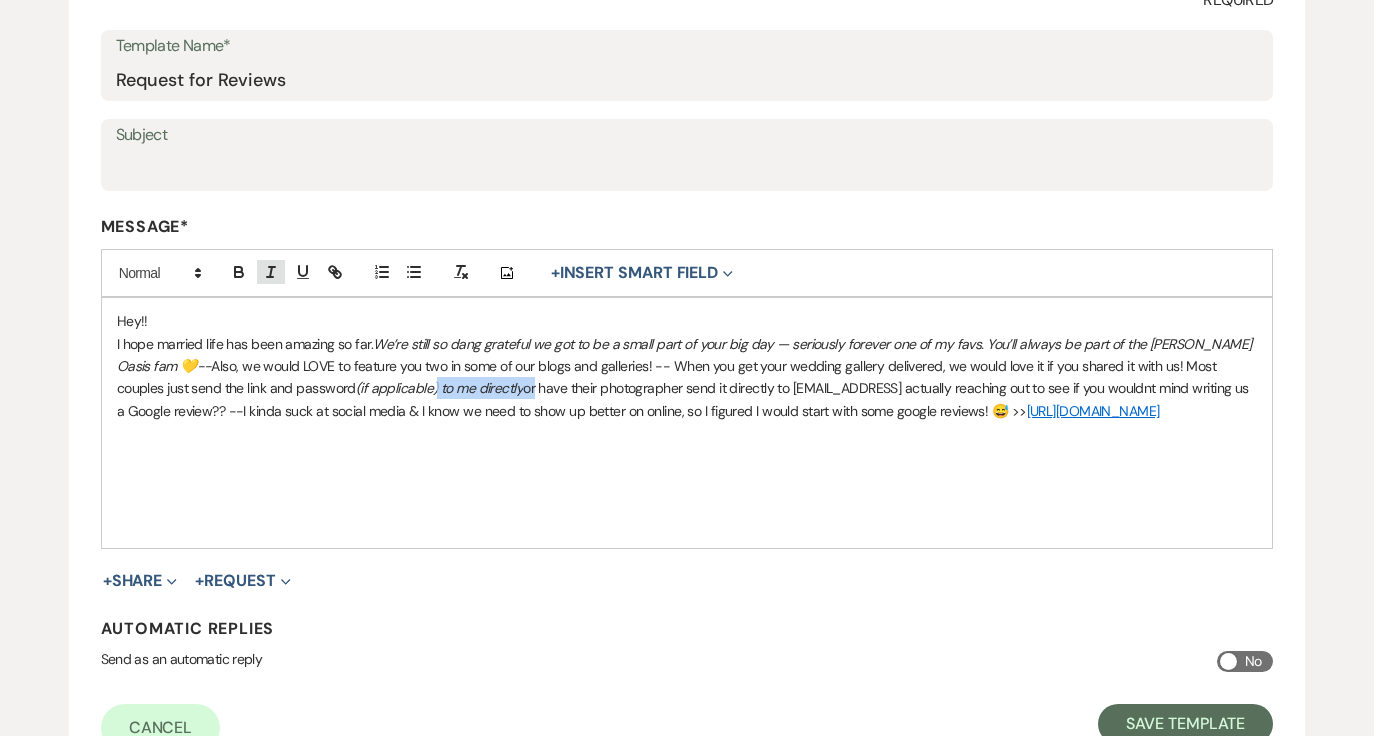 click 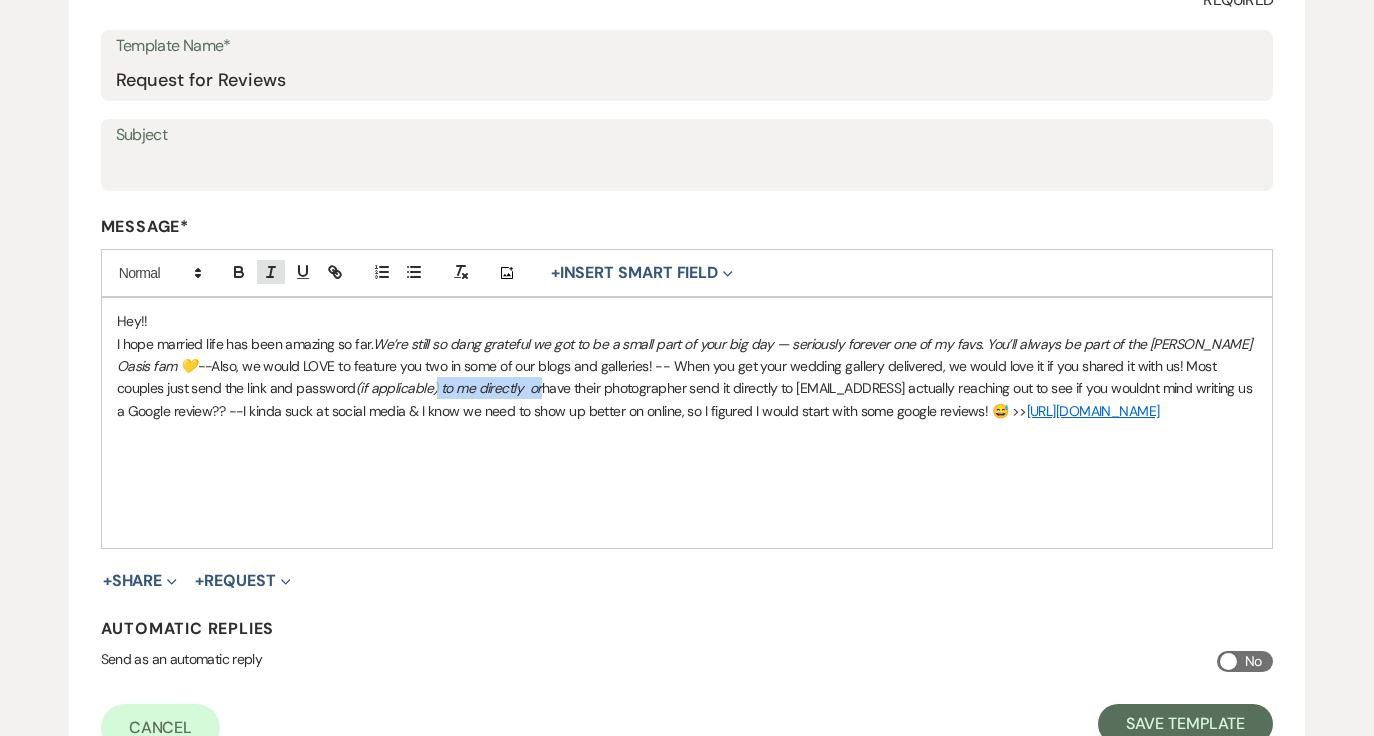 click 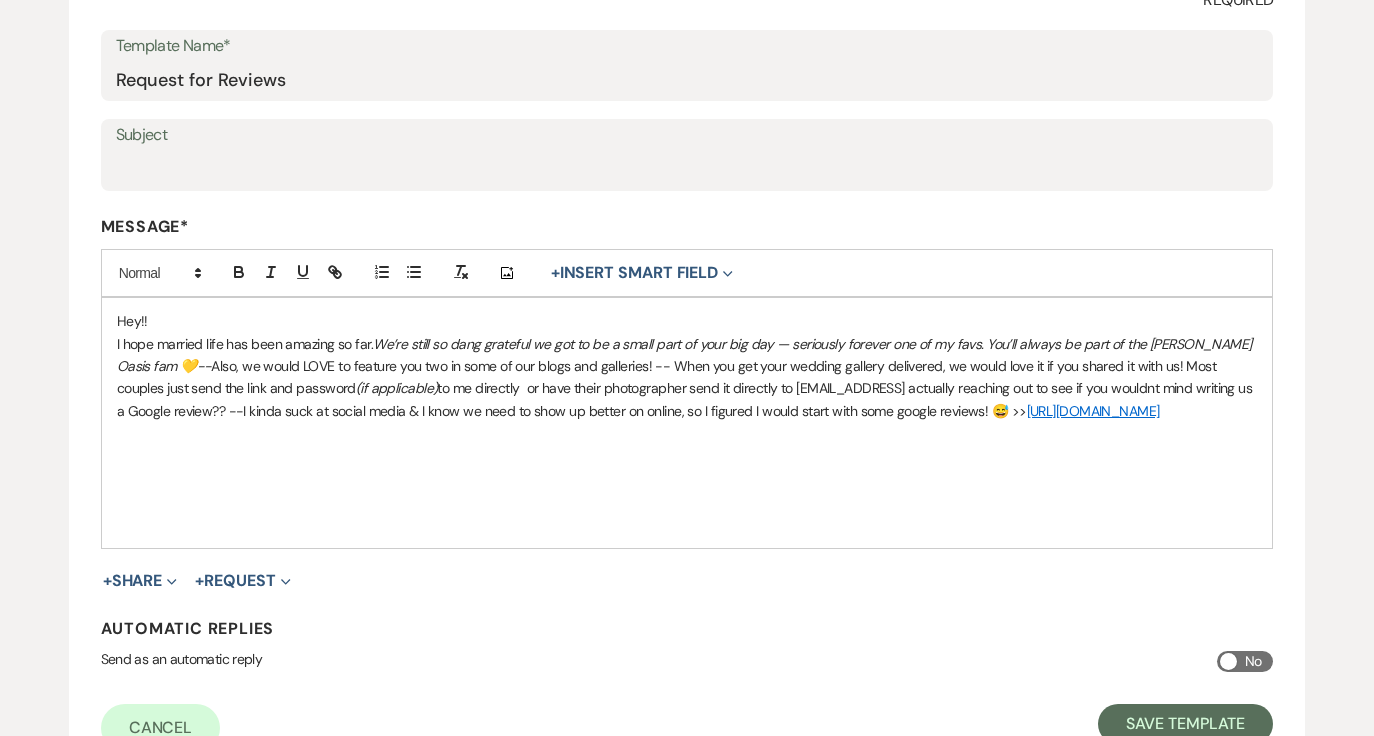 click on "I hope married life has been amazing so far.  We’re still so dang grateful we got to be a small part of your big day — seriously forever one of my favs. You’ll always be part of the Oehme Oasis fam 💛--  Also, we would LOVE to feature you two in some of our blogs and galleries! -- When you get your wedding gallery delivered, we would love it if you shared it with us! Most couples just send the link and password  (if applicable)  to me directly  or have their photographer send it directly to hello@oehmeoasis.comIm actually reaching out to see if you wouldnt mind writing us  a Google review?? --I kinda suck at social media & I know we need to show up better on online, so I figured I would start with some google reviews! 😅 >>  https://g.page/r/CaEw-dWoxkSCEAE/review" at bounding box center [687, 378] 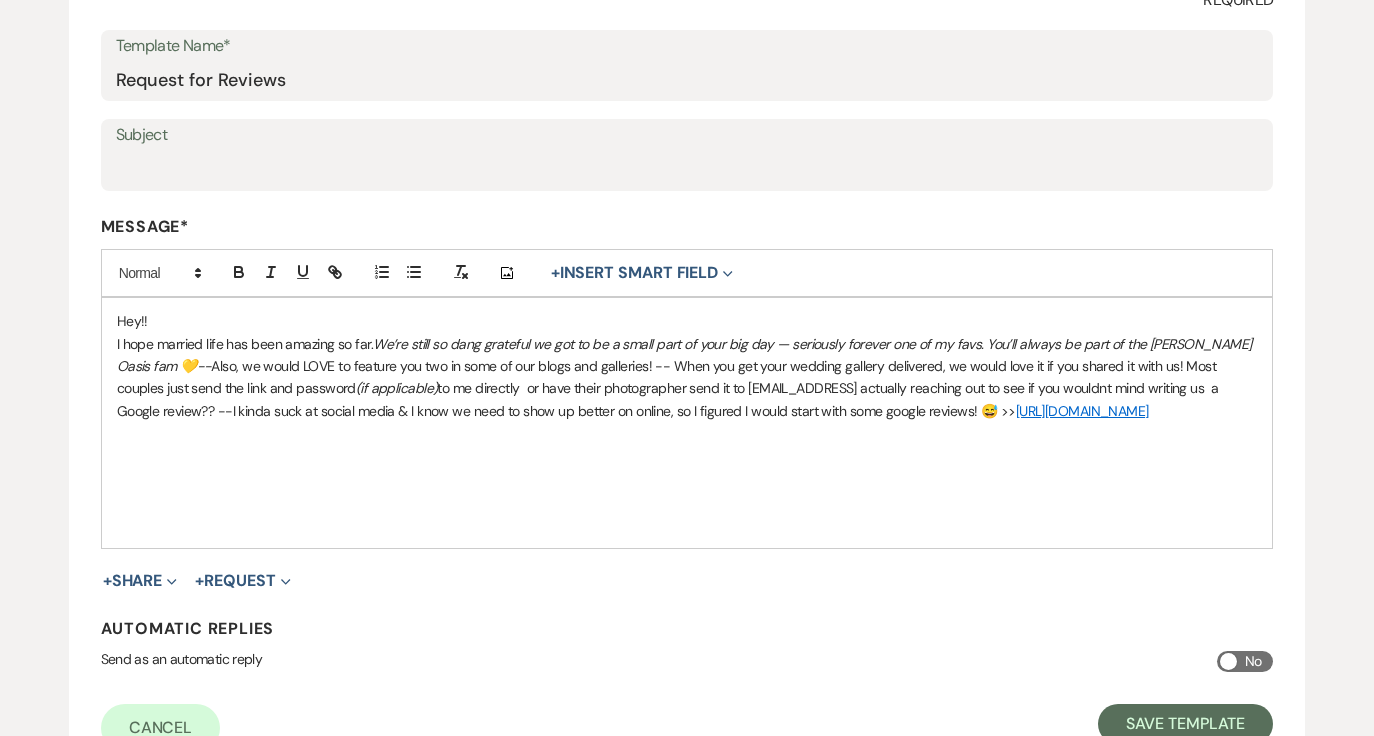 click on "I hope married life has been amazing so far.  We’re still so dang grateful we got to be a small part of your big day — seriously forever one of my favs. You’ll always be part of the Oehme Oasis fam 💛--  Also, we would LOVE to feature you two in some of our blogs and galleries! -- When you get your wedding gallery delivered, we would love it if you shared it with us! Most couples just send the link and password  (if applicable)  to me directly  or have their photographer send it to hello@oehmeoasis.comIm actually reaching out to see if you wouldnt mind writing us  a Google review?? --I kinda suck at social media & I know we need to show up better on online, so I figured I would start with some google reviews! 😅 >>  https://g.page/r/CaEw-dWoxkSCEAE/review" at bounding box center (687, 378) 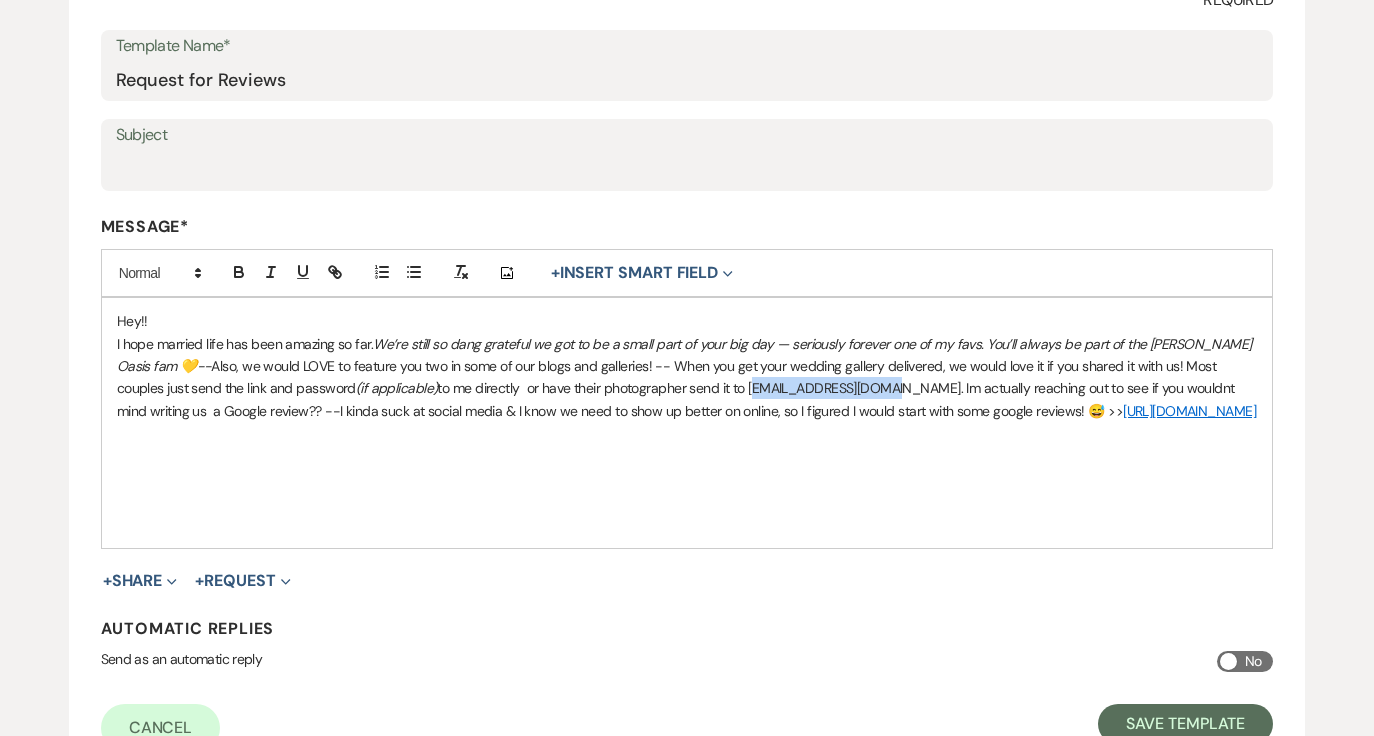 drag, startPoint x: 643, startPoint y: 383, endPoint x: 787, endPoint y: 383, distance: 144 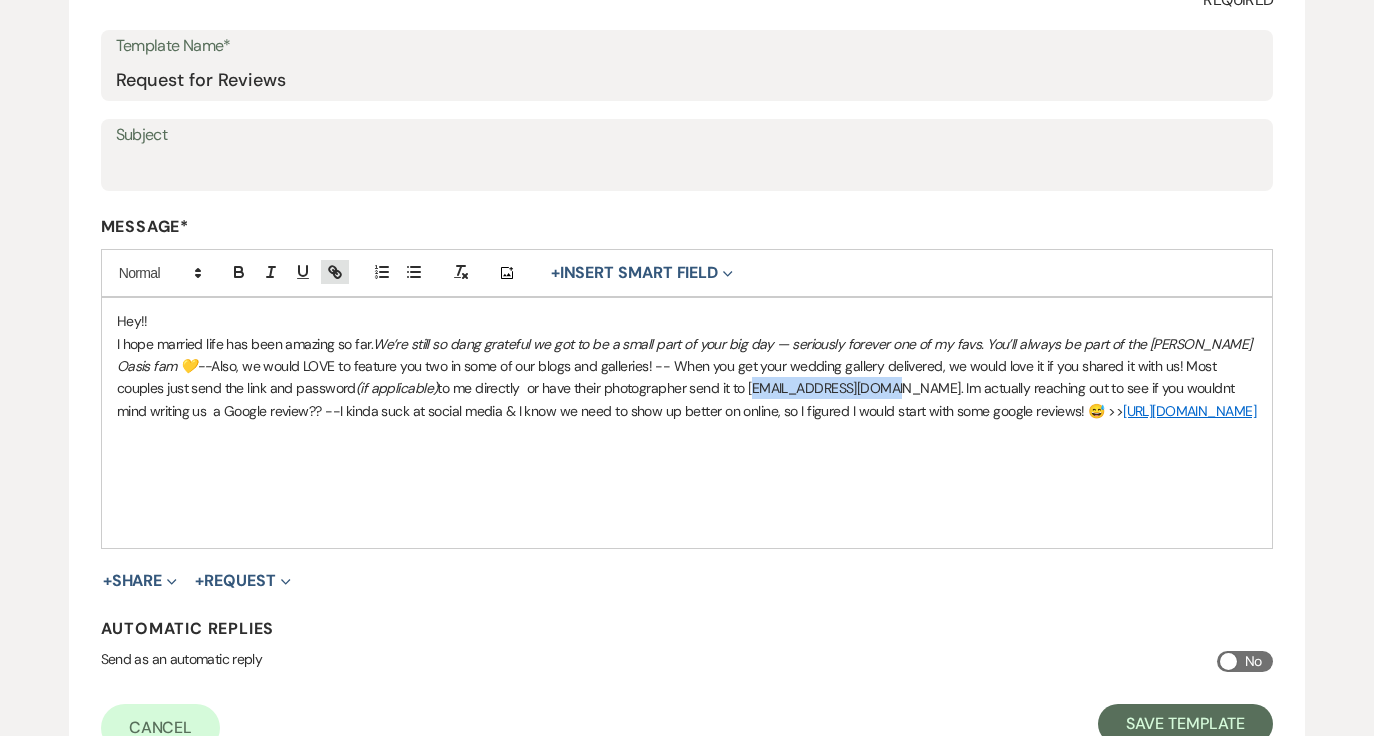 click 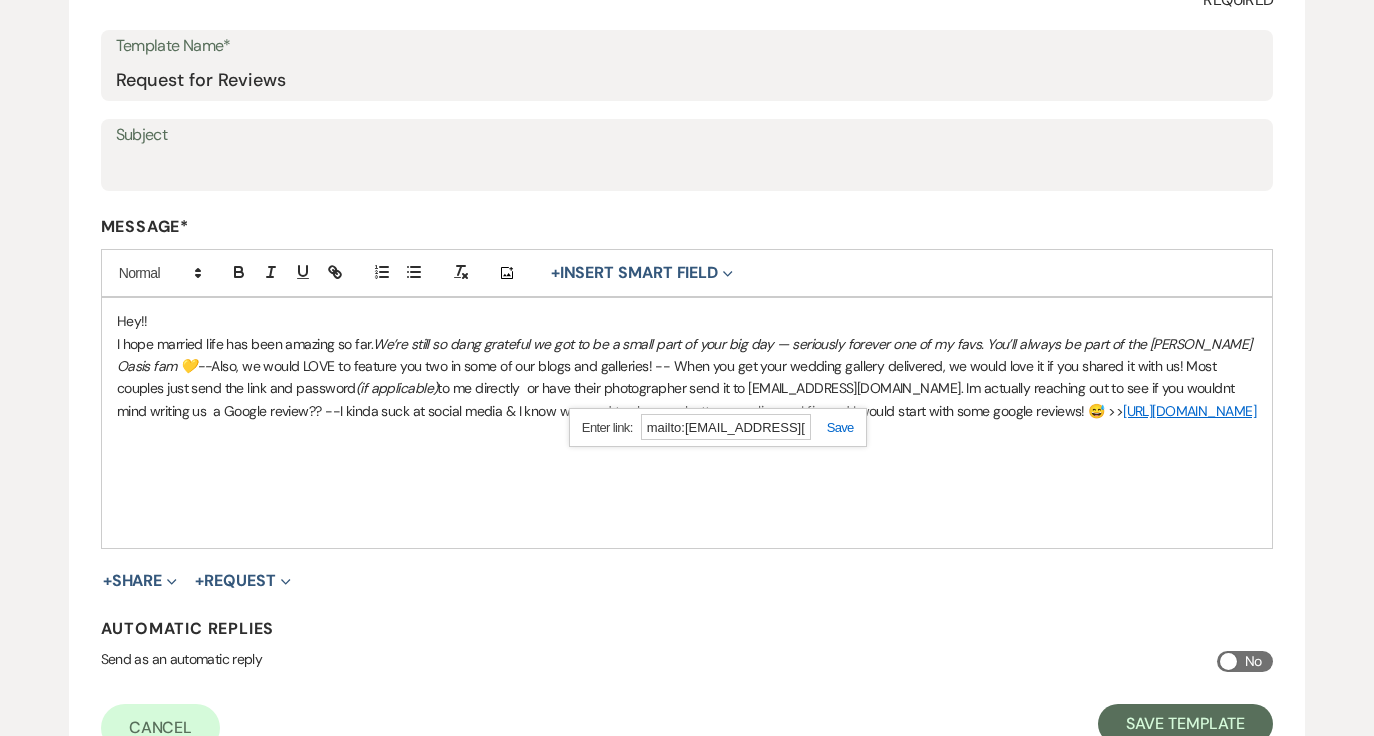 click at bounding box center (832, 427) 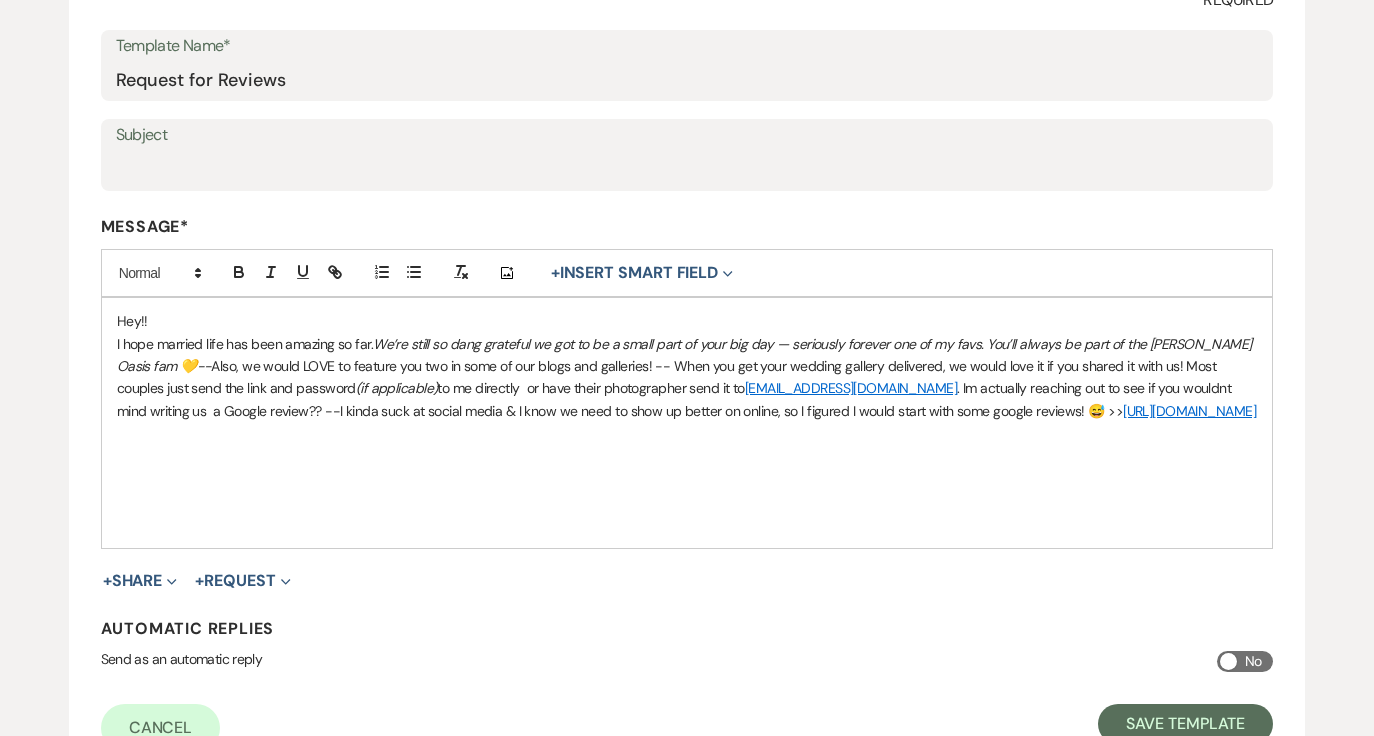 click at bounding box center (687, 433) 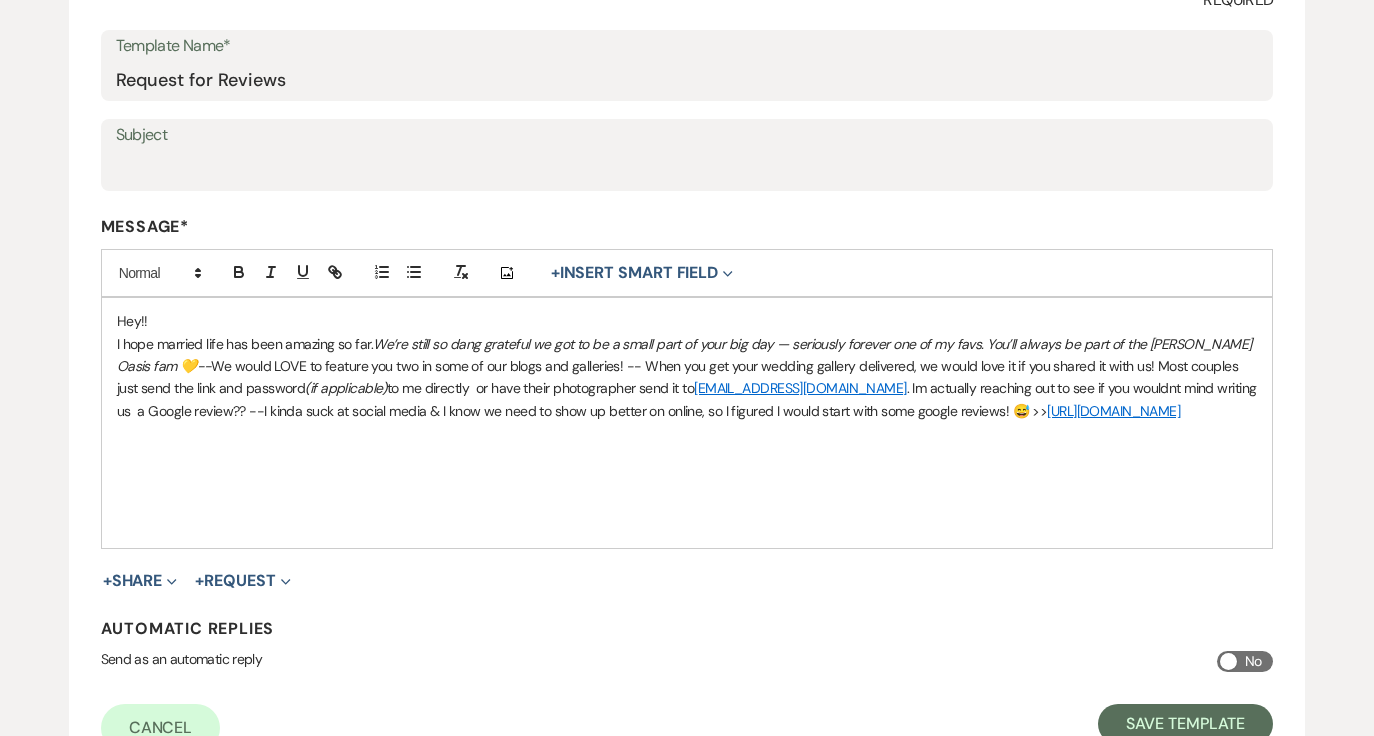 click on "I hope married life has been amazing so far.  We’re still so dang grateful we got to be a small part of your big day — seriously forever one of my favs. You’ll always be part of the Oehme Oasis fam 💛--  We would LOVE to feature you two in some of our blogs and galleries! -- When you get your wedding gallery delivered, we would love it if you shared it with us! Most couples just send the link and password  (if applicable)  to me directly  or have their photographer send it to  hello@oehmeoasis.com . Im actually reaching out to see if you wouldnt mind writing us  a Google review?? --I kinda suck at social media & I know we need to show up better on online, so I figured I would start with some google reviews! 😅 >>  https://g.page/r/CaEw-dWoxkSCEAE/review" at bounding box center (687, 378) 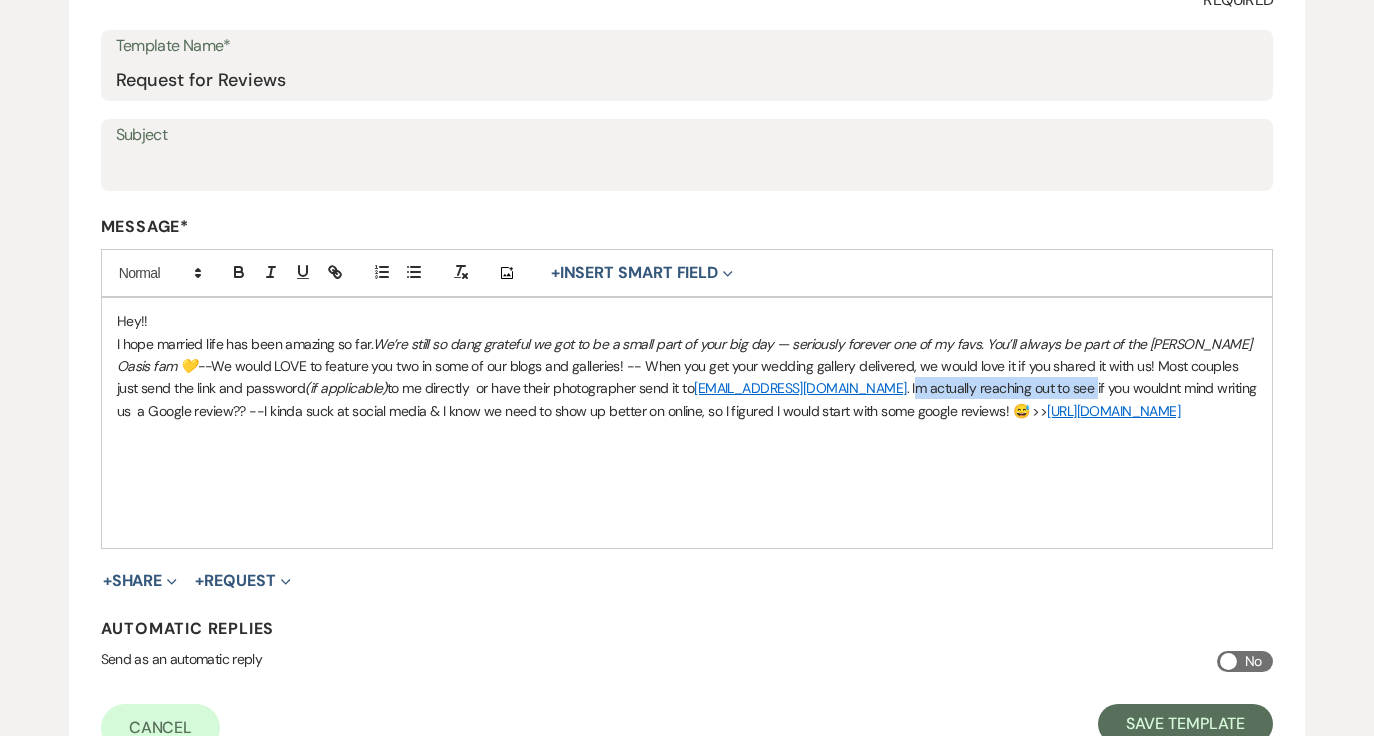 drag, startPoint x: 954, startPoint y: 383, endPoint x: 776, endPoint y: 386, distance: 178.02528 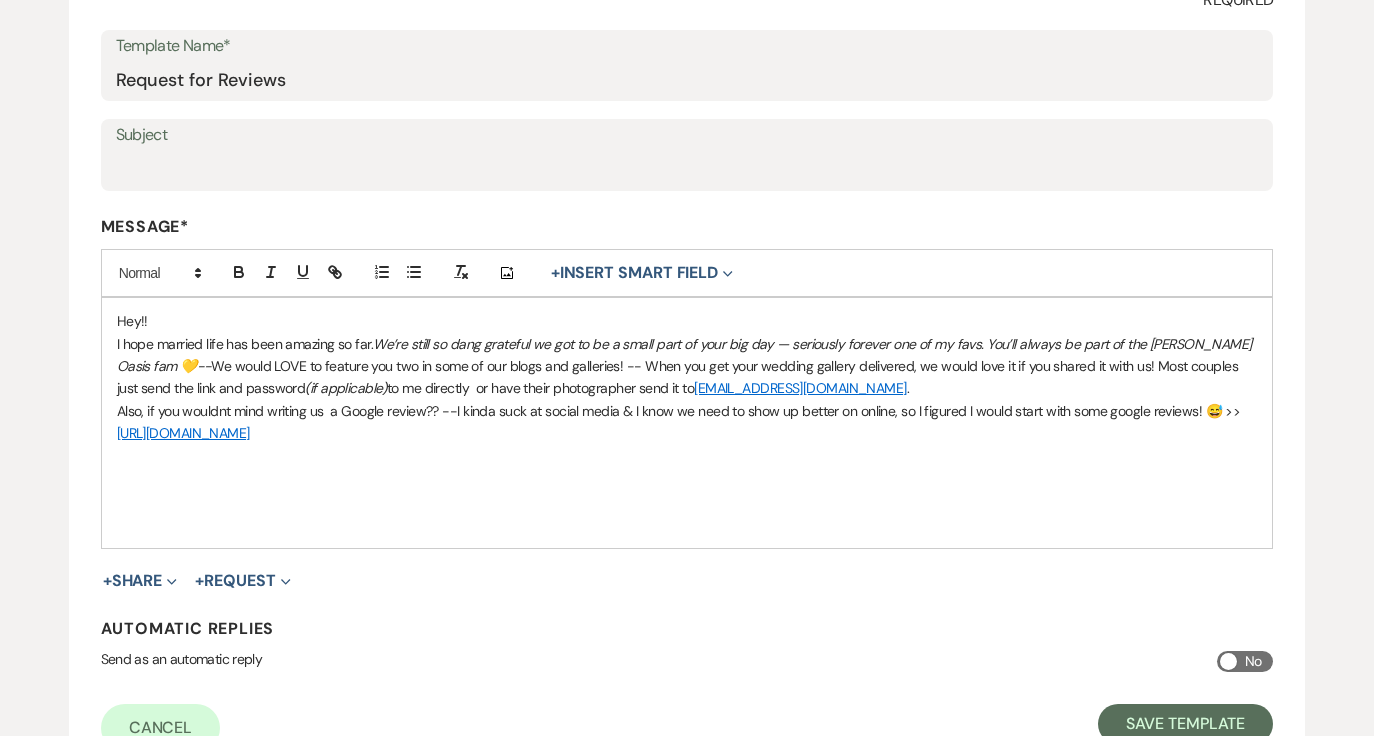 click on "Also, if you wouldnt mind writing us  a Google review?? --I kinda suck at social media & I know we need to show up better on online, so I figured I would start with some google reviews! 😅 >>  https://g.page/r/CaEw-dWoxkSCEAE/review" at bounding box center [687, 422] 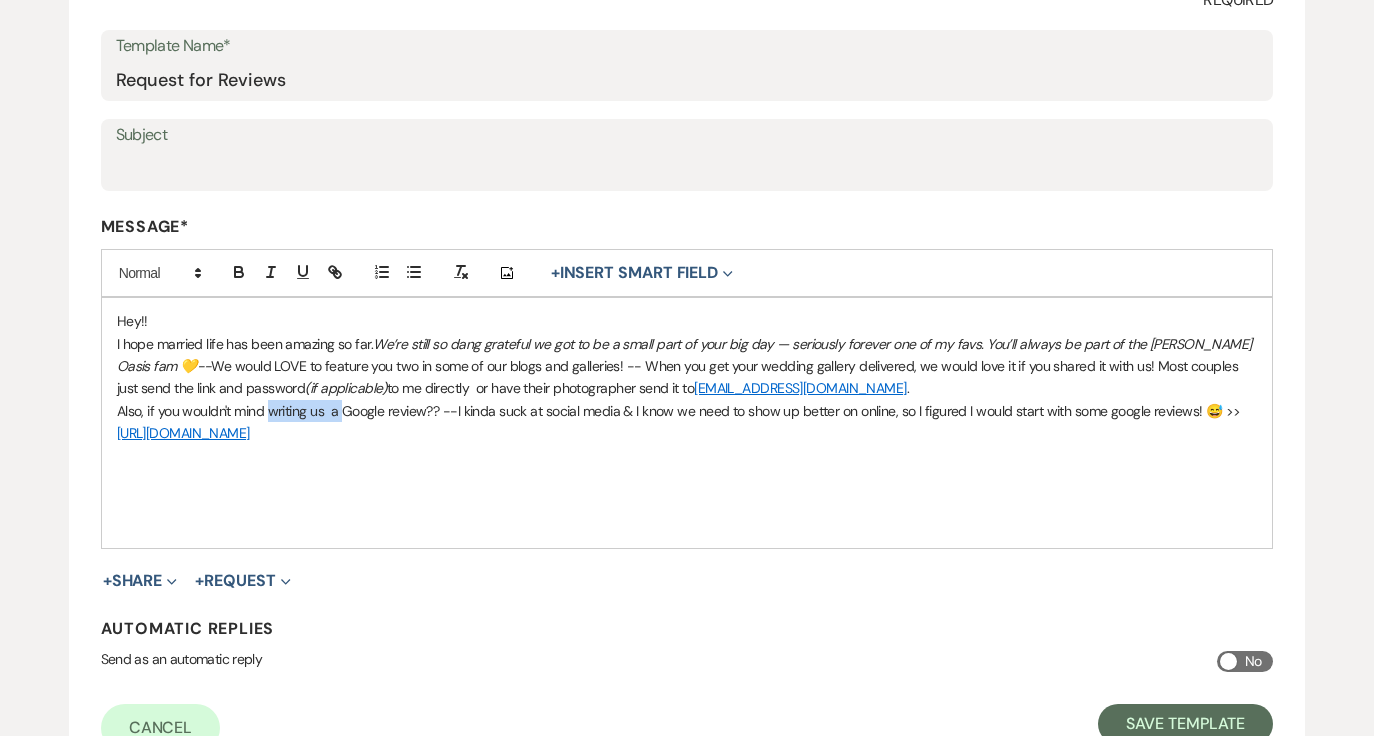 drag, startPoint x: 341, startPoint y: 408, endPoint x: 269, endPoint y: 405, distance: 72.06247 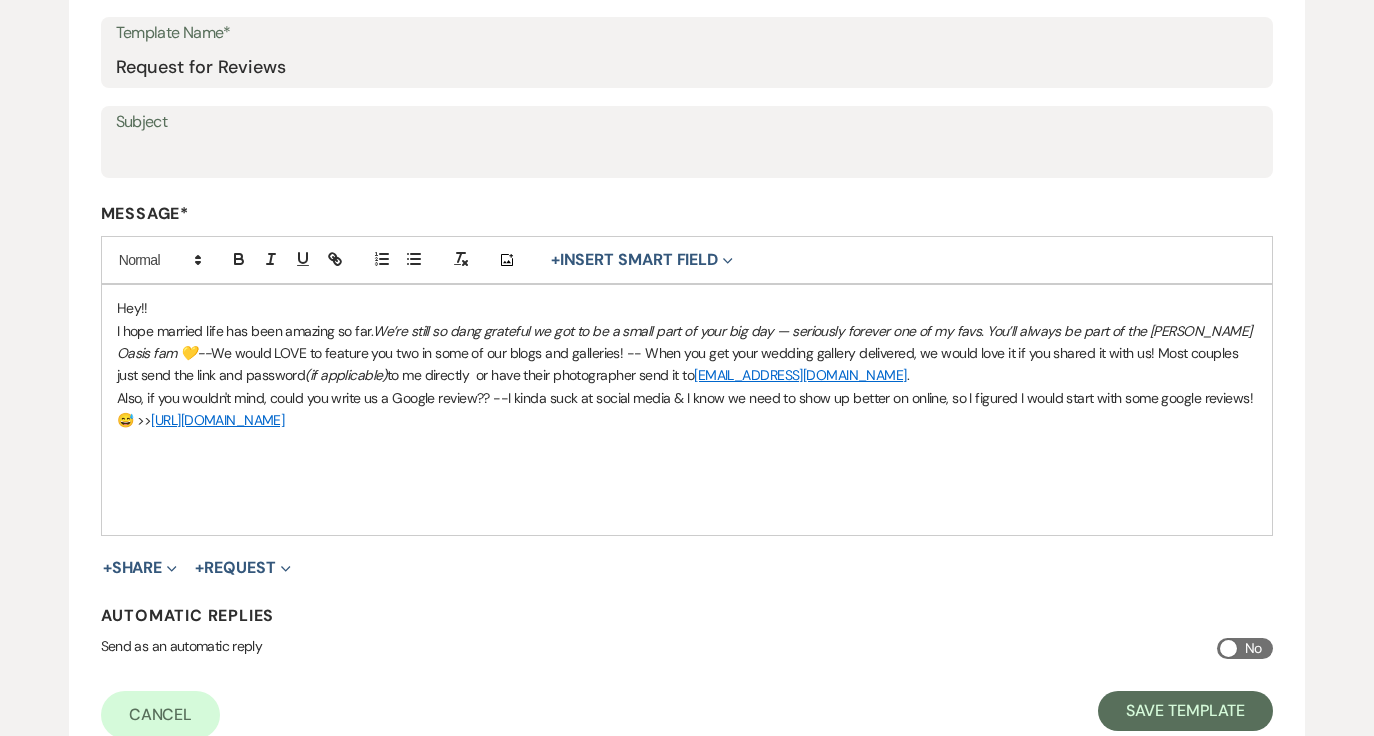 scroll, scrollTop: 334, scrollLeft: 0, axis: vertical 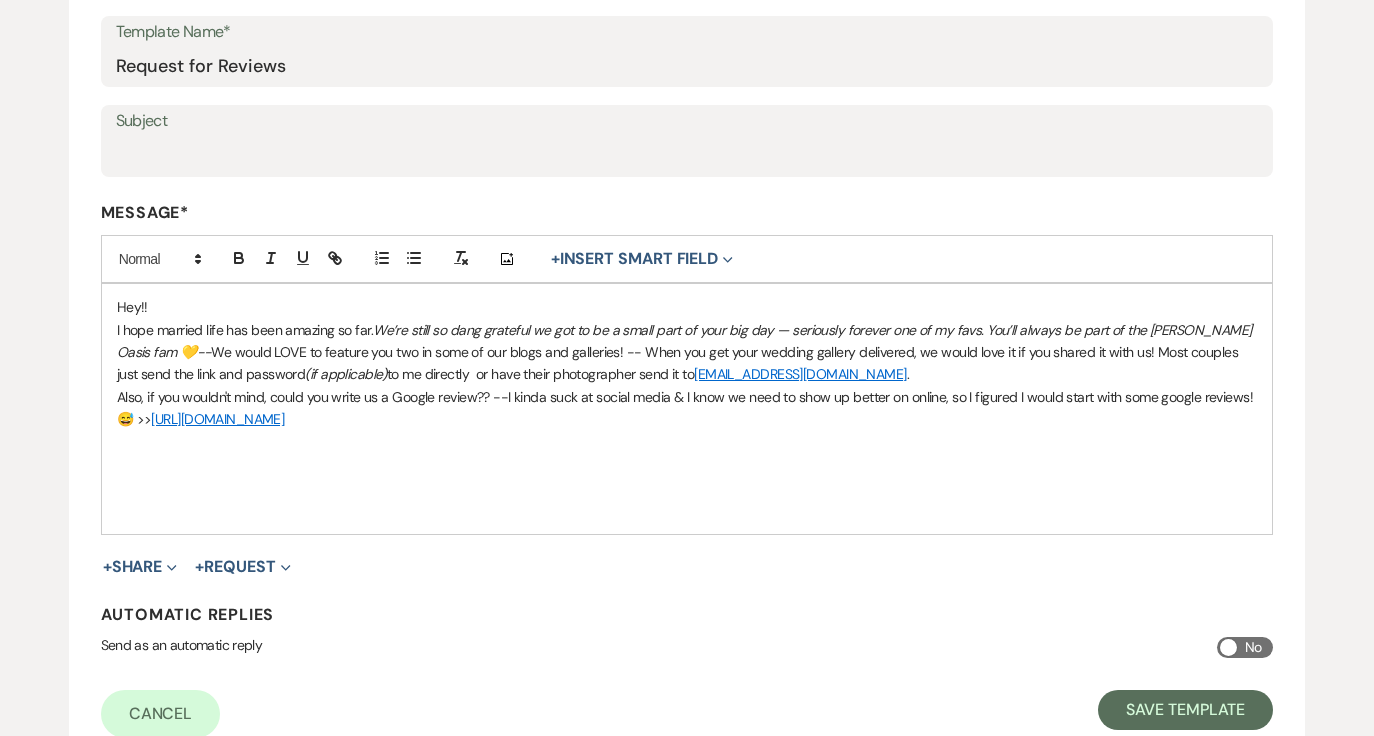 click on "Also, if you wouldn't mind, could you write us a Google review?? --I kinda suck at social media & I know we need to show up better on online, so I figured I would start with some google reviews! 😅 >>  https://g.page/r/CaEw-dWoxkSCEAE/review" at bounding box center (687, 408) 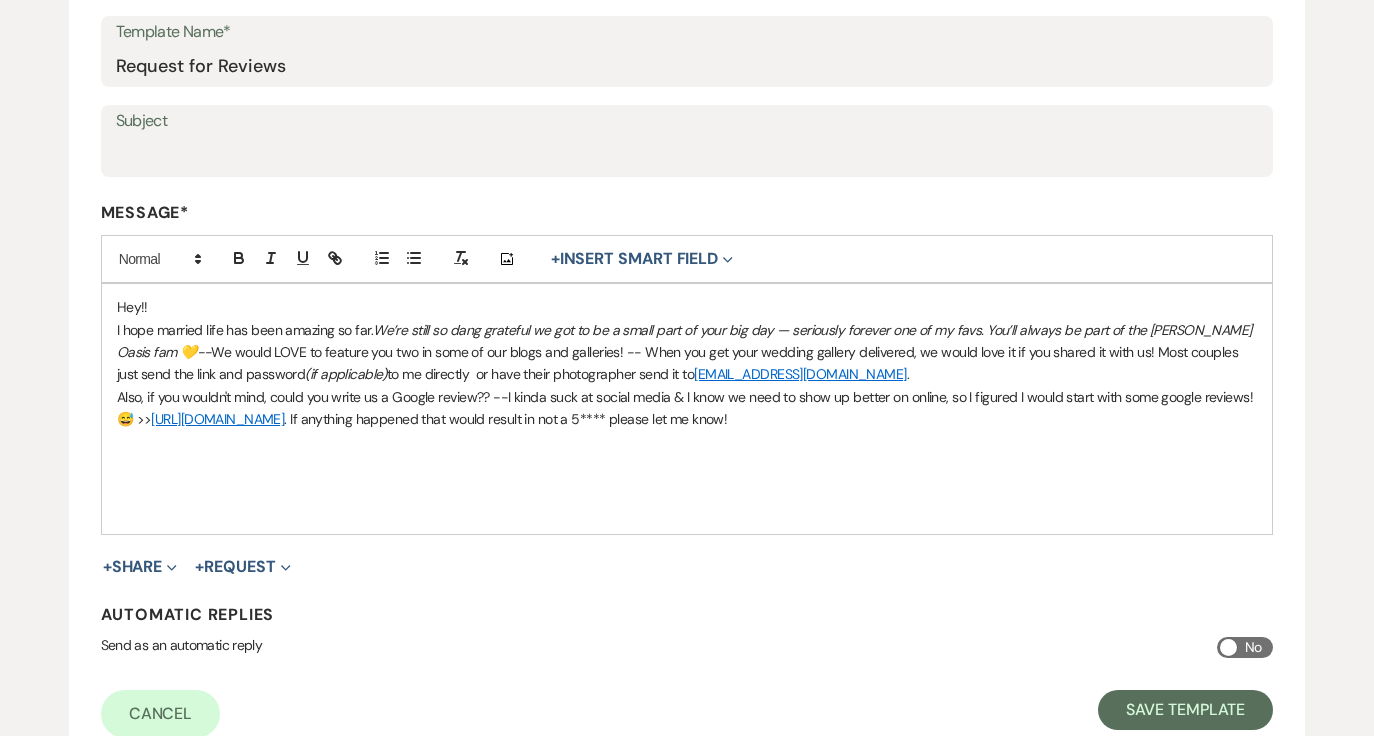 click on "I hope married life has been amazing so far.  We’re still so dang grateful we got to be a small part of your big day — seriously forever one of my favs. You’ll always be part of the Oehme Oasis fam 💛--  We would LOVE to feature you two in some of our blogs and galleries! -- When you get your wedding gallery delivered, we would love it if you shared it with us! Most couples just send the link and password  (if applicable)  to me directly  or have their photographer send it to  hello@oehmeoasis.com ." at bounding box center (687, 352) 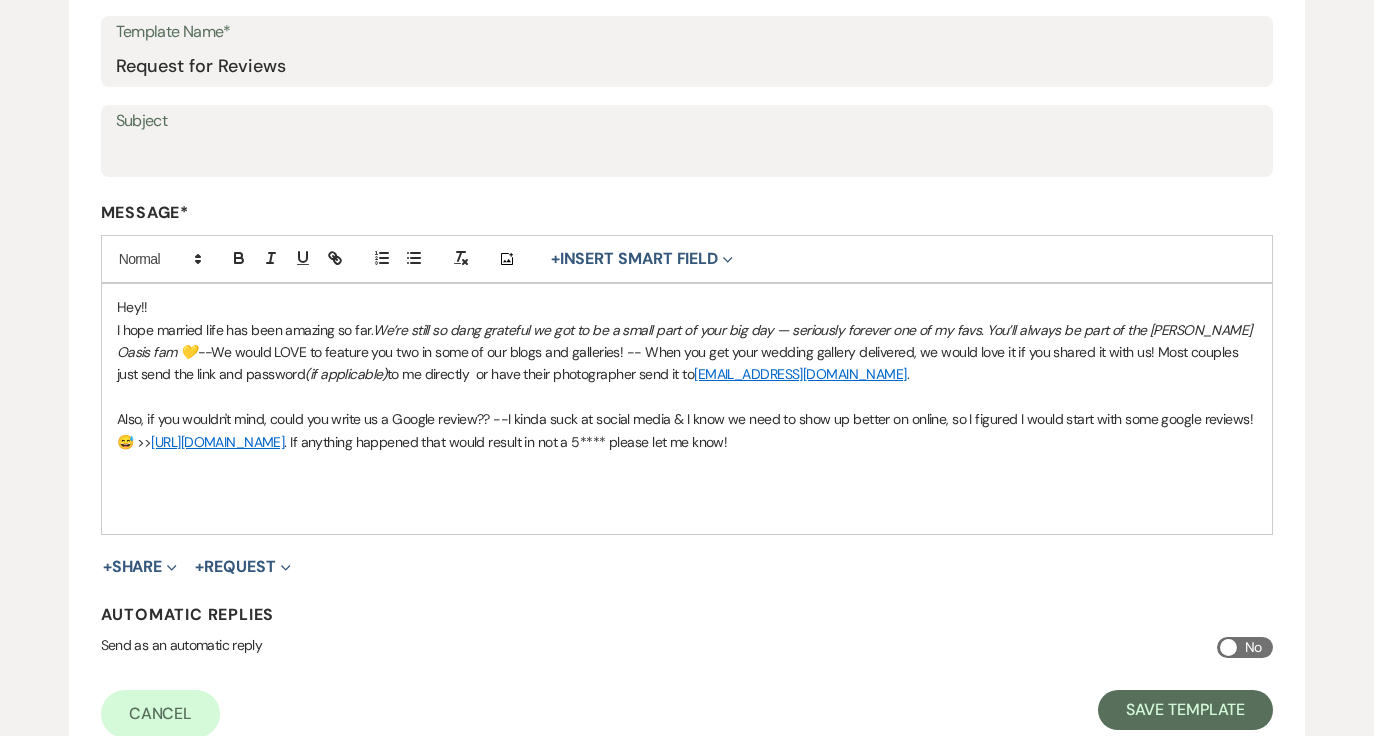 click on "Also, if you wouldn't mind, could you write us a Google review?? --I kinda suck at social media & I know we need to show up better on online, so I figured I would start with some google reviews! 😅 >>  https://g.page/r/CaEw-dWoxkSCEAE/review . If anything happened that would result in not a 5**** please let me know!" at bounding box center (687, 430) 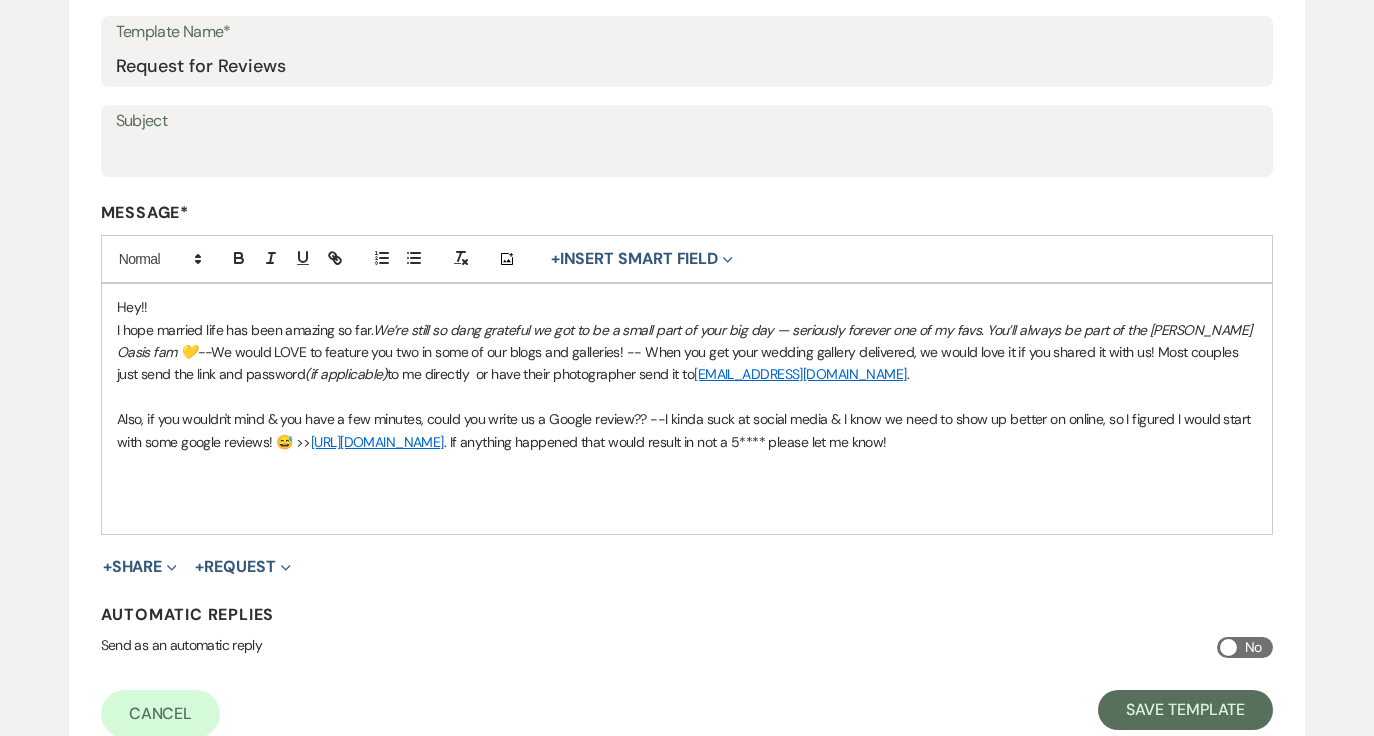 click on "Also, if you wouldn't mind & you have a few minutes, could you write us a Google review?? --I kinda suck at social media & I know we need to show up better on online, so I figured I would start with some google reviews! 😅 >>  https://g.page/r/CaEw-dWoxkSCEAE/review . If anything happened that would result in not a 5**** please let me know!" at bounding box center (687, 430) 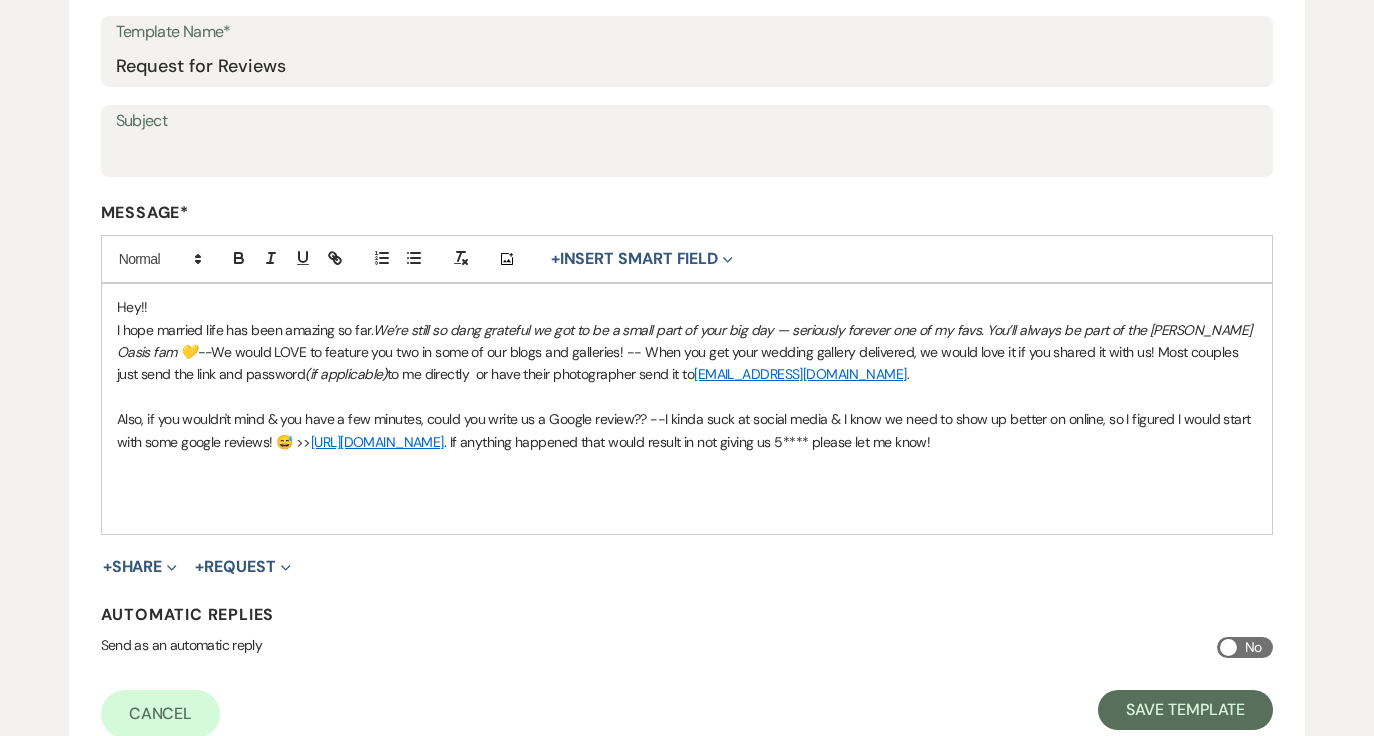 click at bounding box center [687, 464] 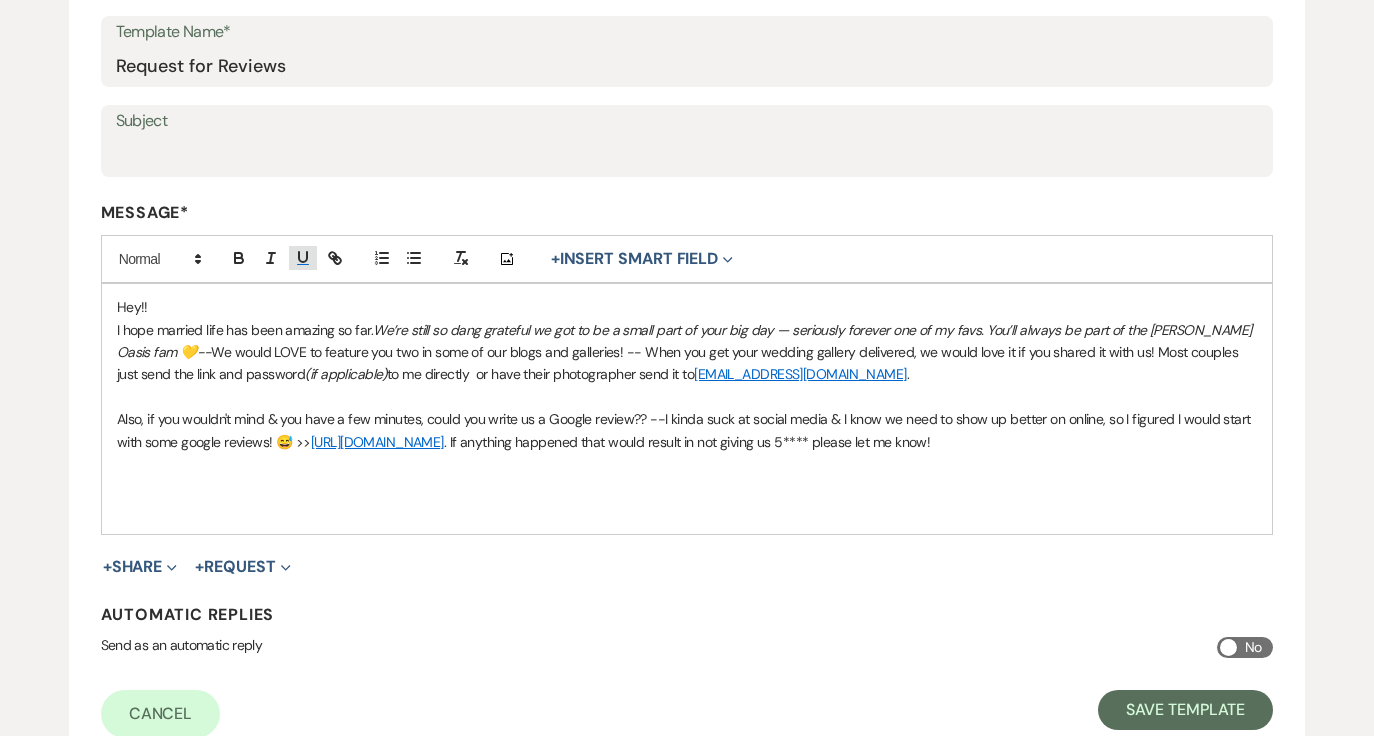click 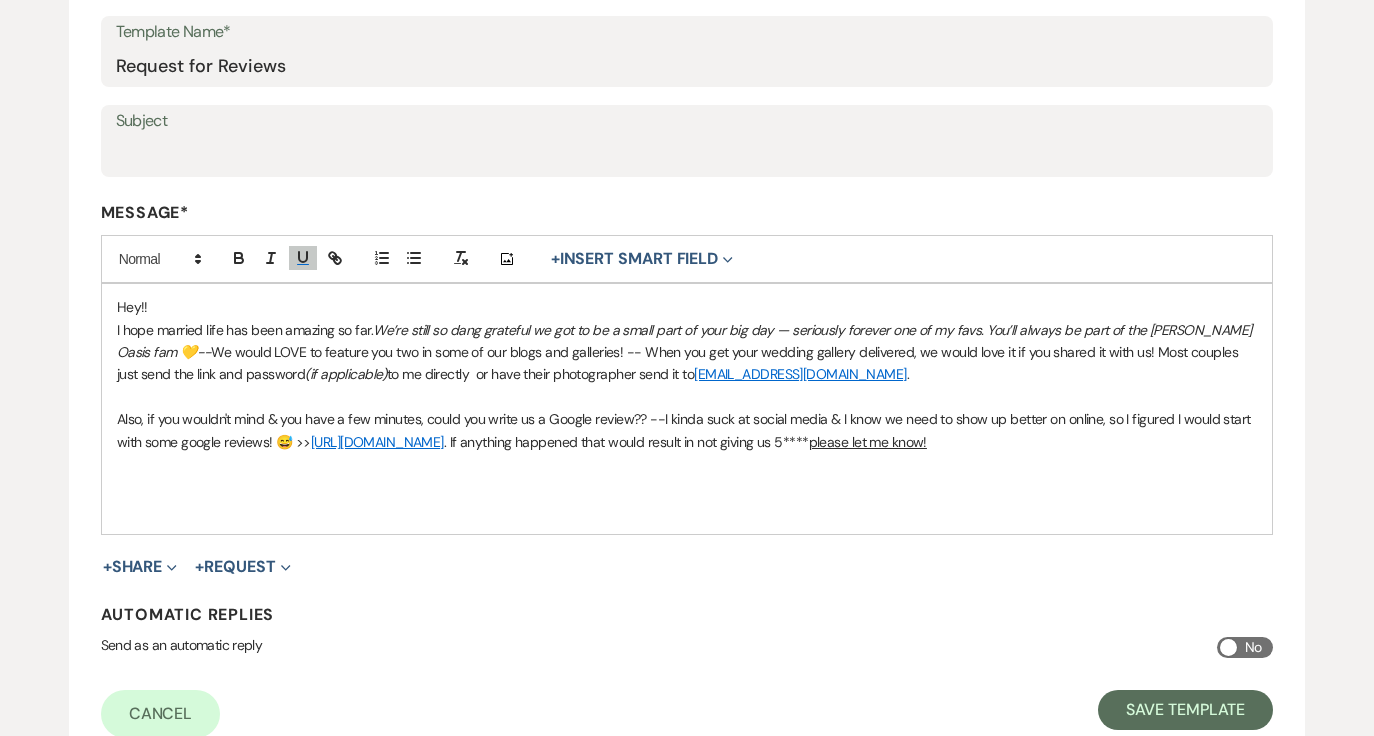 click on "Hey!! I hope married life has been amazing so far.  We’re still so dang grateful we got to be a small part of your big day — seriously forever one of my favs. You’ll always be part of the Oehme Oasis fam 💛--  We would LOVE to feature you two in some of our blogs and galleries! -- When you get your wedding gallery delivered, we would love it if you shared it with us! Most couples just send the link and password  (if applicable)  to me directly  or have their photographer send it to  hello@oehmeoasis.com .  Also, if you wouldn't mind & you have a few minutes, could you write us a Google review?? --I kinda suck at social media & I know we need to show up better on online, so I figured I would start with some google reviews! 😅 >>  https://g.page/r/CaEw-dWoxkSCEAE/review . If anything happened that would result in not giving us 5****  please let me know!" at bounding box center [687, 409] 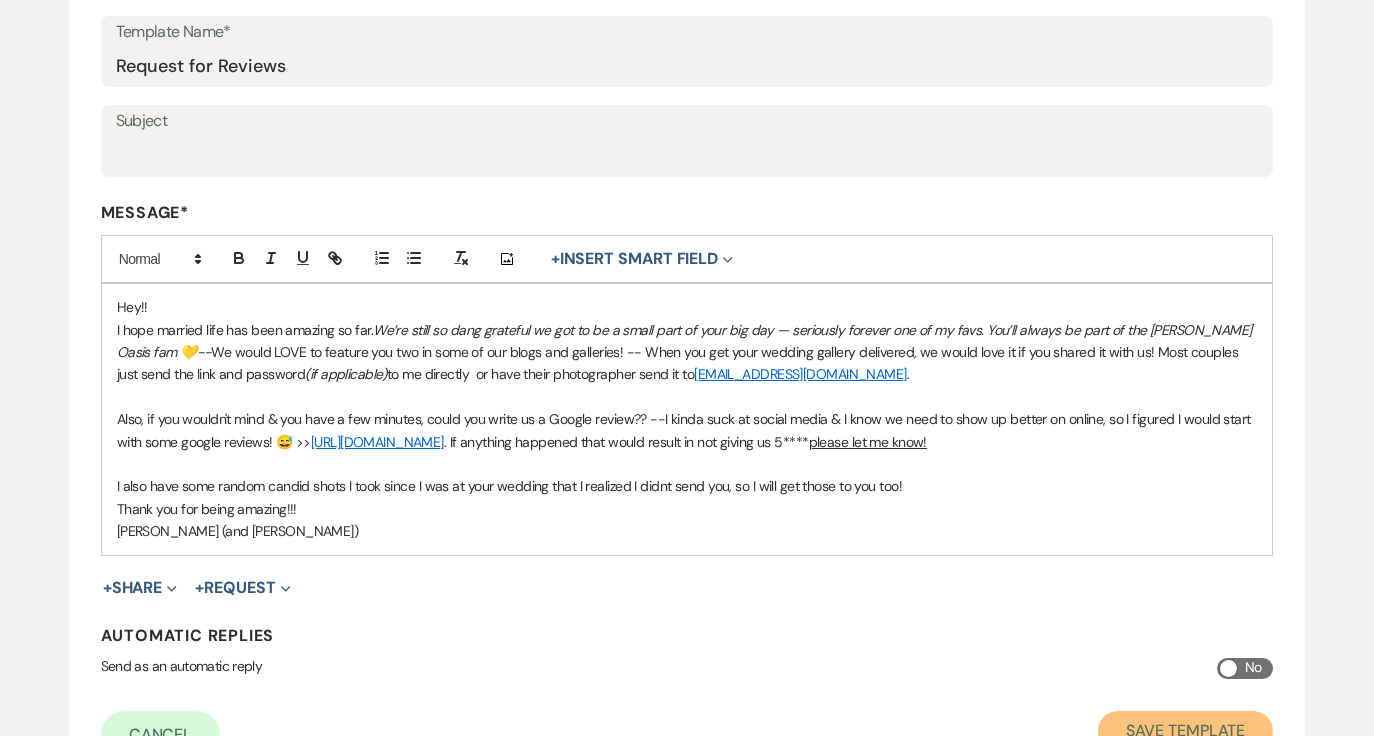 click on "Save Template" at bounding box center (1185, 731) 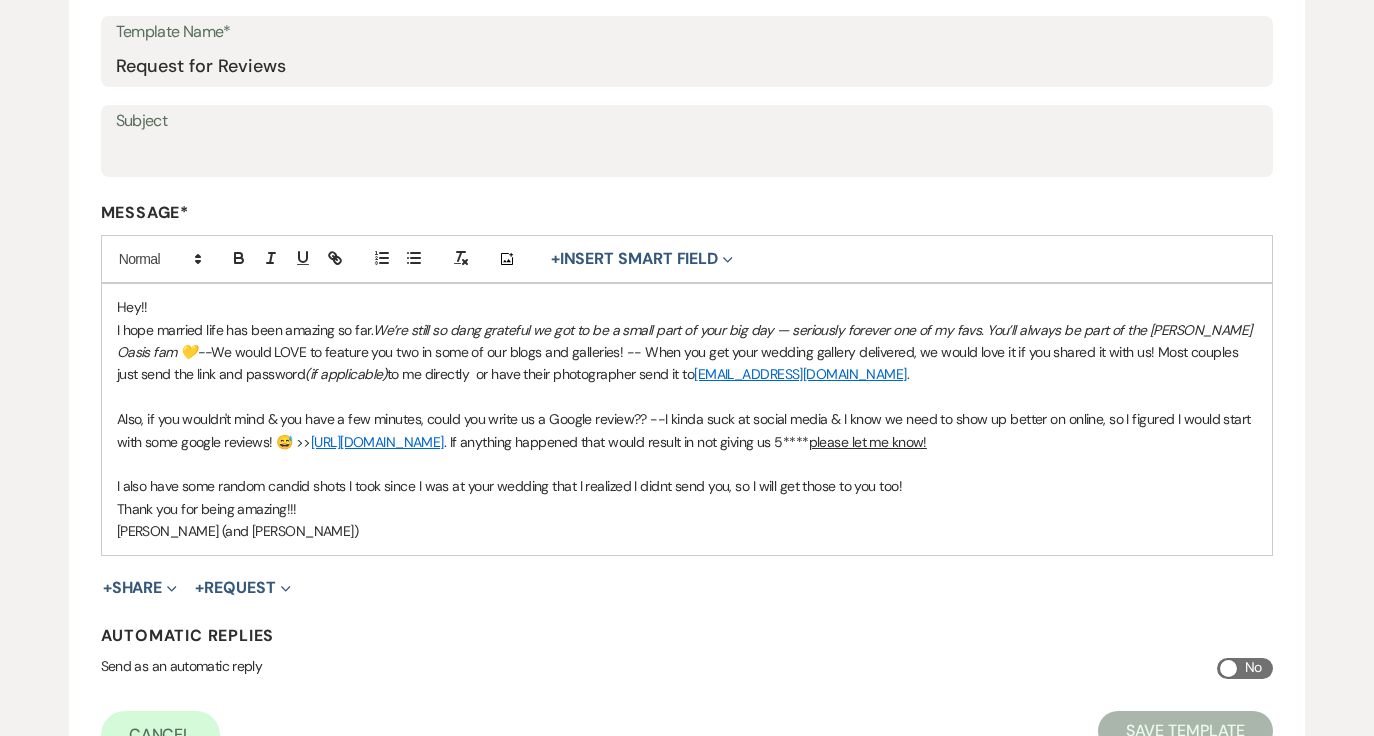 scroll, scrollTop: 0, scrollLeft: 0, axis: both 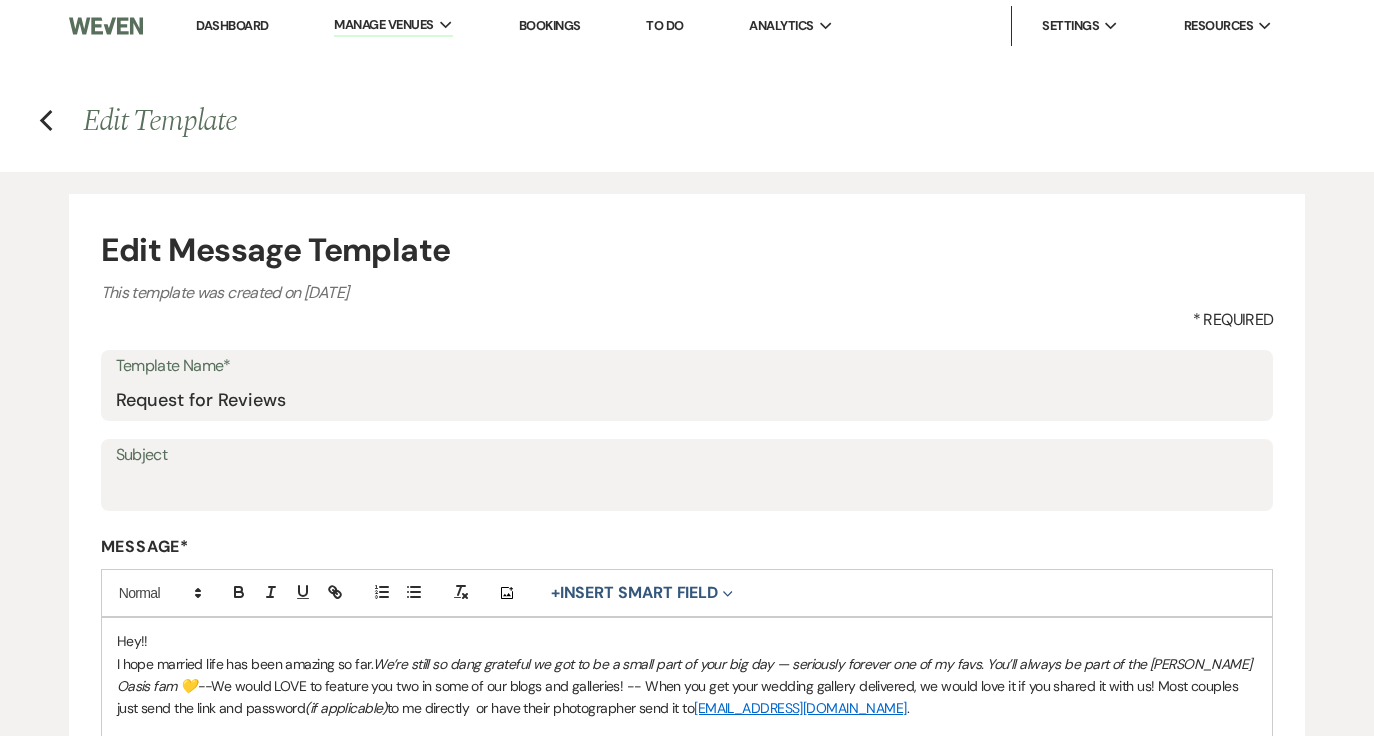 select on "Message Templates" 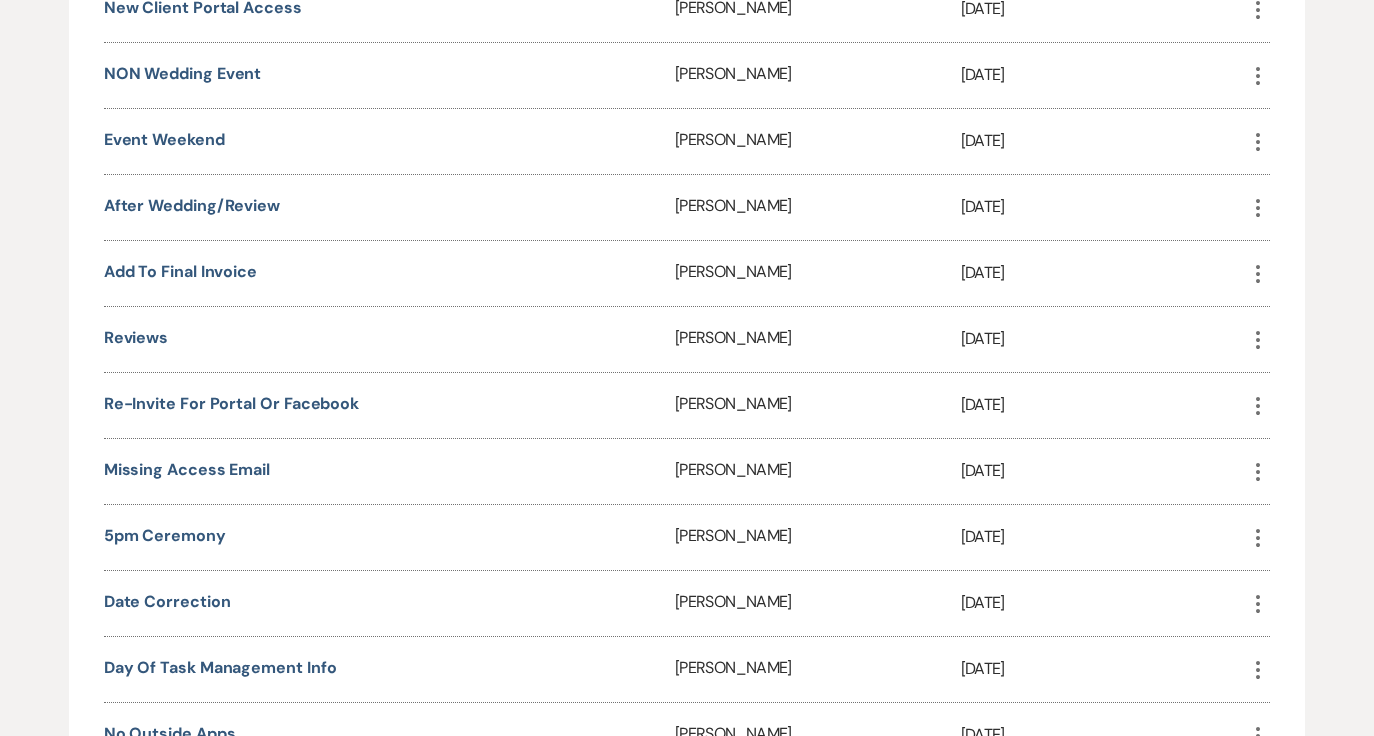 scroll, scrollTop: 2191, scrollLeft: 0, axis: vertical 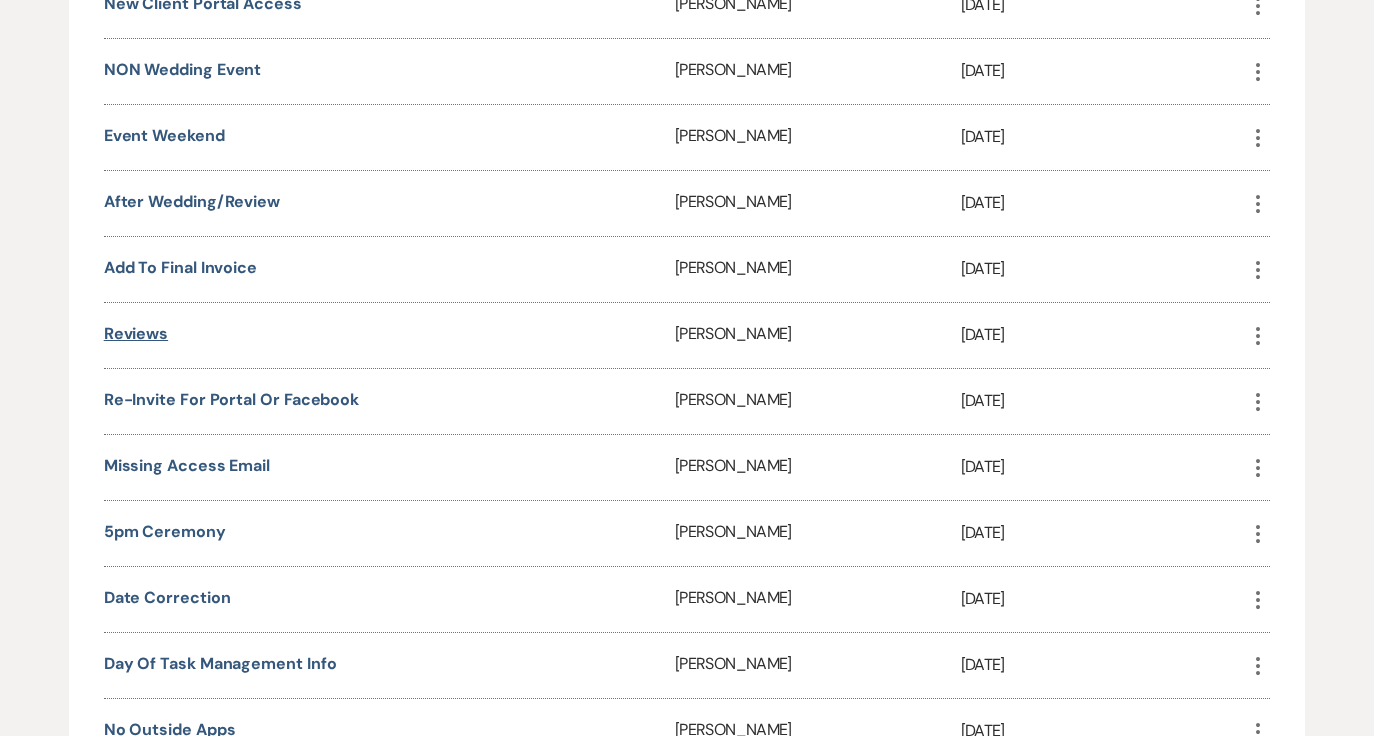 click on "Reviews" at bounding box center [136, 333] 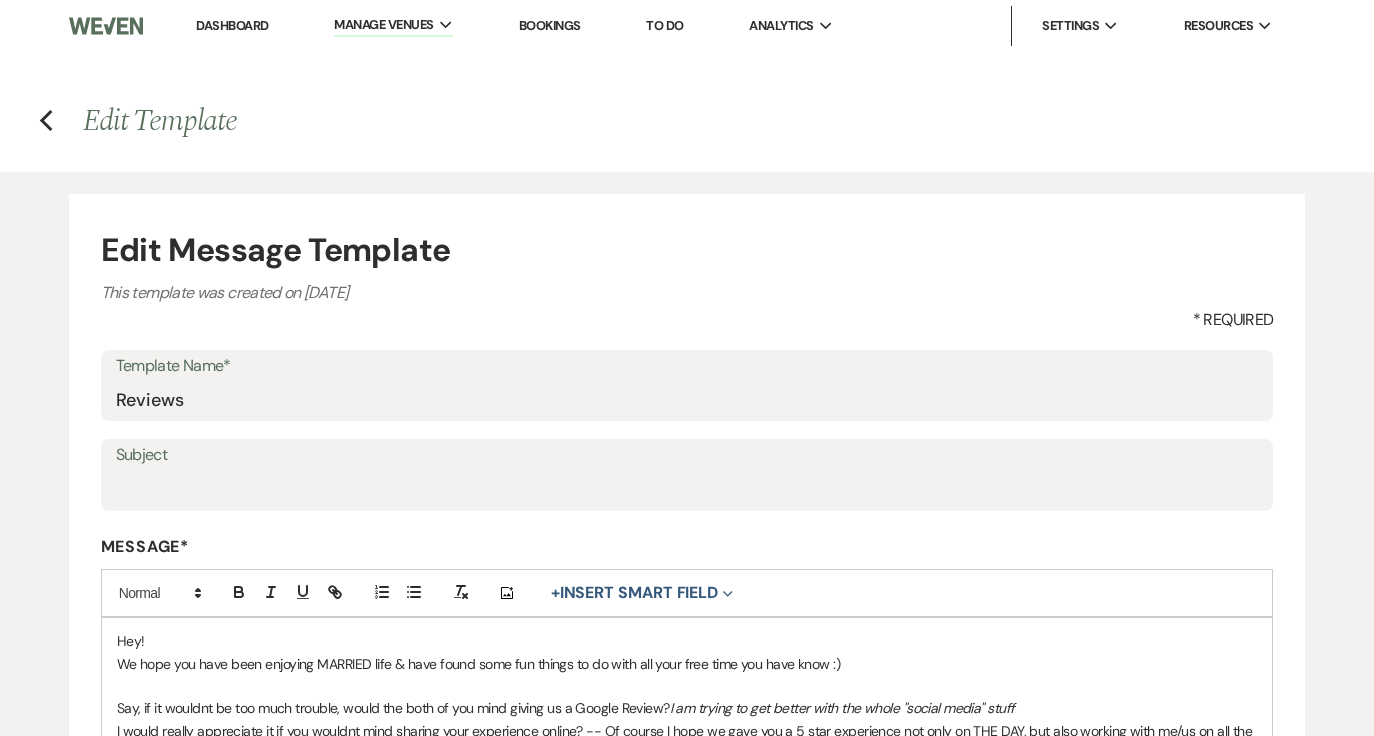 scroll, scrollTop: 0, scrollLeft: 0, axis: both 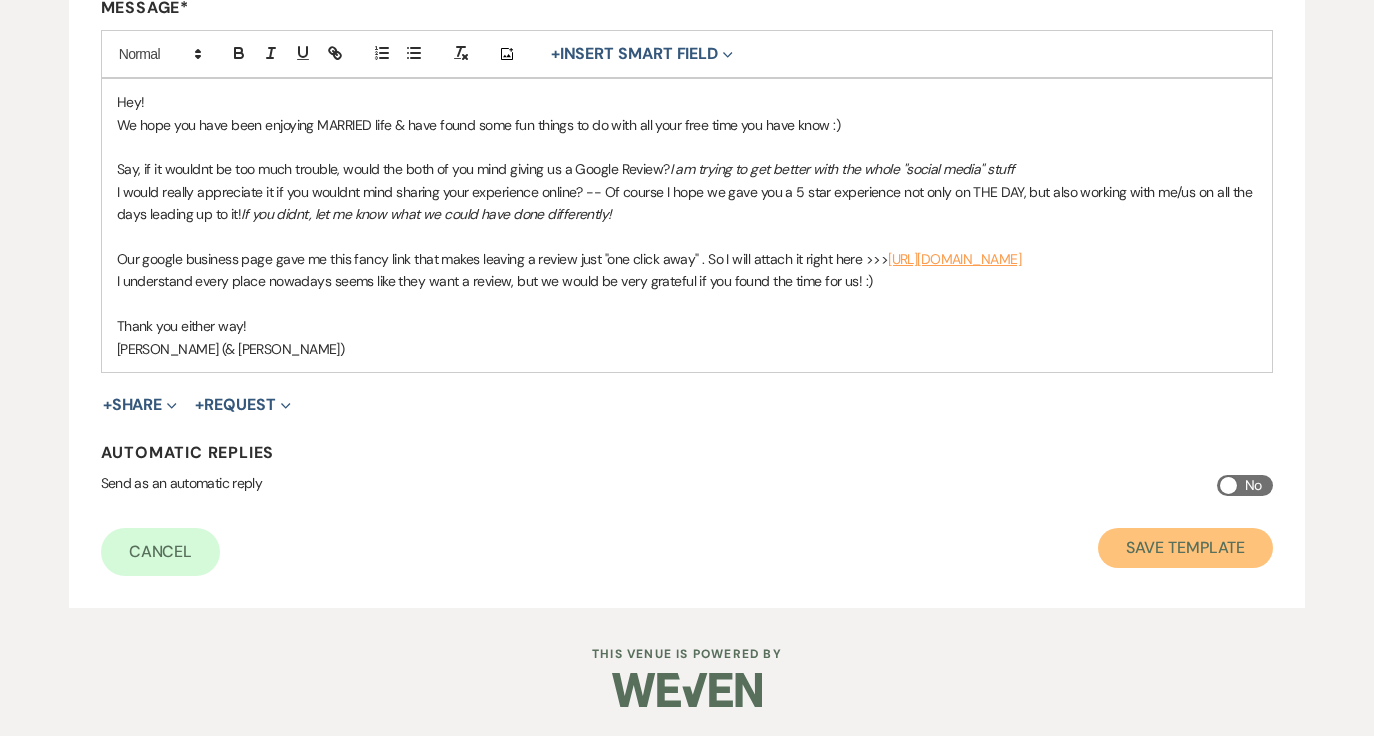 click on "Save Template" at bounding box center (1185, 548) 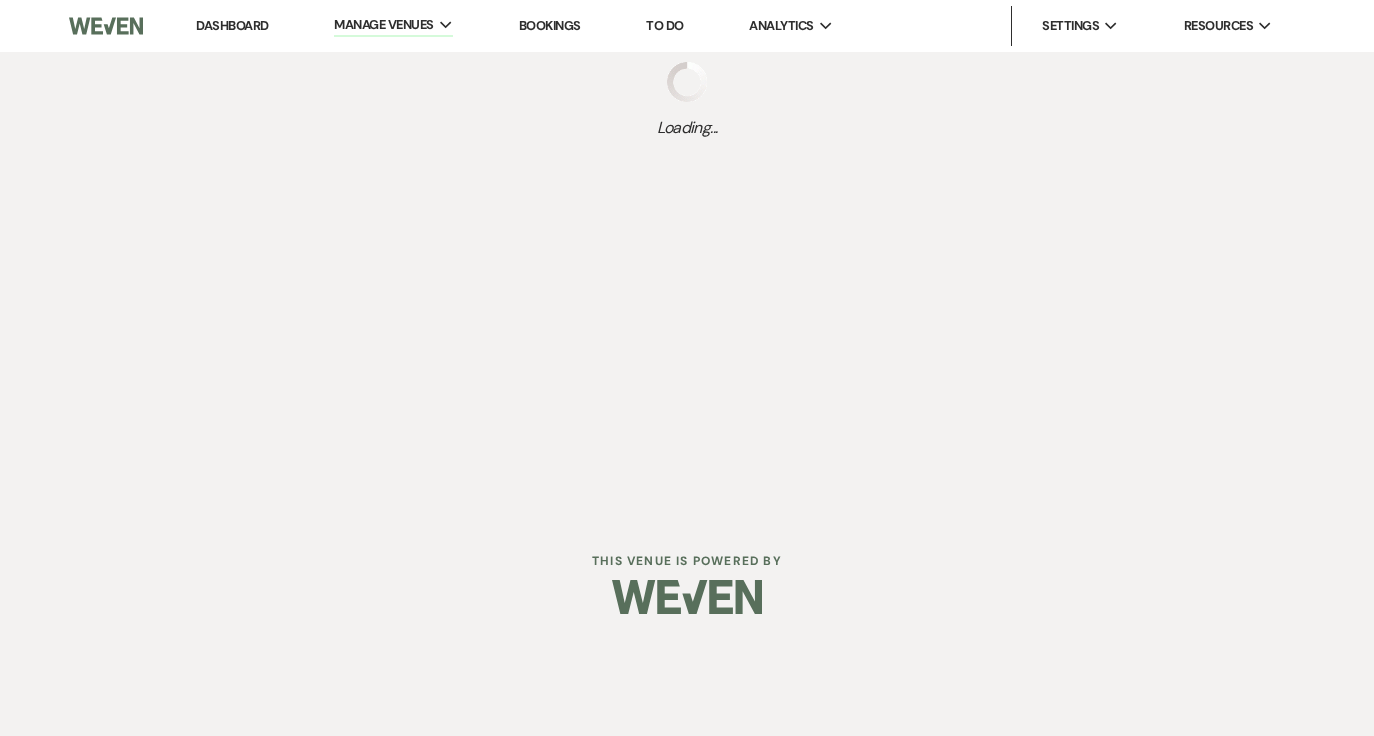scroll, scrollTop: 0, scrollLeft: 0, axis: both 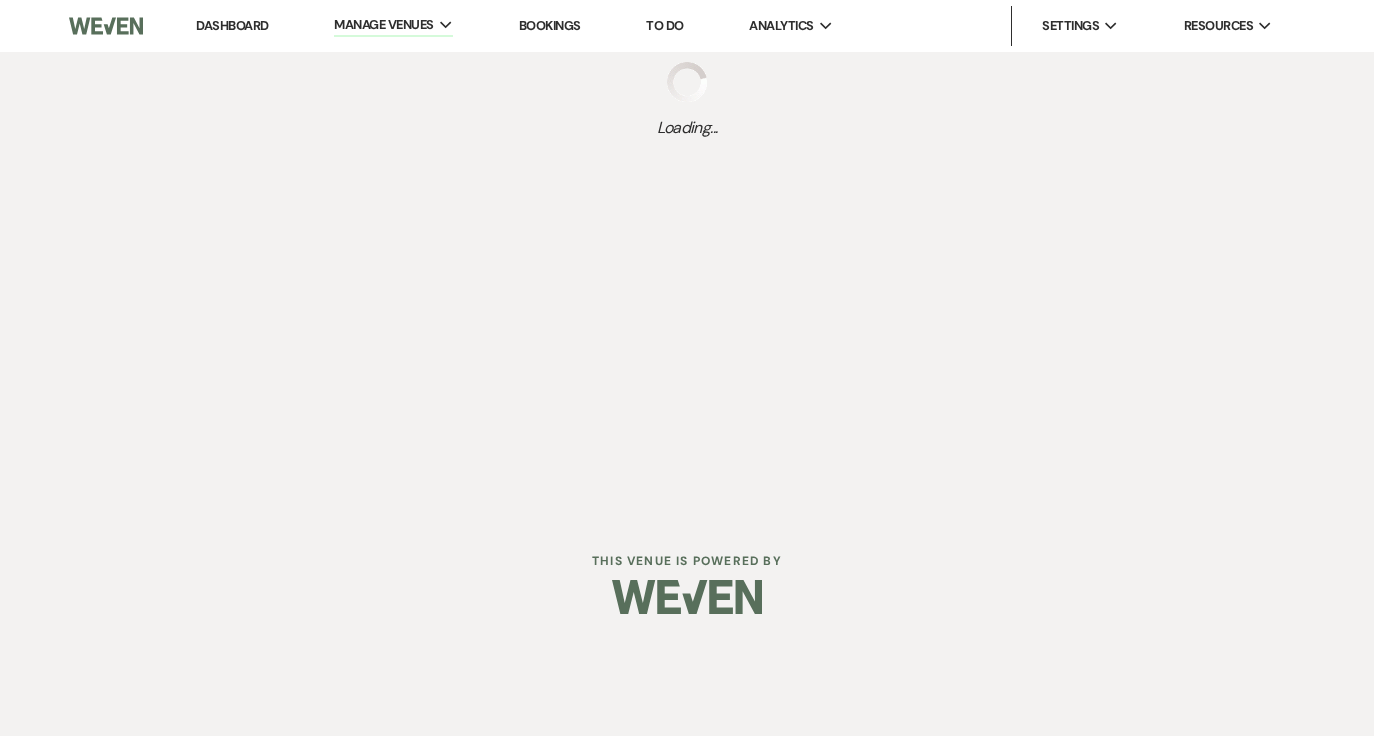 select on "Message Templates" 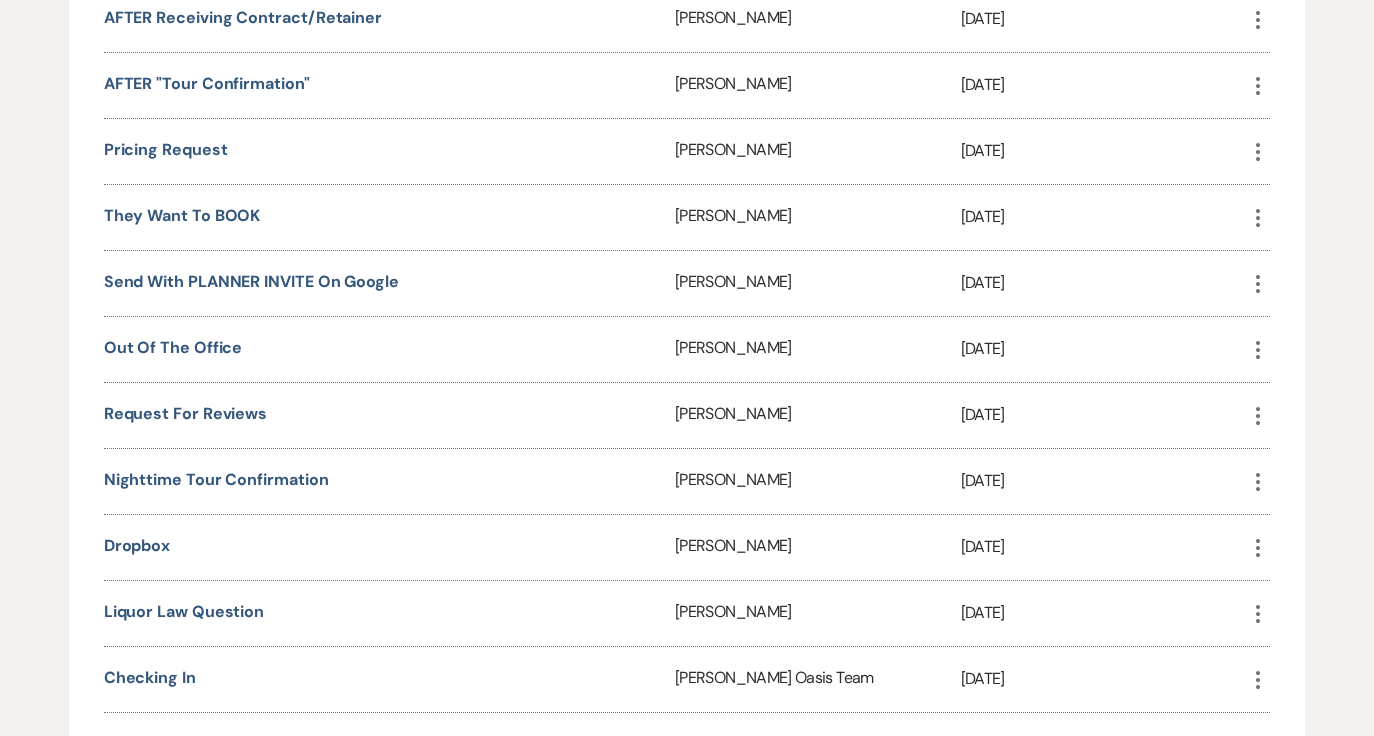 scroll, scrollTop: 991, scrollLeft: 0, axis: vertical 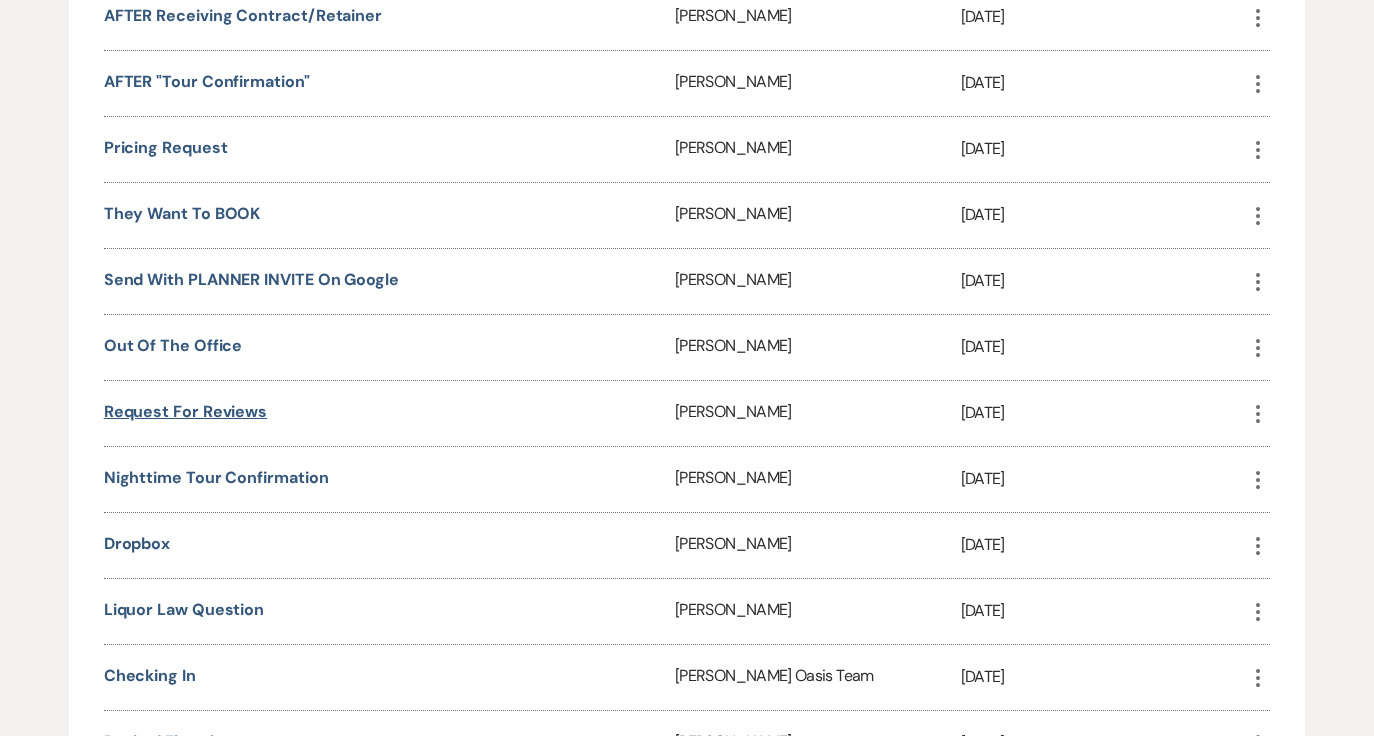 click on "Request for Reviews" at bounding box center [185, 411] 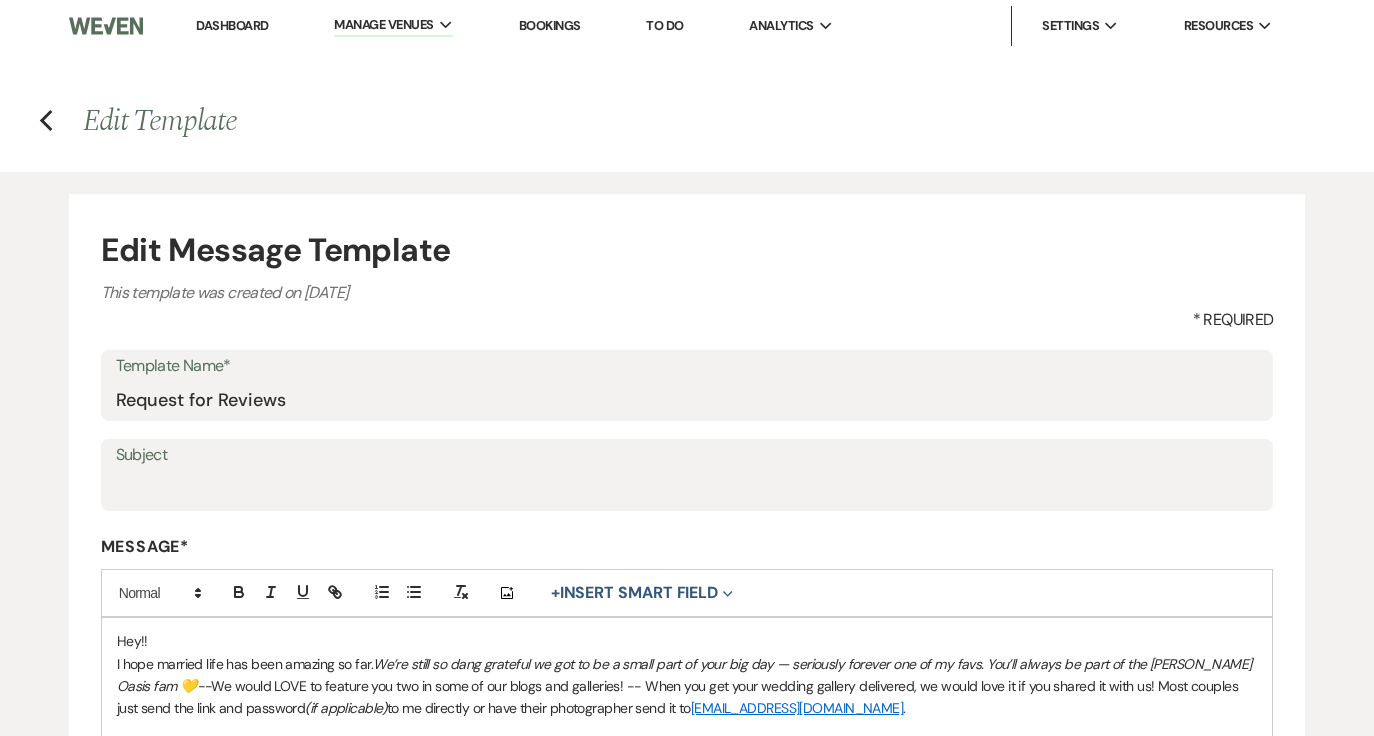 scroll, scrollTop: 0, scrollLeft: 0, axis: both 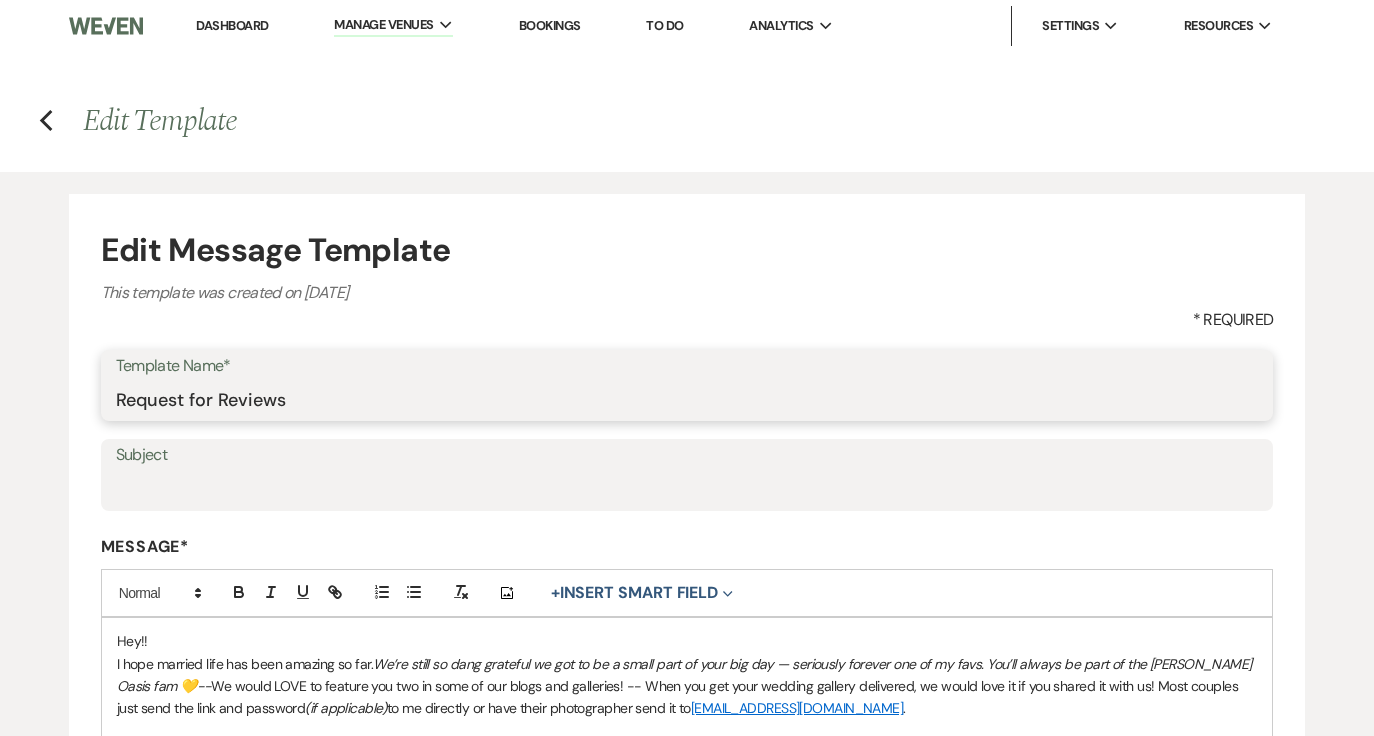 drag, startPoint x: 215, startPoint y: 393, endPoint x: 104, endPoint y: 393, distance: 111 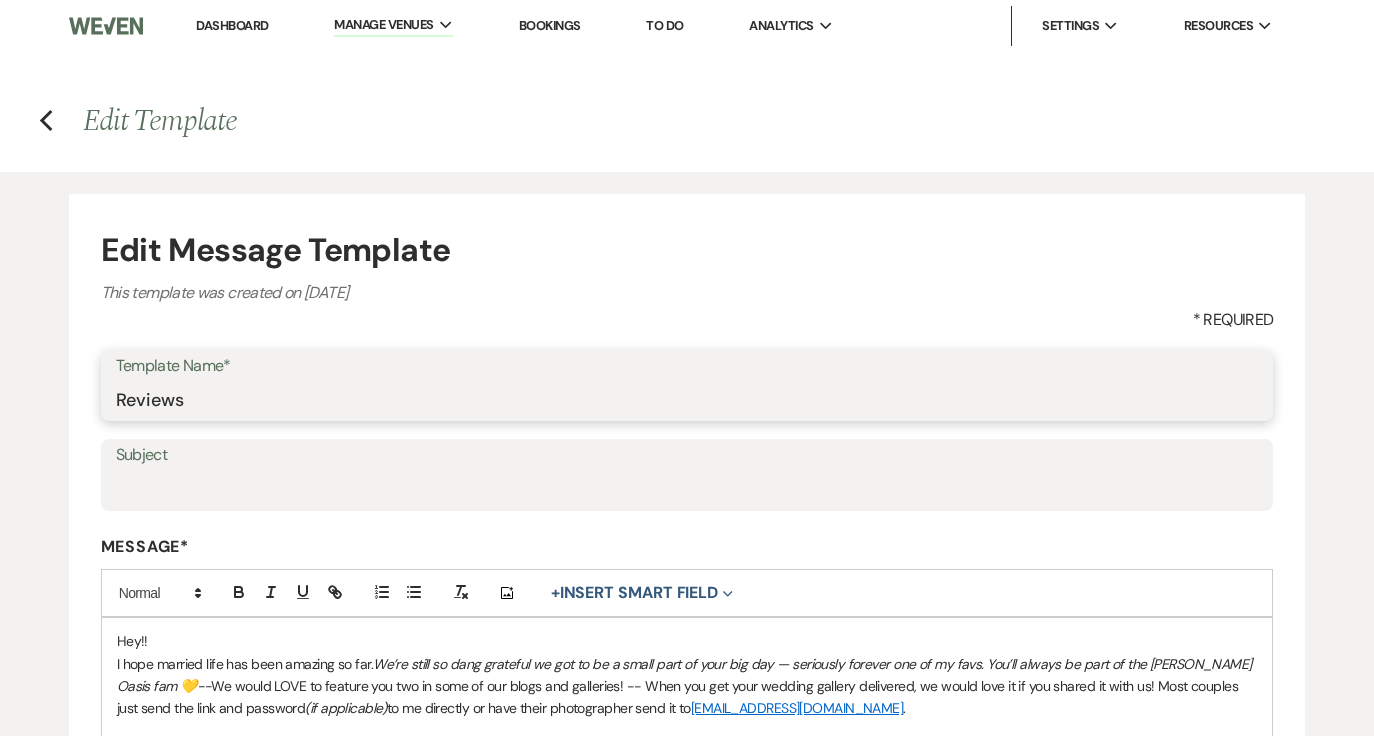 click on "Reviews" at bounding box center (687, 399) 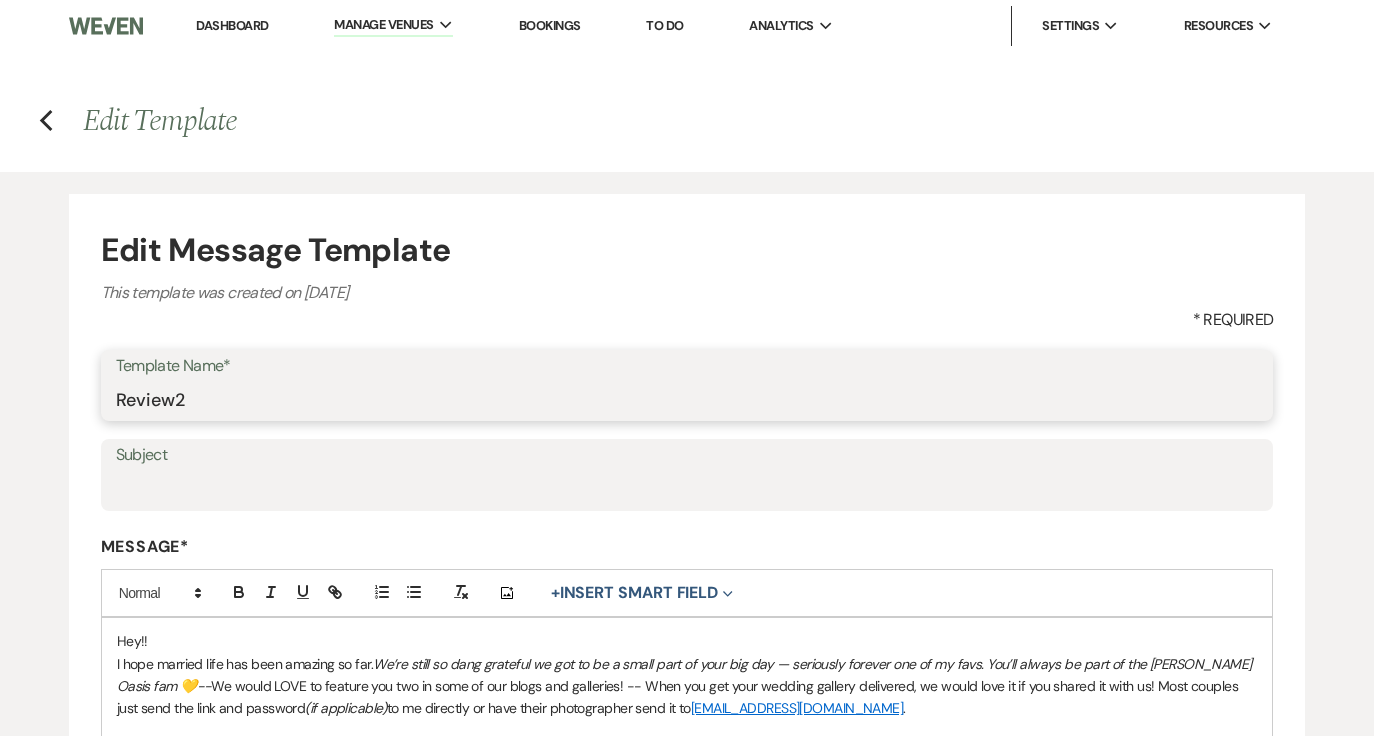 scroll, scrollTop: 516, scrollLeft: 0, axis: vertical 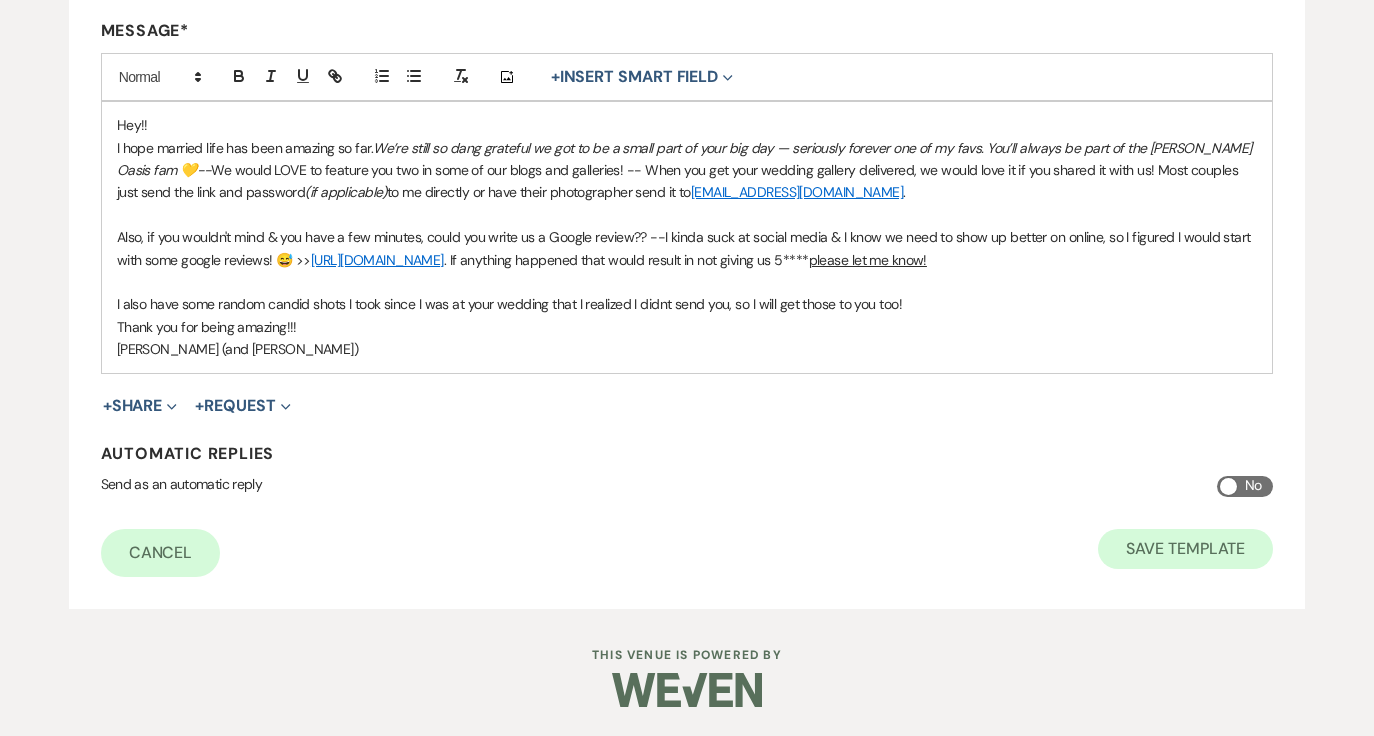 type on "Review2" 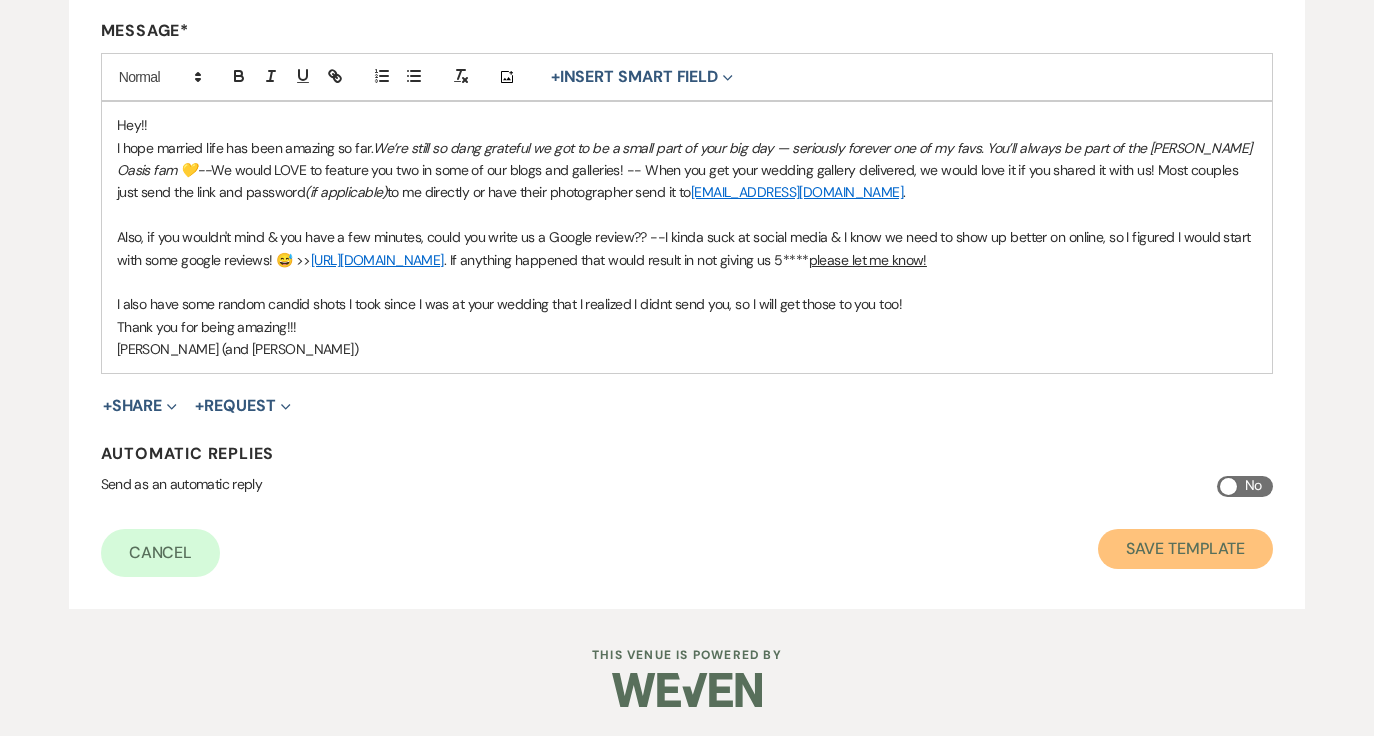 click on "Save Template" at bounding box center [1185, 549] 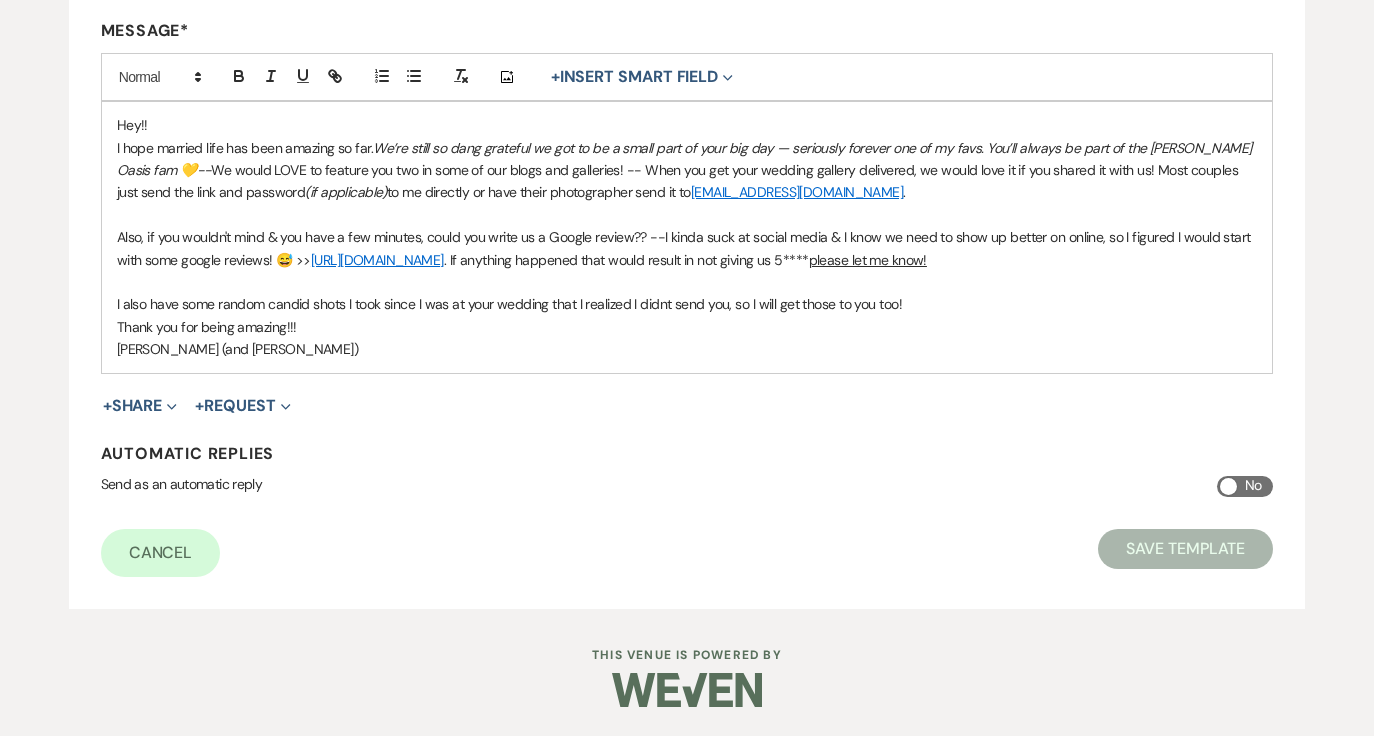 scroll, scrollTop: 0, scrollLeft: 0, axis: both 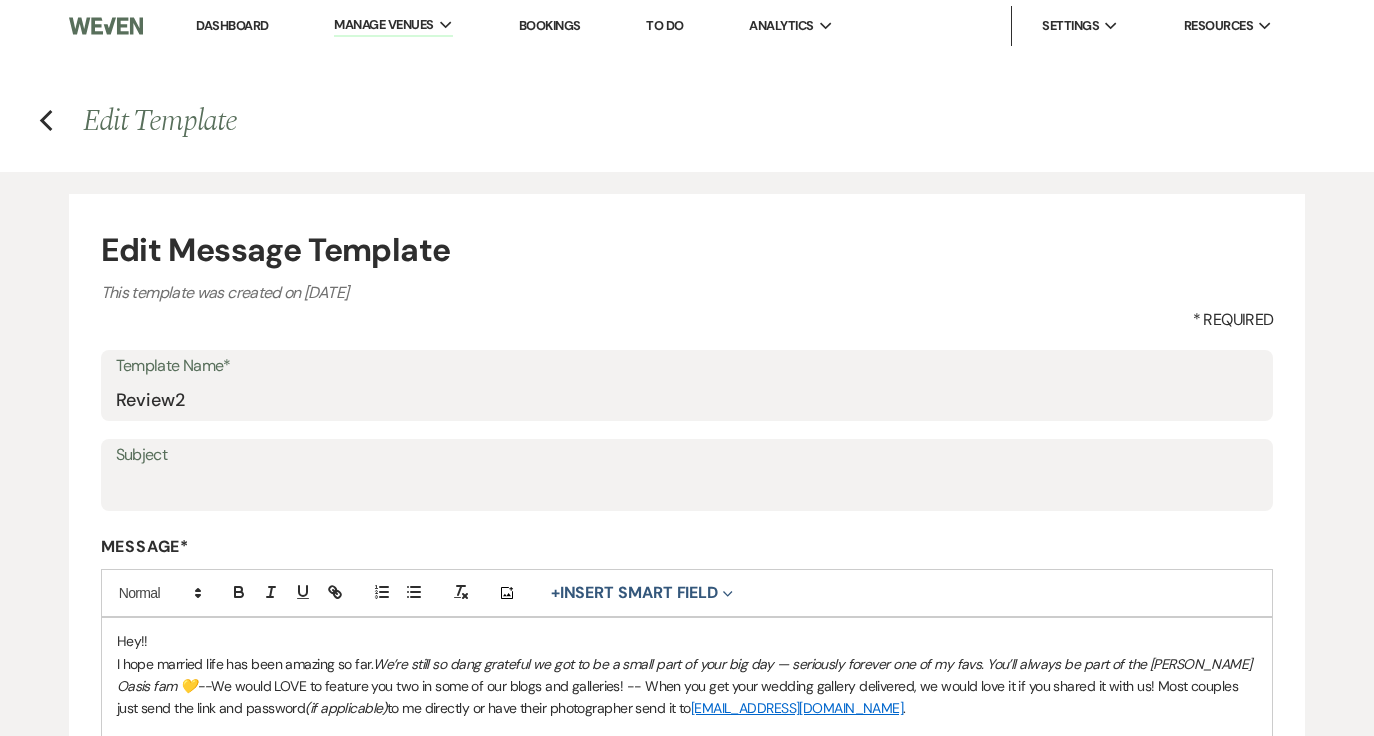 select on "Message Templates" 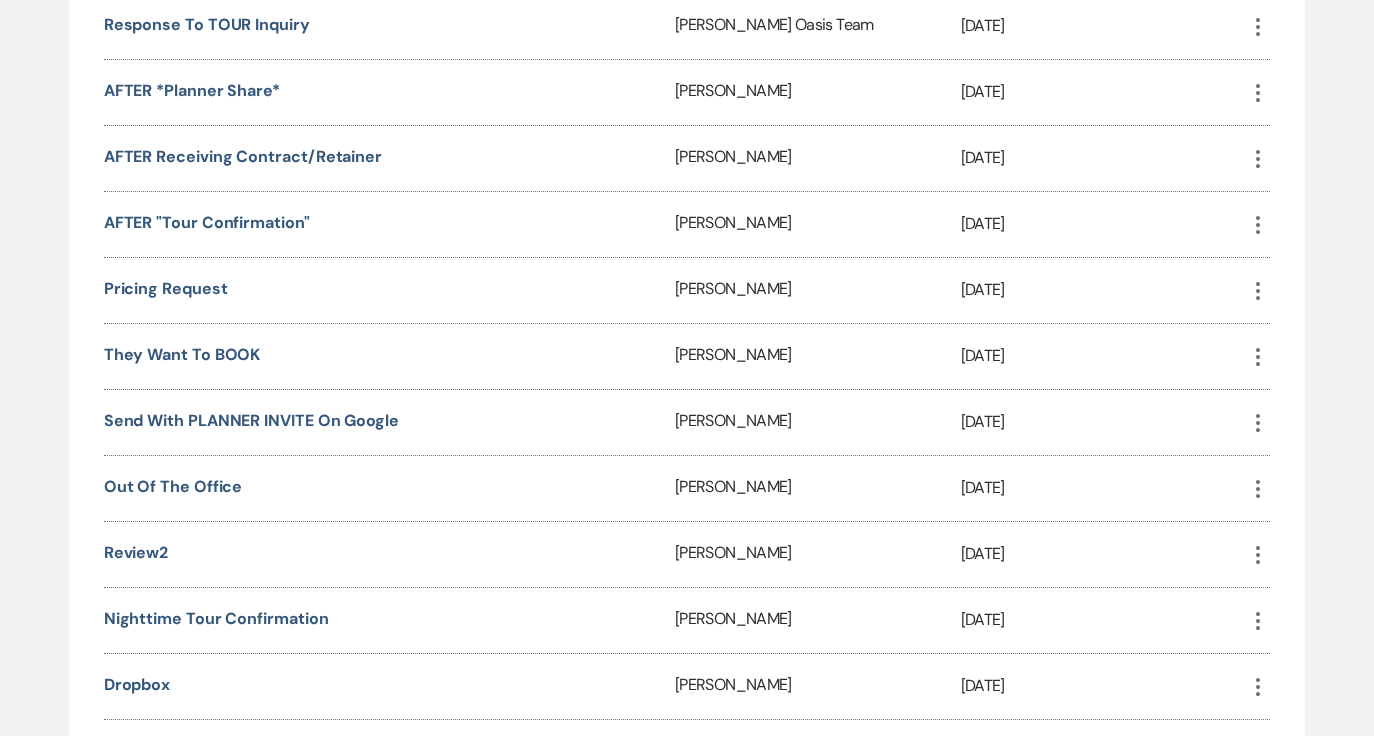 scroll, scrollTop: 853, scrollLeft: 0, axis: vertical 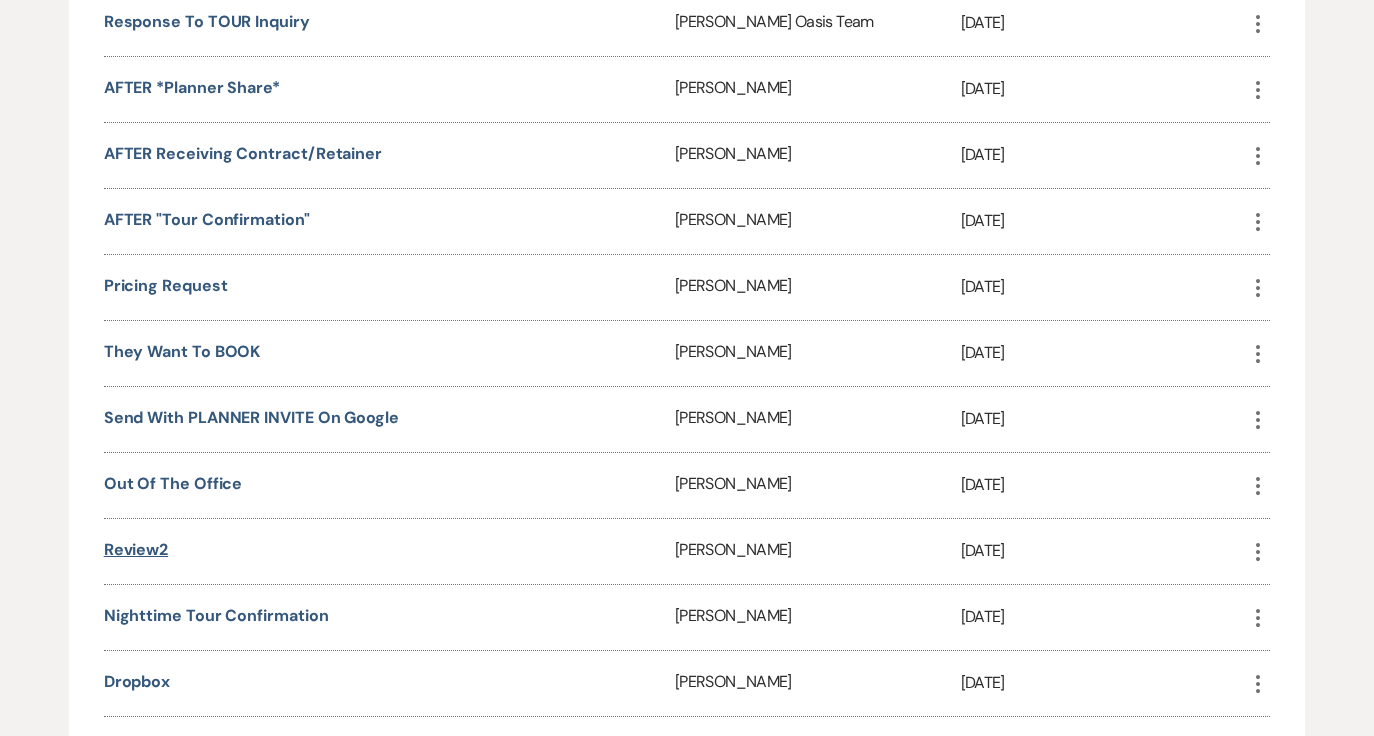 click on "Review2" at bounding box center [136, 549] 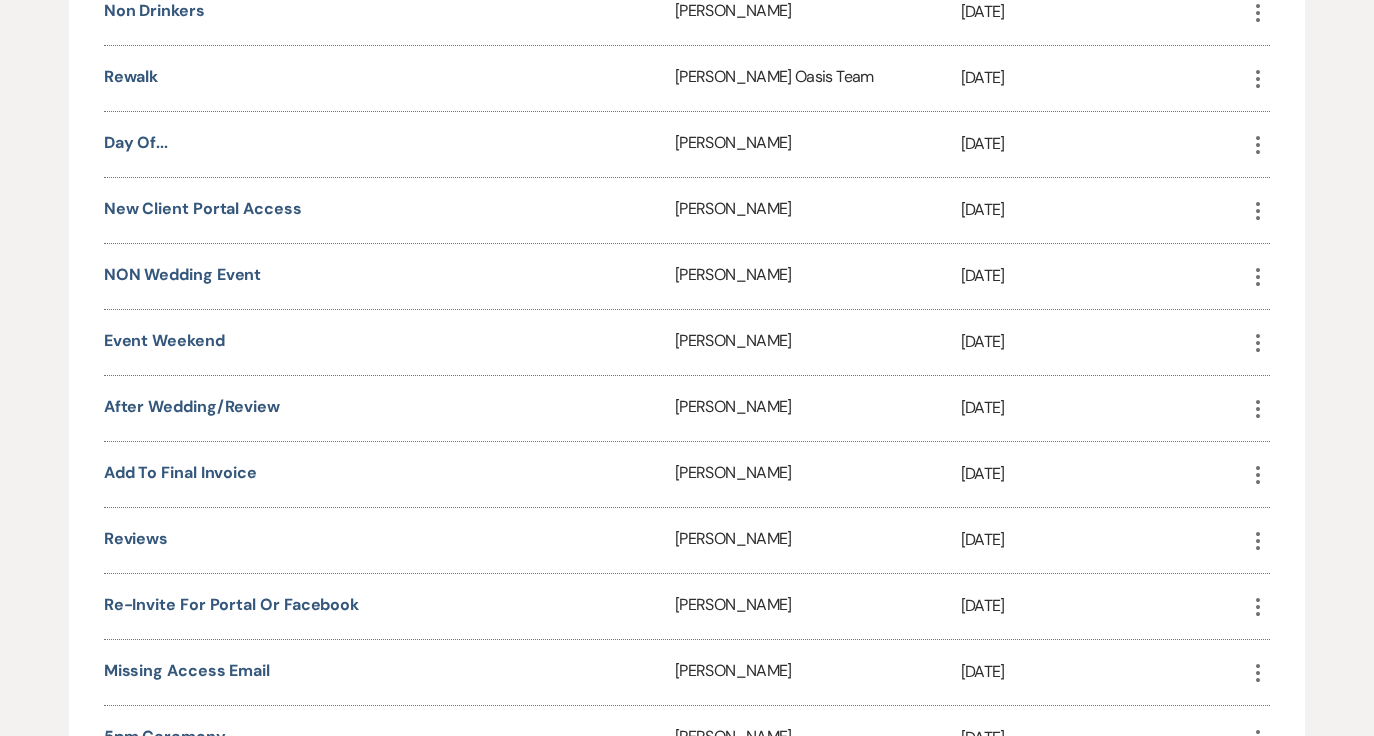 scroll, scrollTop: 1991, scrollLeft: 0, axis: vertical 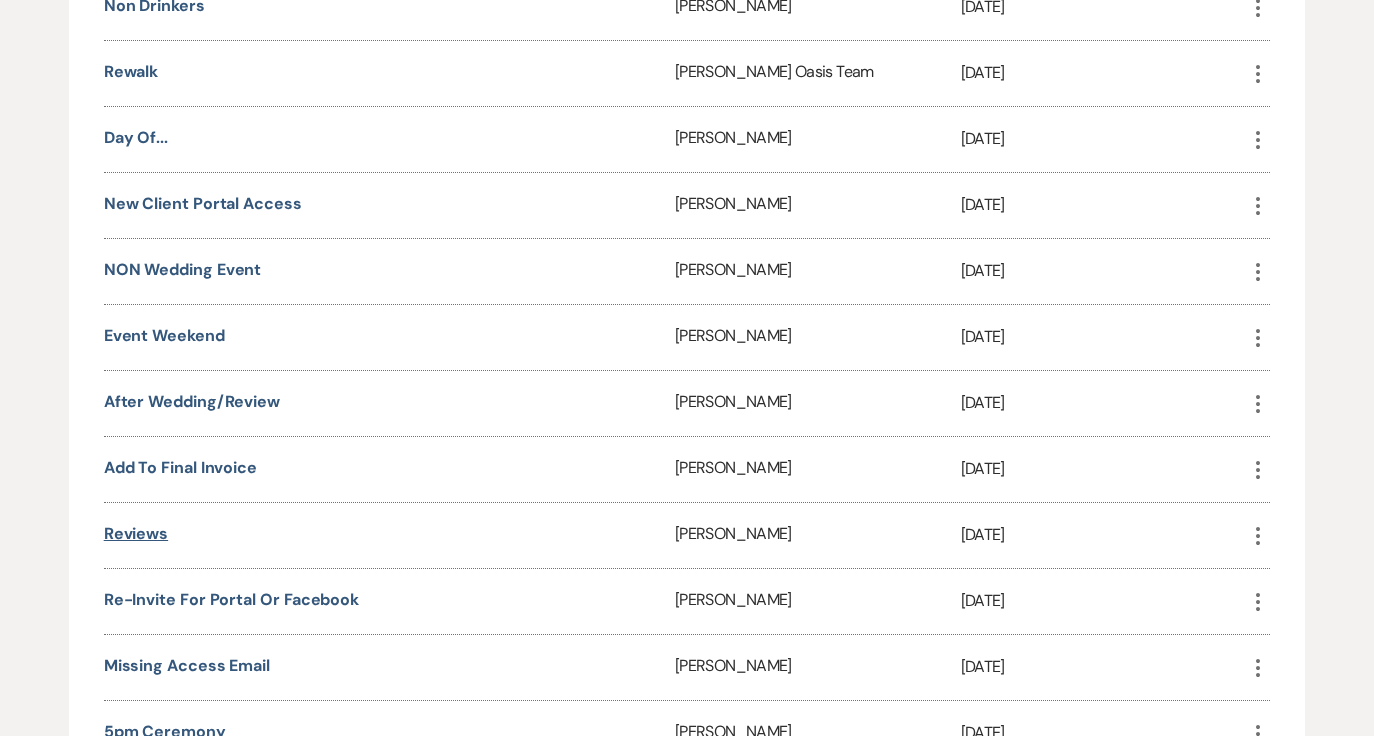 click on "Reviews" at bounding box center (136, 533) 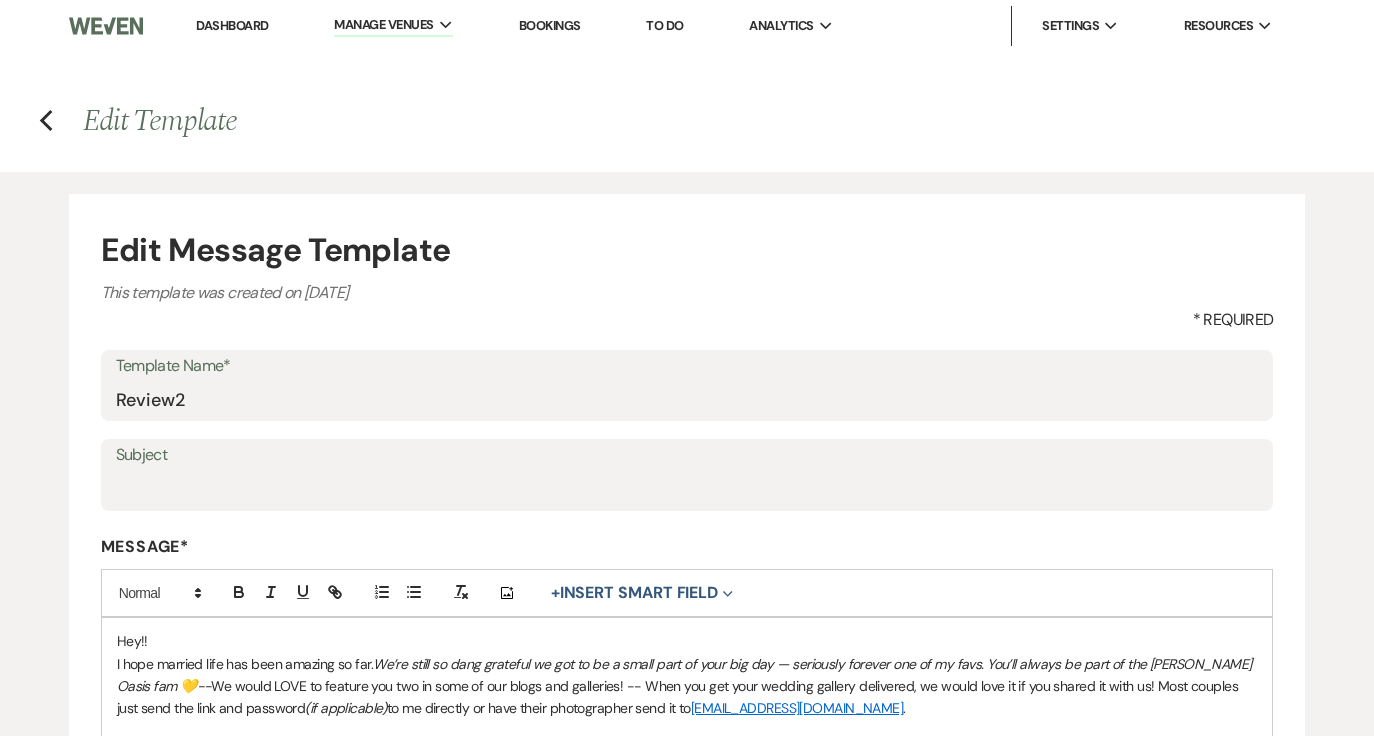 scroll, scrollTop: 0, scrollLeft: 0, axis: both 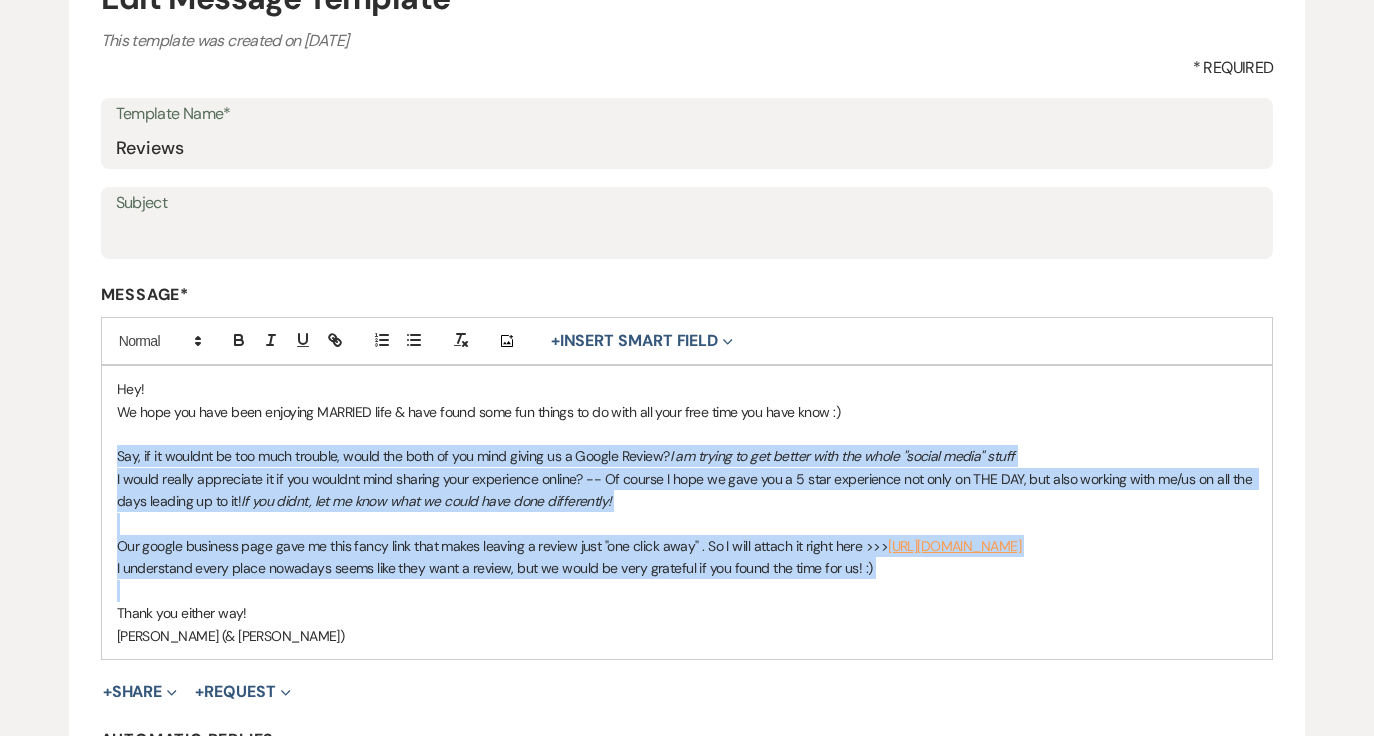 drag, startPoint x: 139, startPoint y: 589, endPoint x: 88, endPoint y: 448, distance: 149.93999 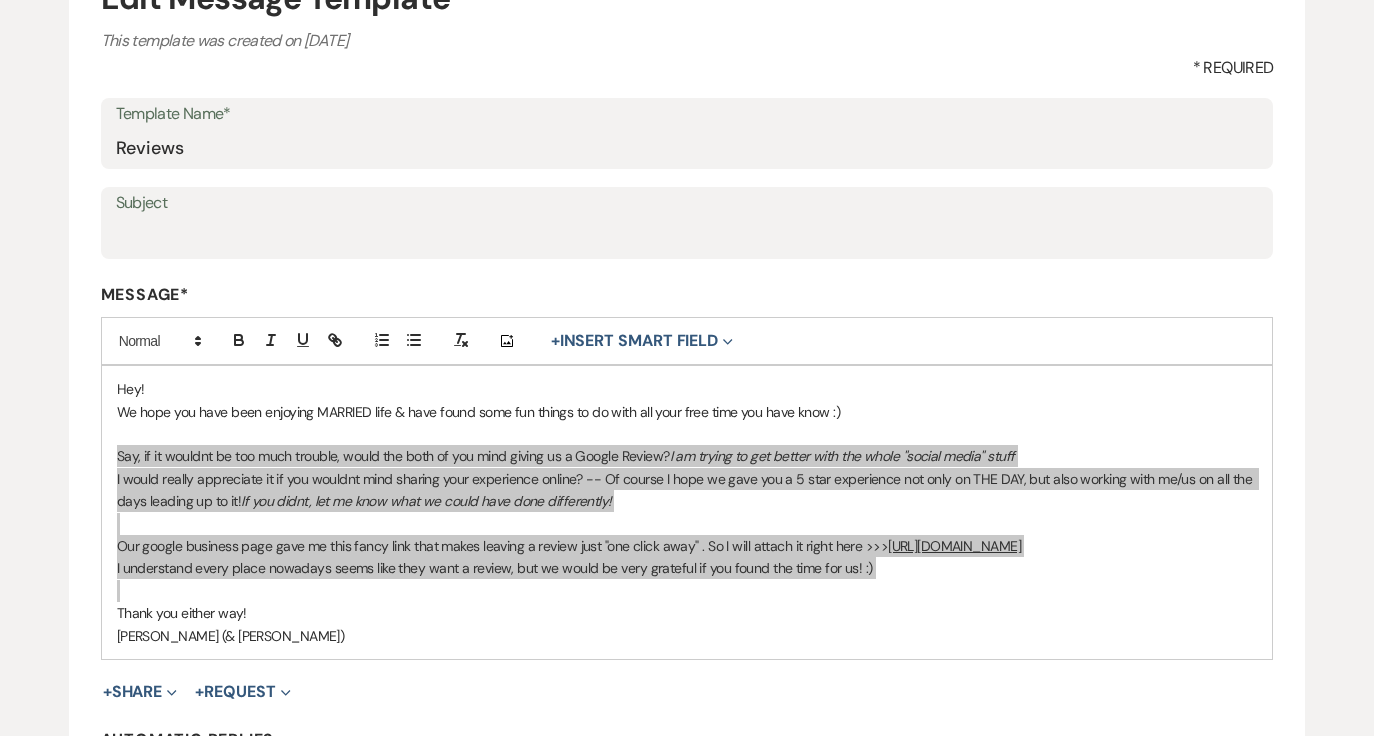 scroll, scrollTop: 257, scrollLeft: 0, axis: vertical 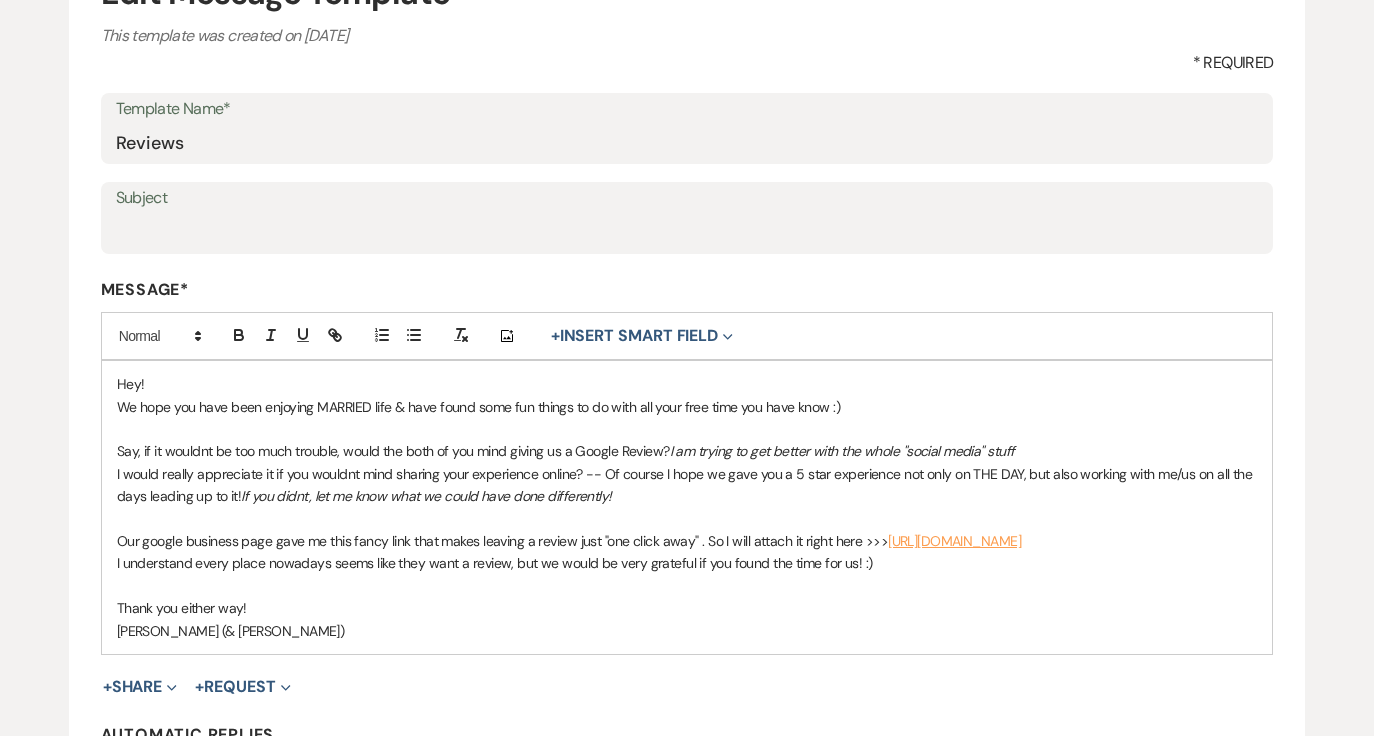 click on "I would really appreciate it if you wouldnt mind sharing your experience online? -- Of course I hope we gave you a 5 star experience not only on THE DAY, but also working with me/us on all the days leading up to it!" at bounding box center (686, 485) 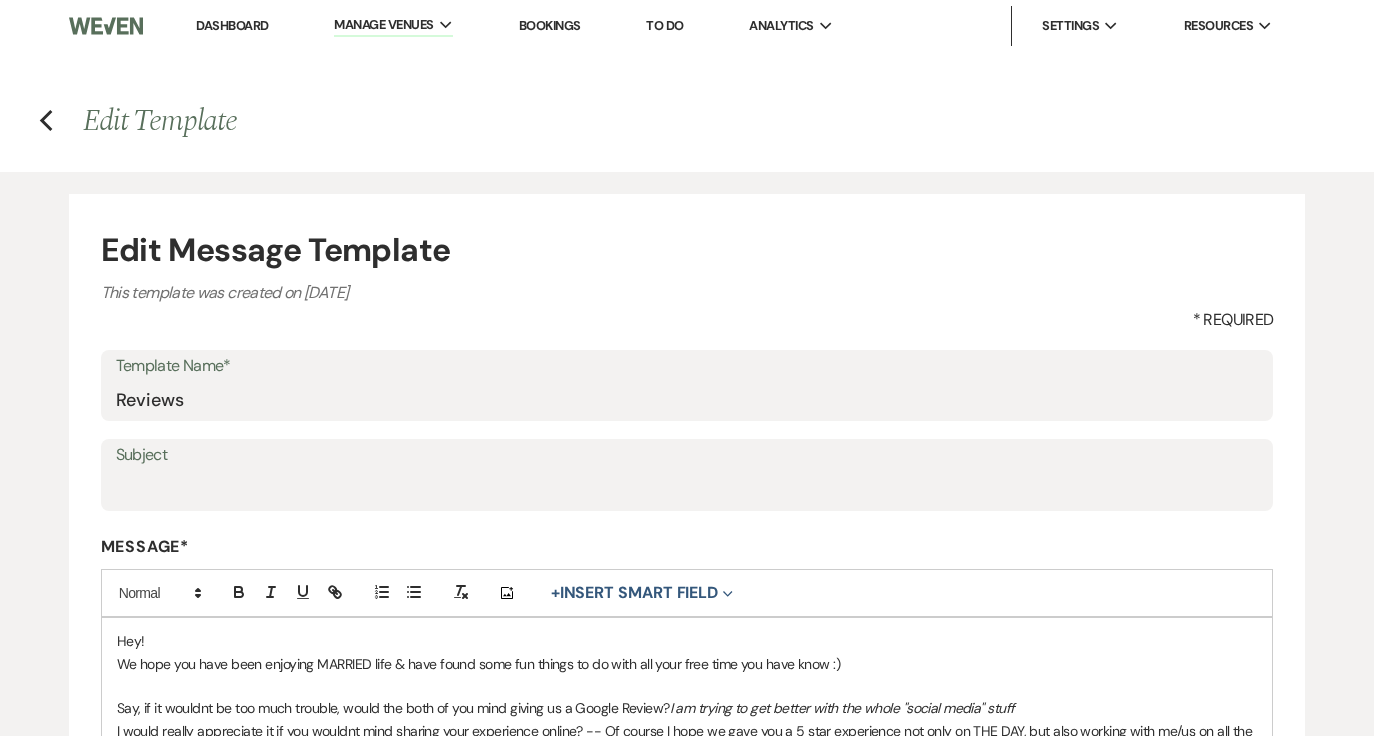 click on "Dashboard" at bounding box center (232, 25) 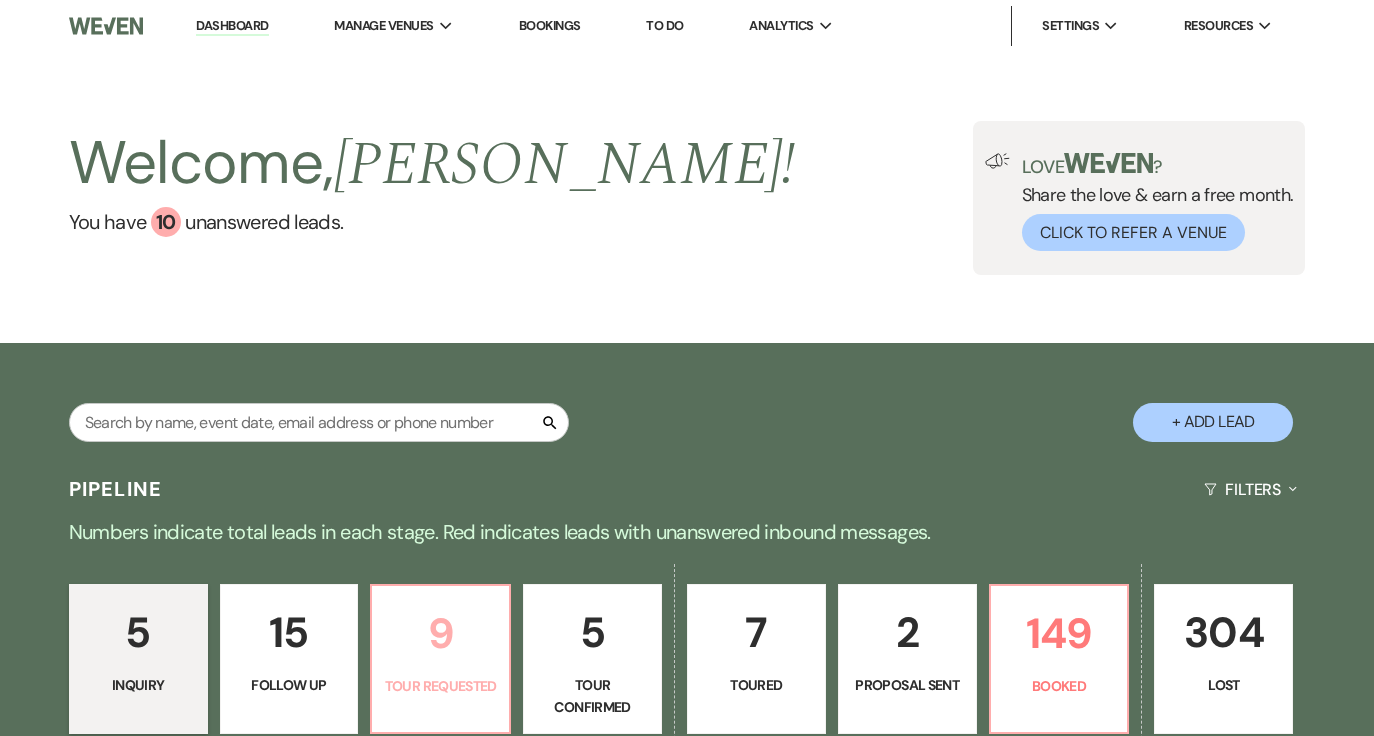 click on "Tour Requested" at bounding box center (440, 686) 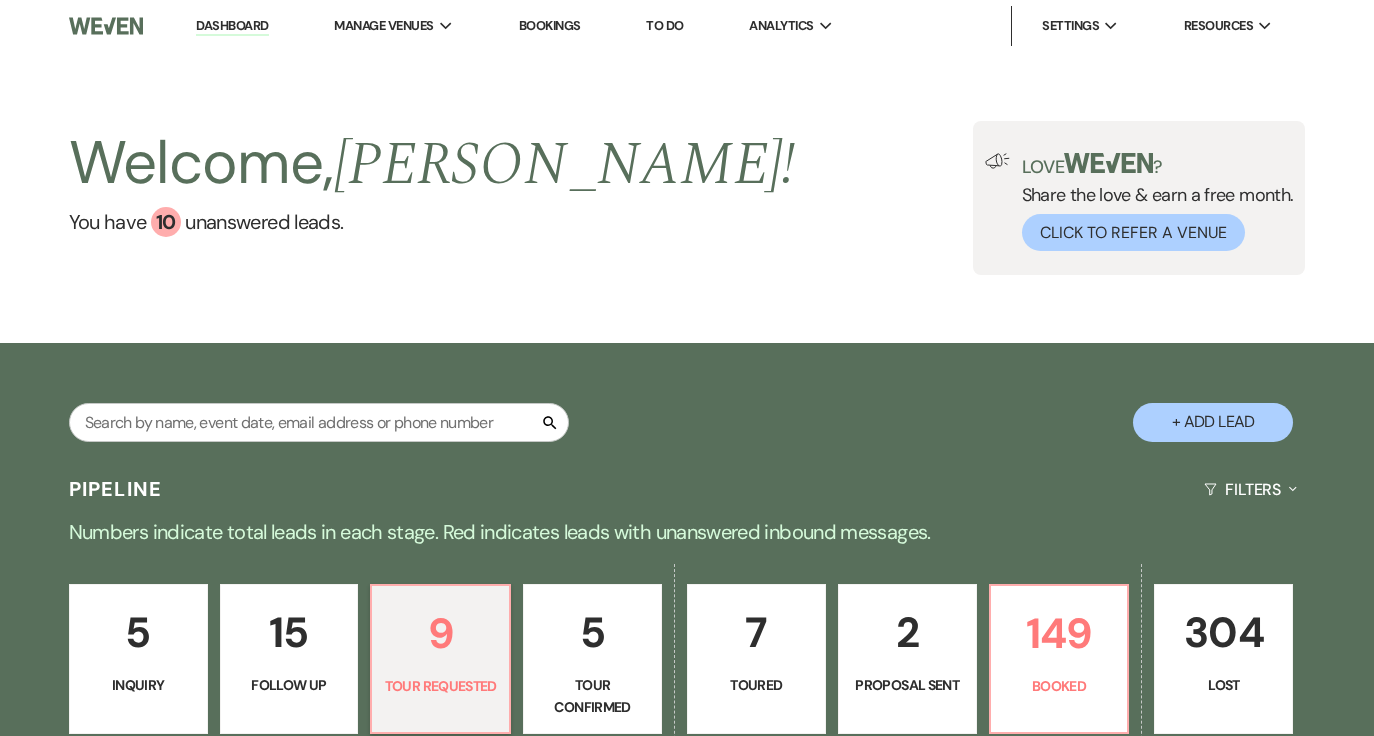 select on "2" 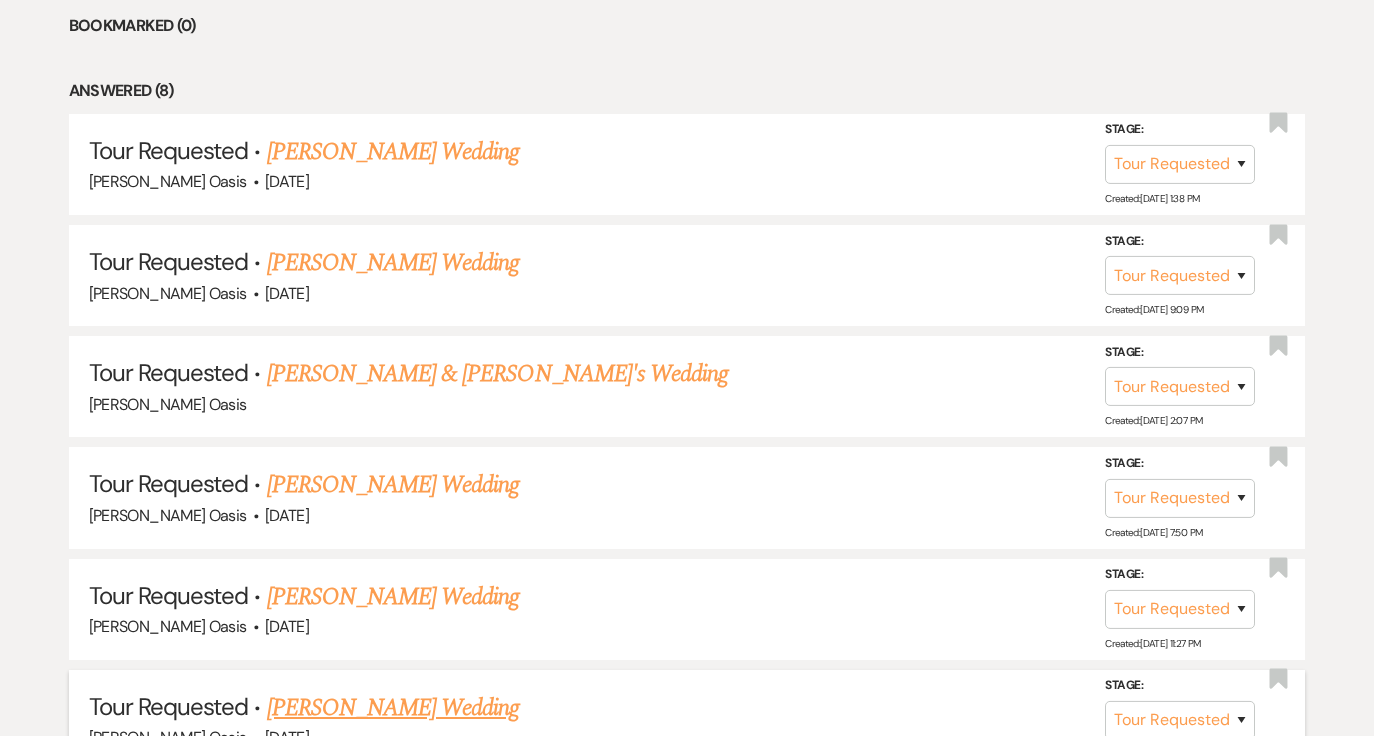 scroll, scrollTop: 1029, scrollLeft: 0, axis: vertical 